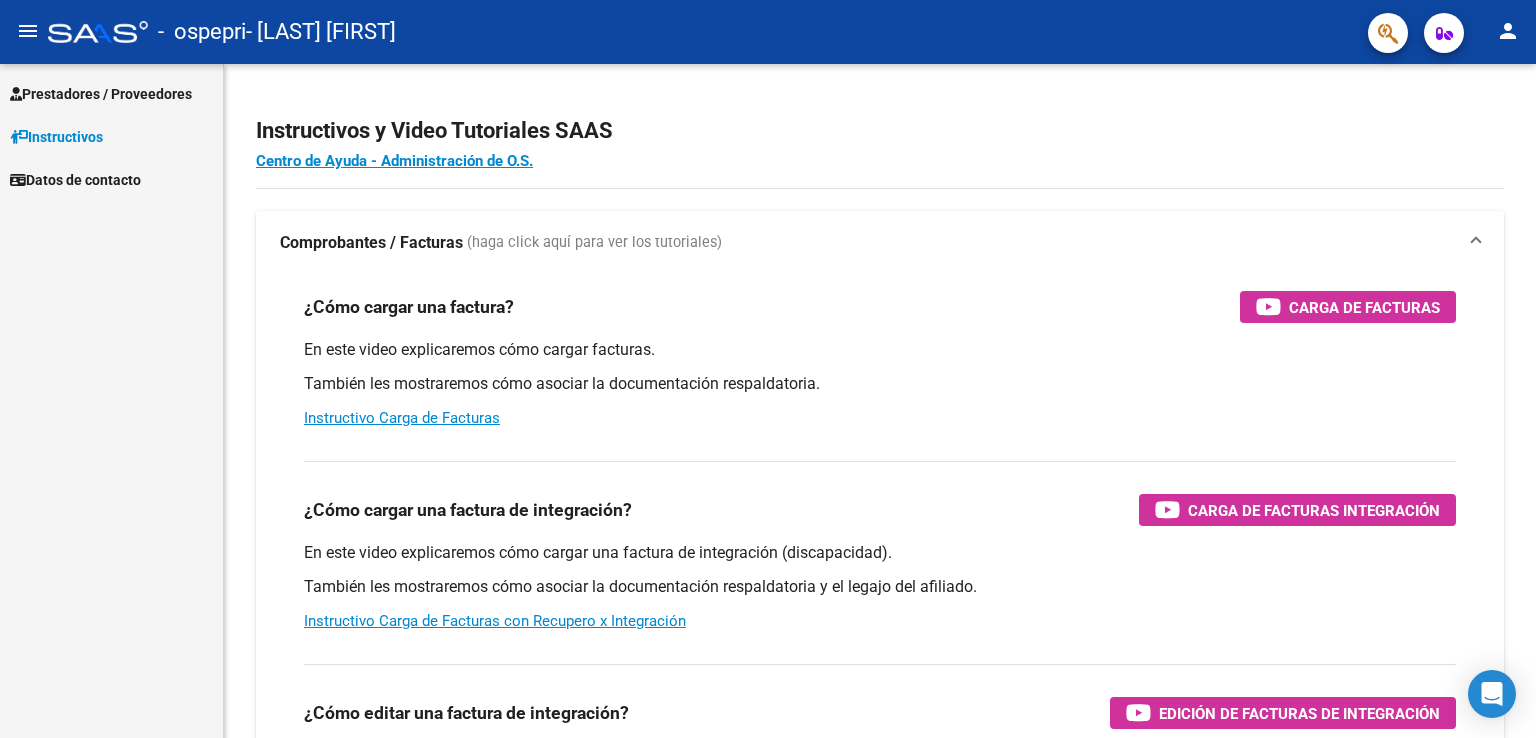 scroll, scrollTop: 0, scrollLeft: 0, axis: both 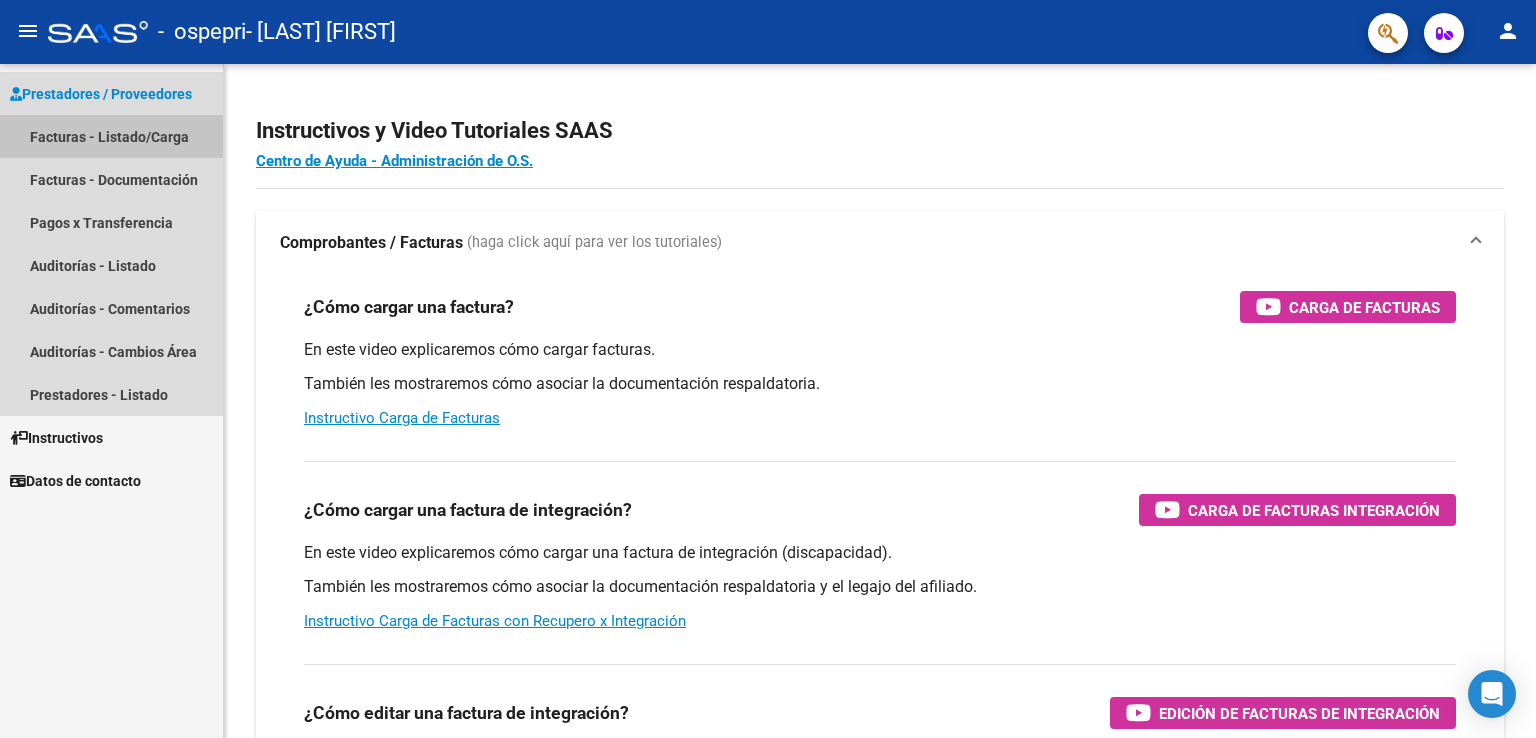 click on "Facturas - Listado/Carga" at bounding box center (111, 136) 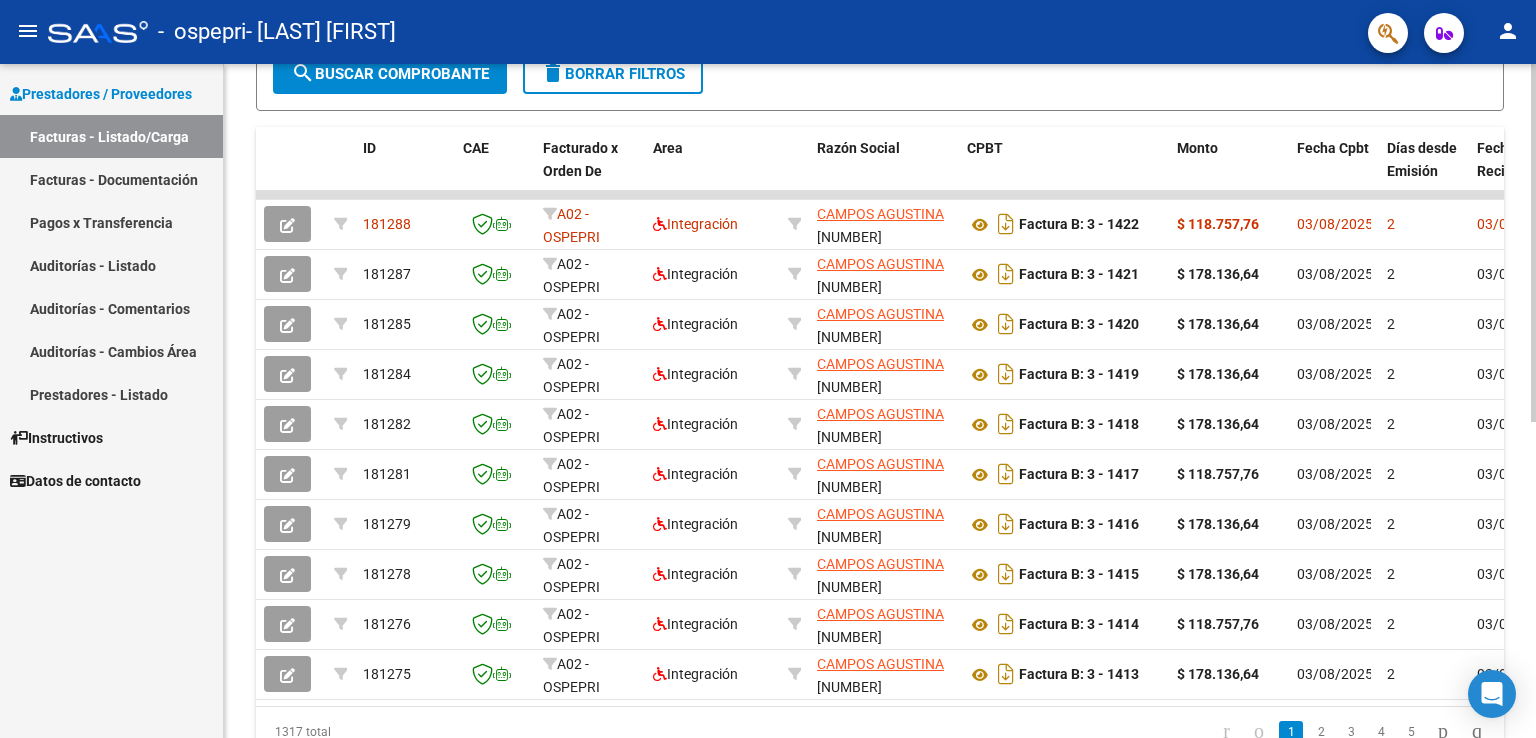 scroll, scrollTop: 400, scrollLeft: 0, axis: vertical 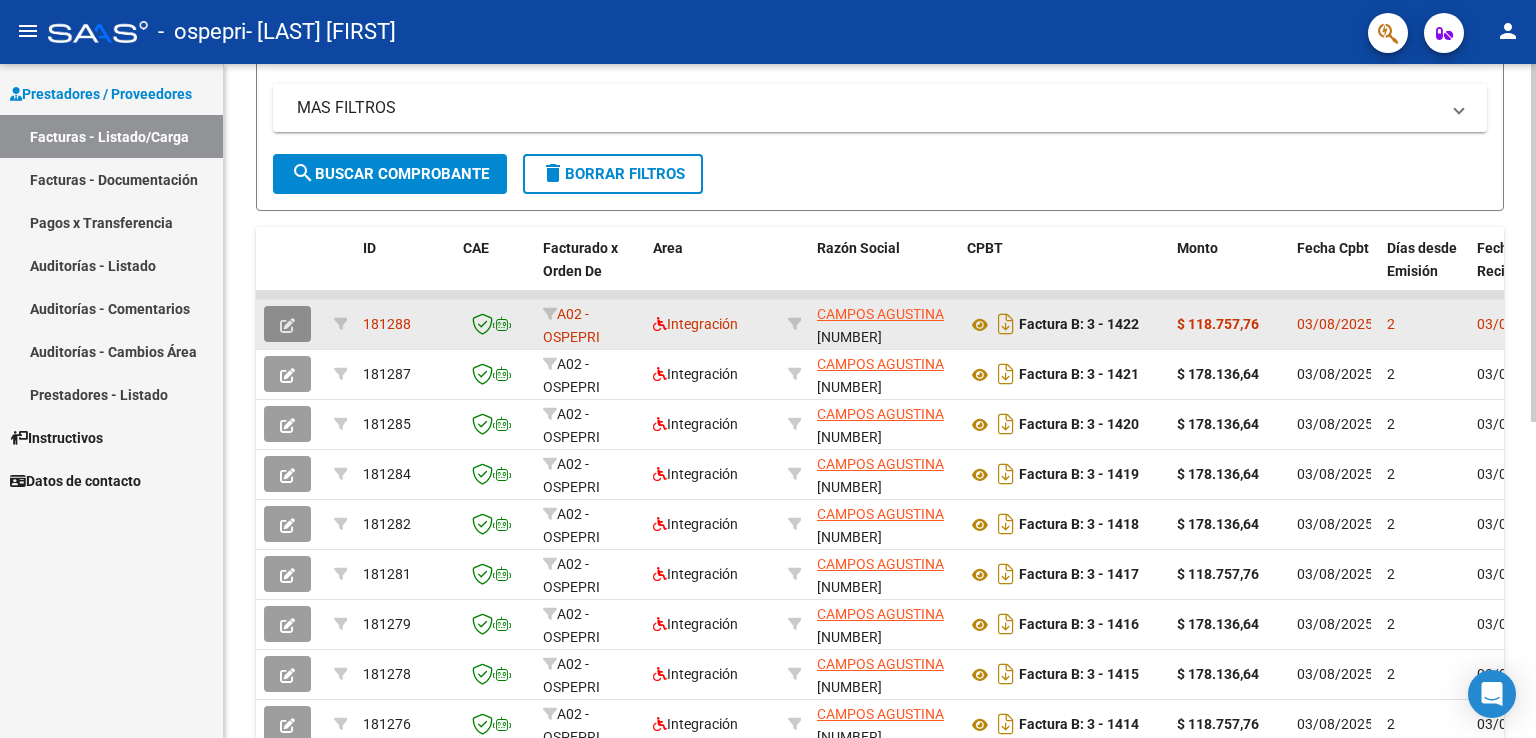 click 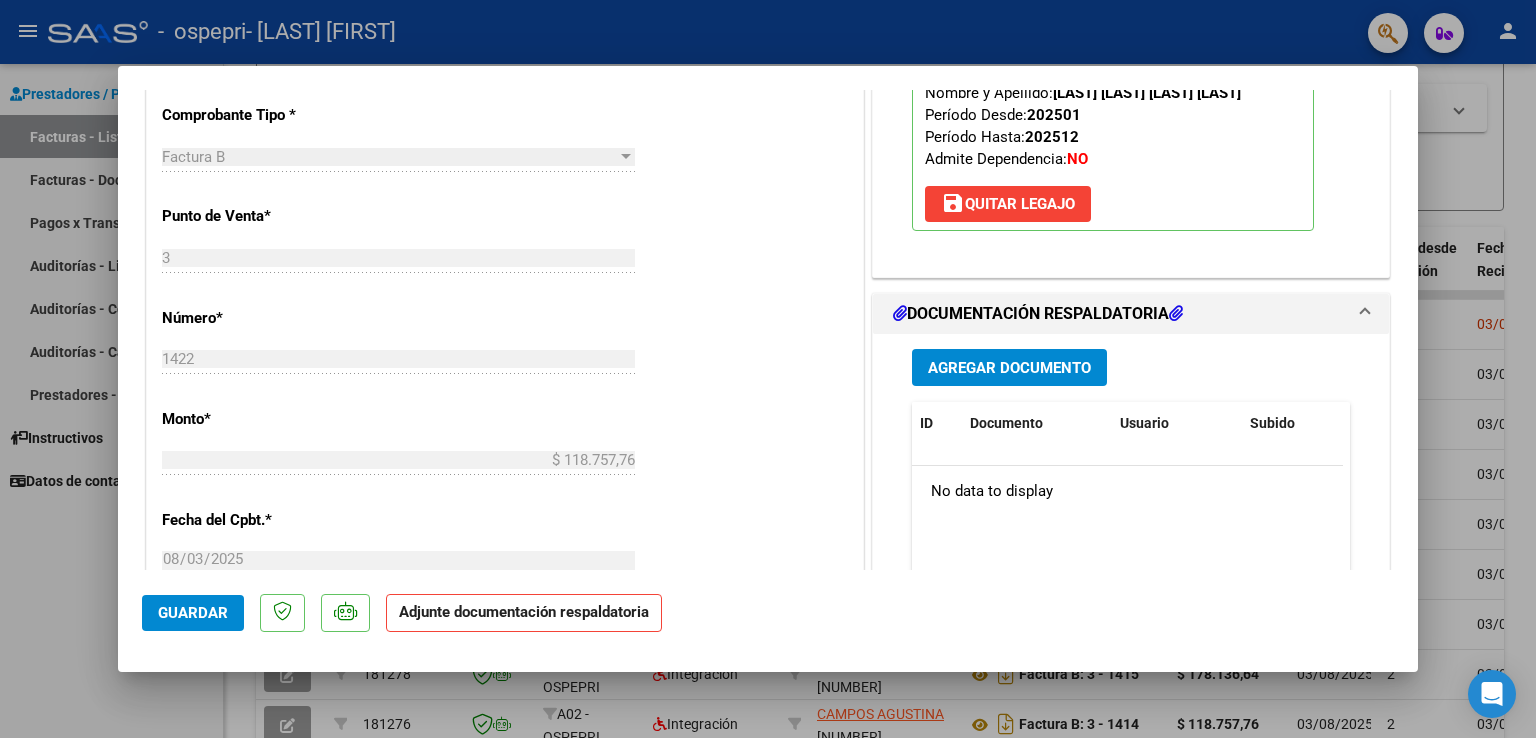 scroll, scrollTop: 800, scrollLeft: 0, axis: vertical 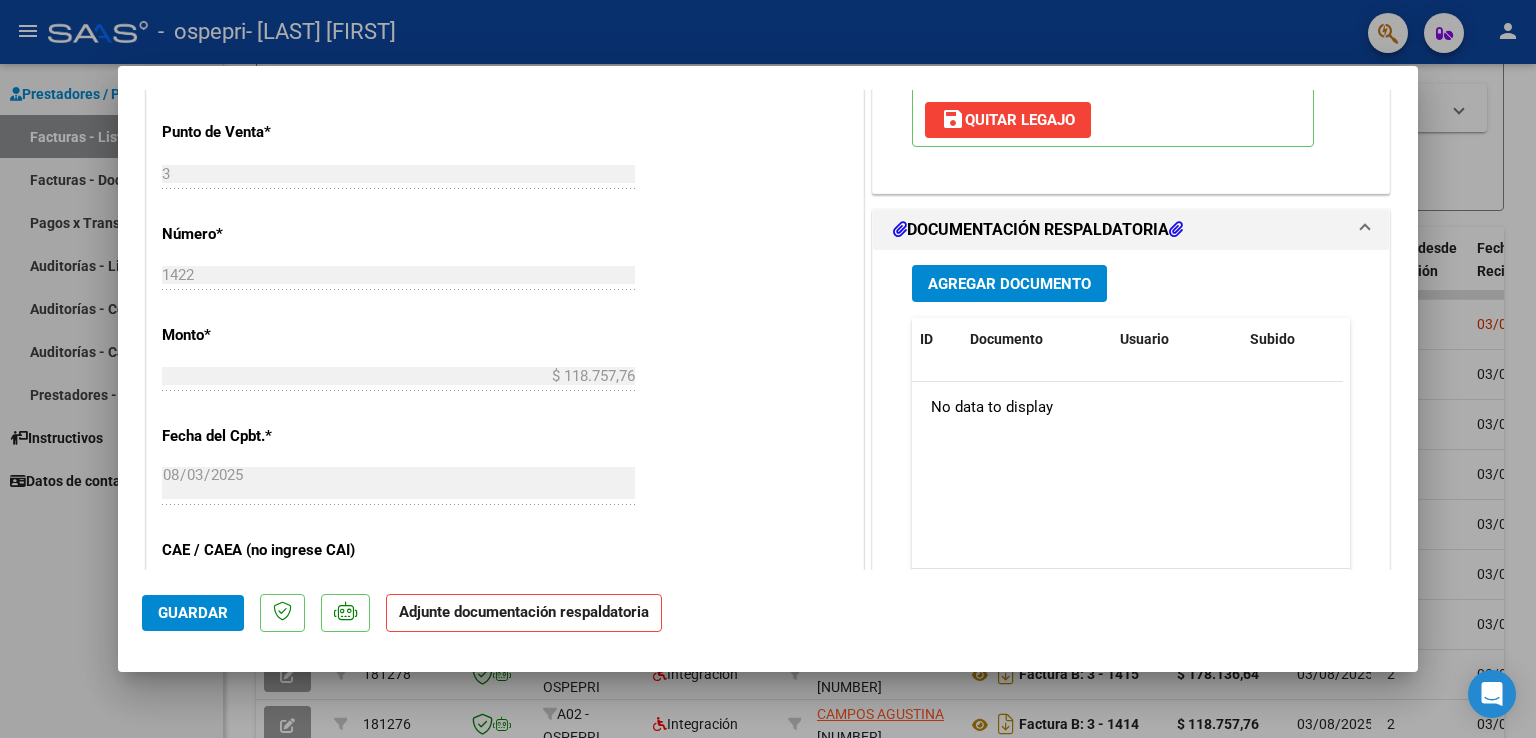 click on "Agregar Documento" at bounding box center (1009, 284) 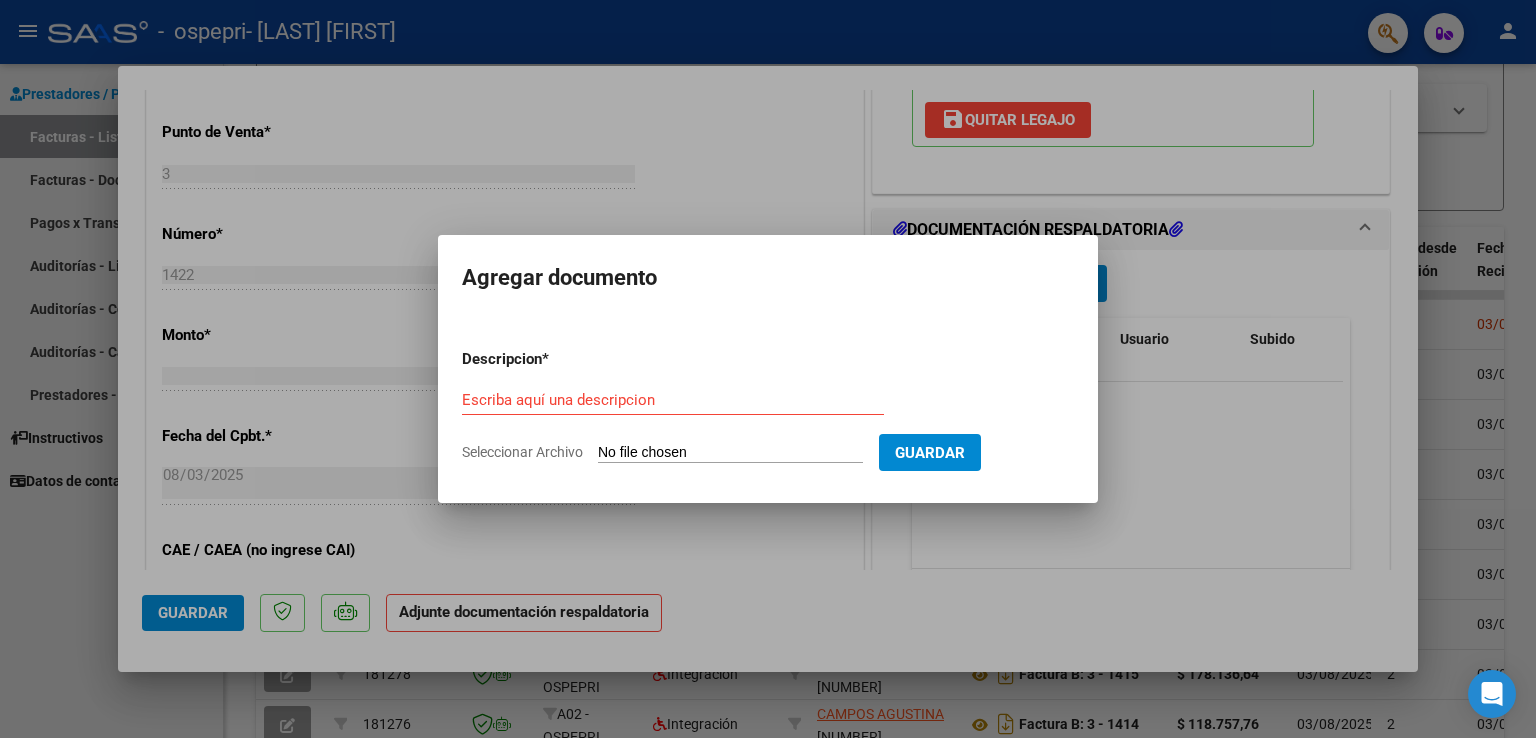 click on "Seleccionar Archivo" 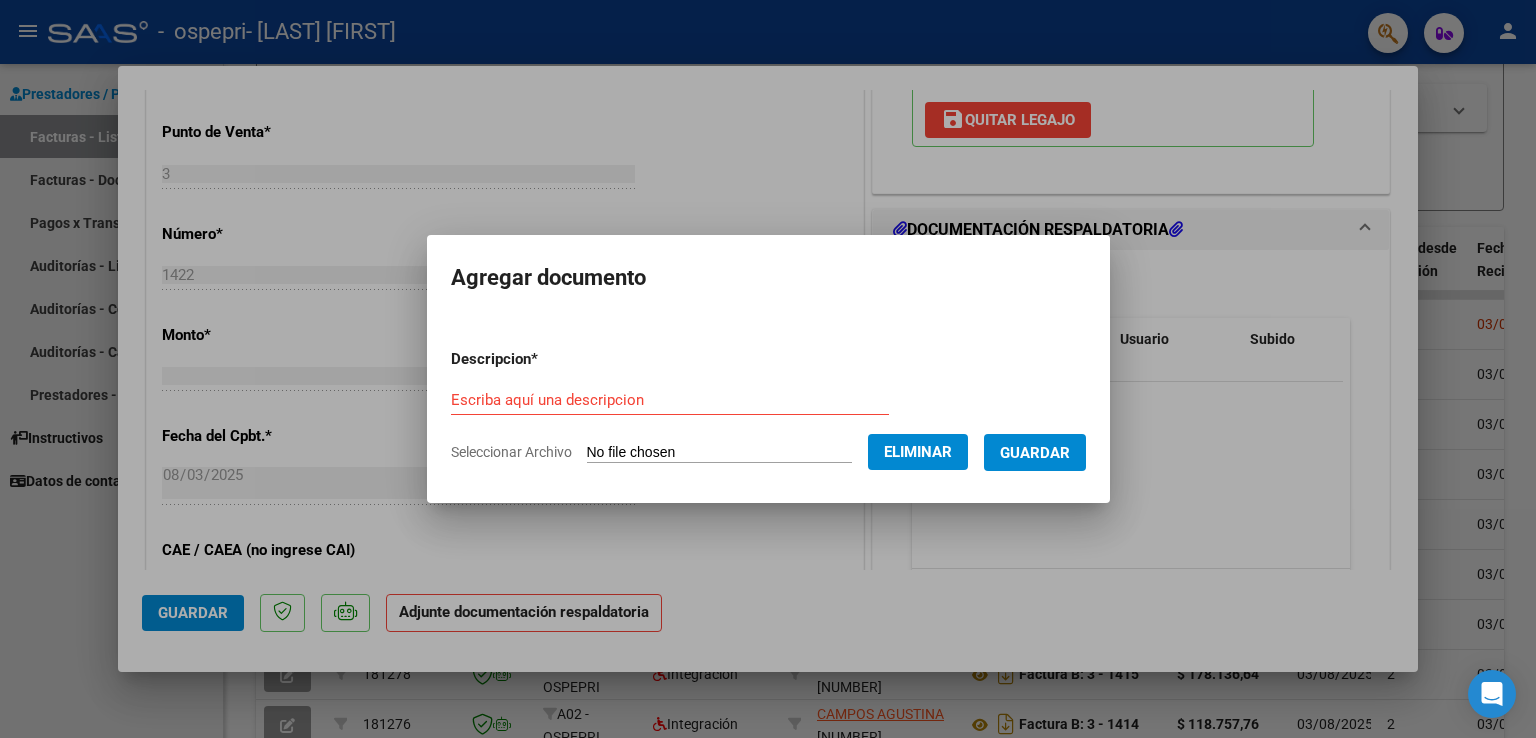 click on "Descripcion  *   Escriba aquí una descripcion  Seleccionar Archivo Eliminar Guardar" at bounding box center (768, 406) 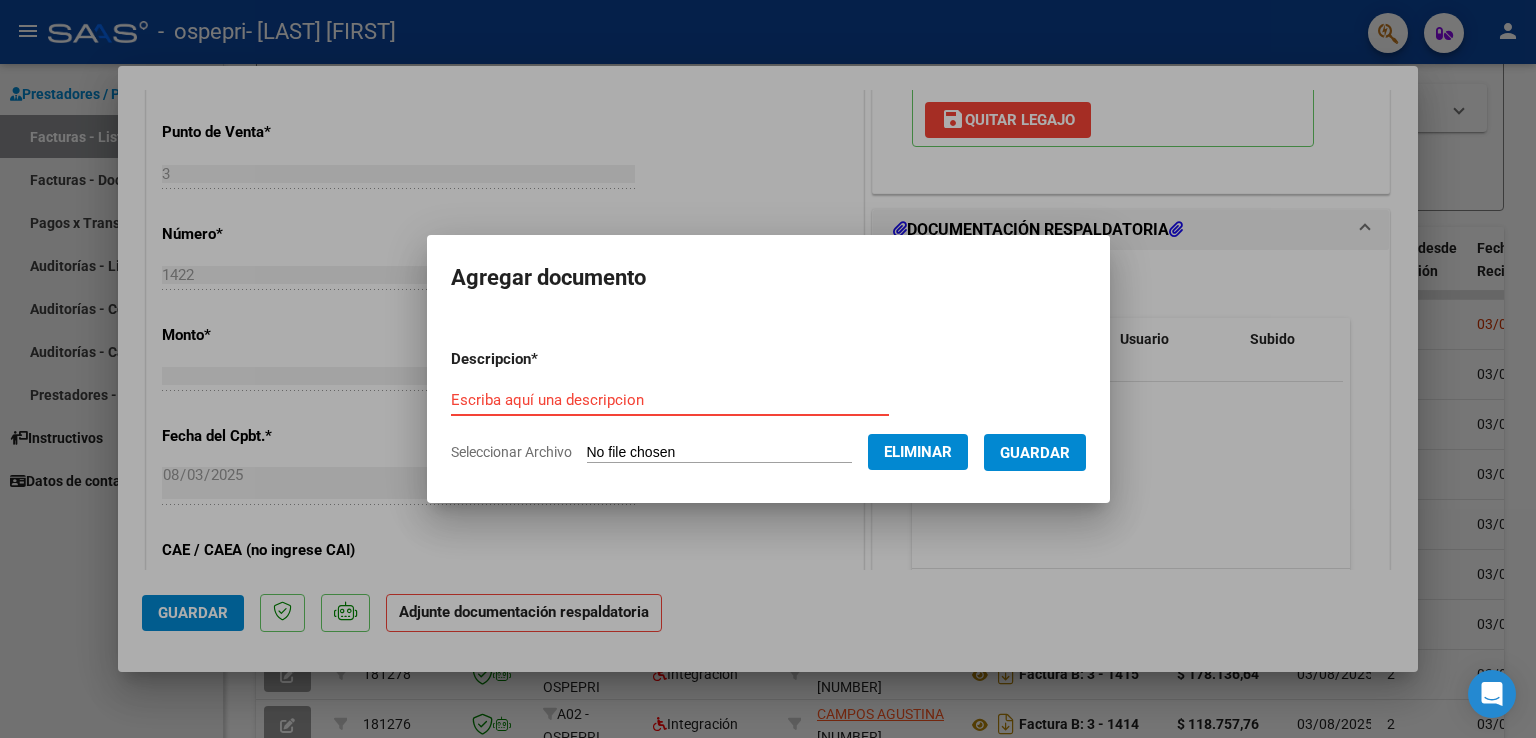 click on "Escriba aquí una descripcion" at bounding box center (670, 400) 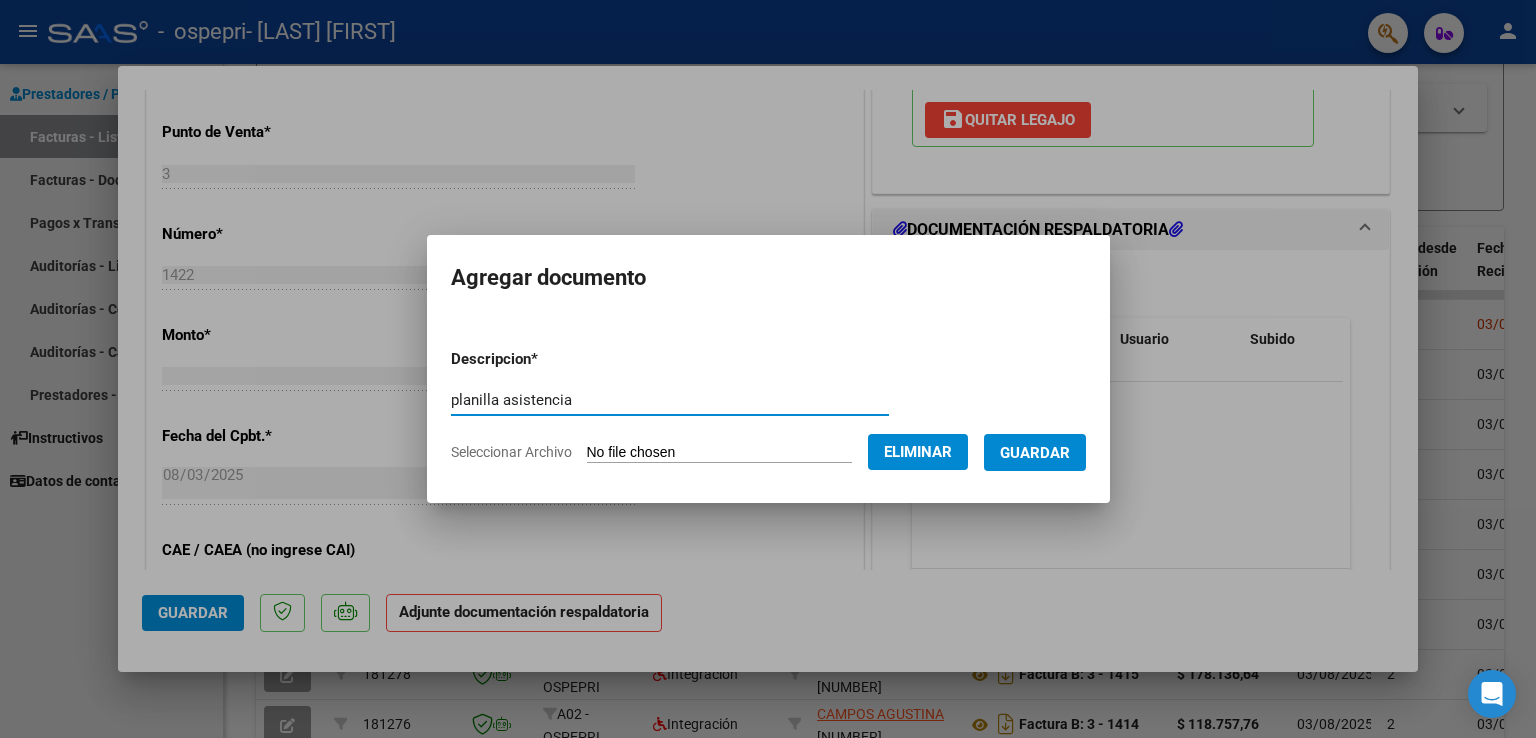 type on "planilla asistencia" 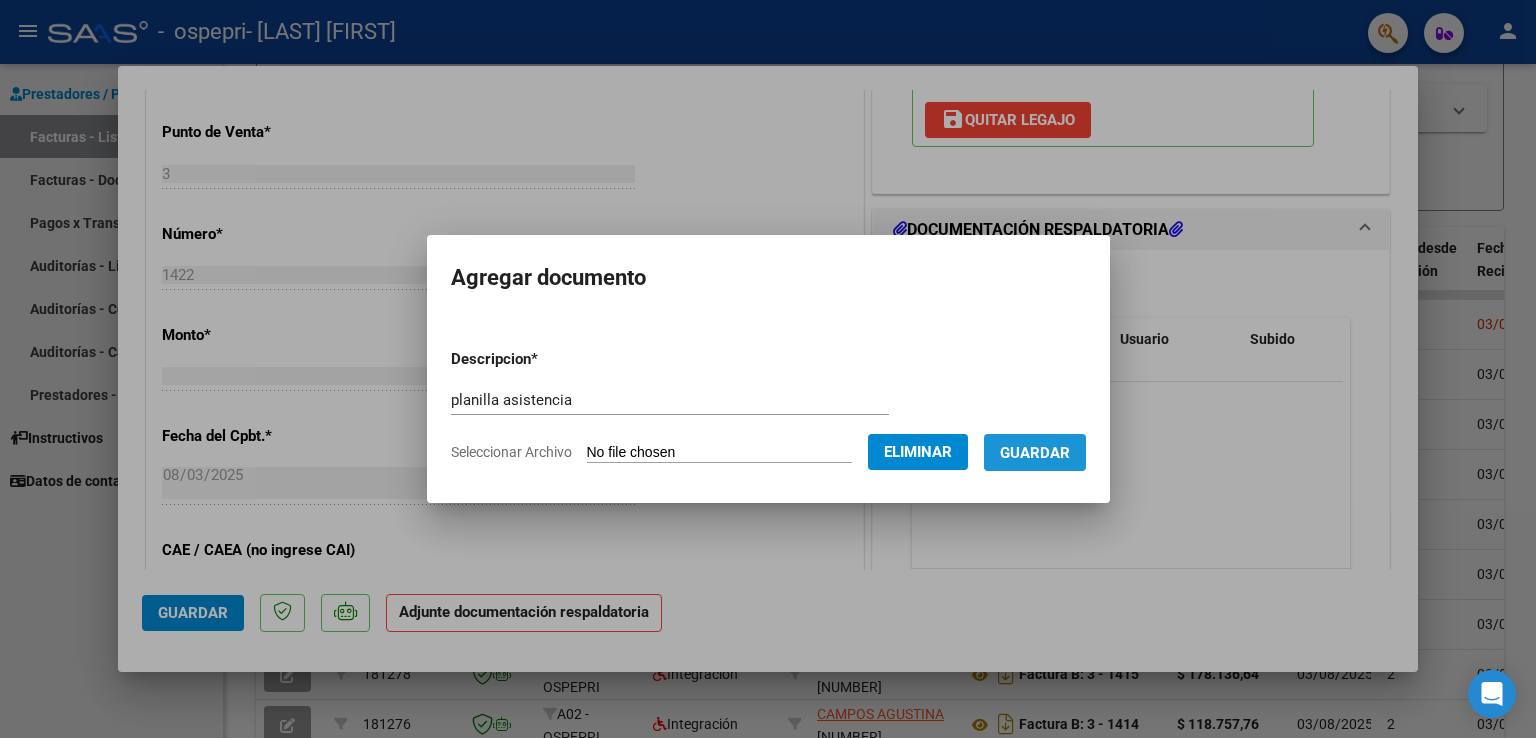 click on "Guardar" at bounding box center [1035, 453] 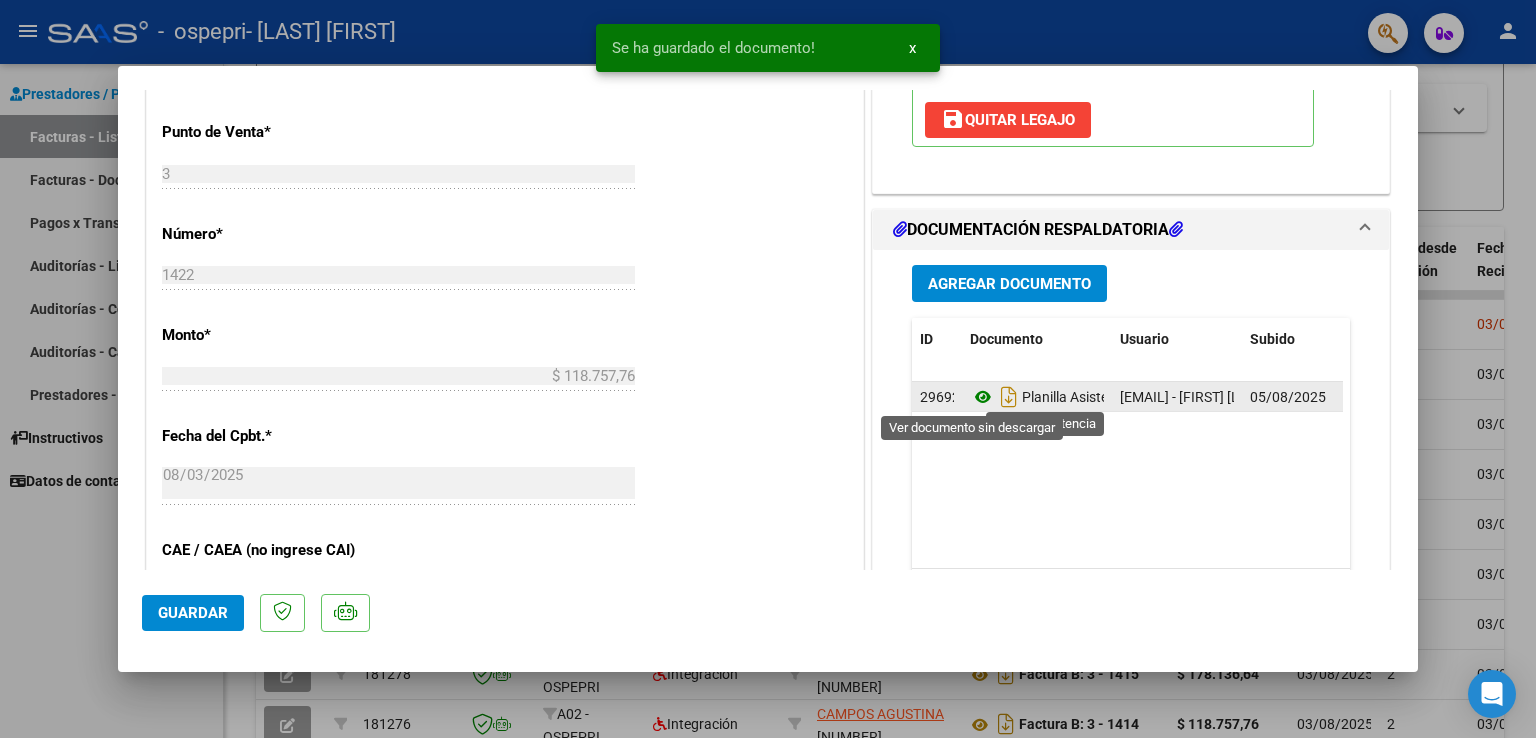 click 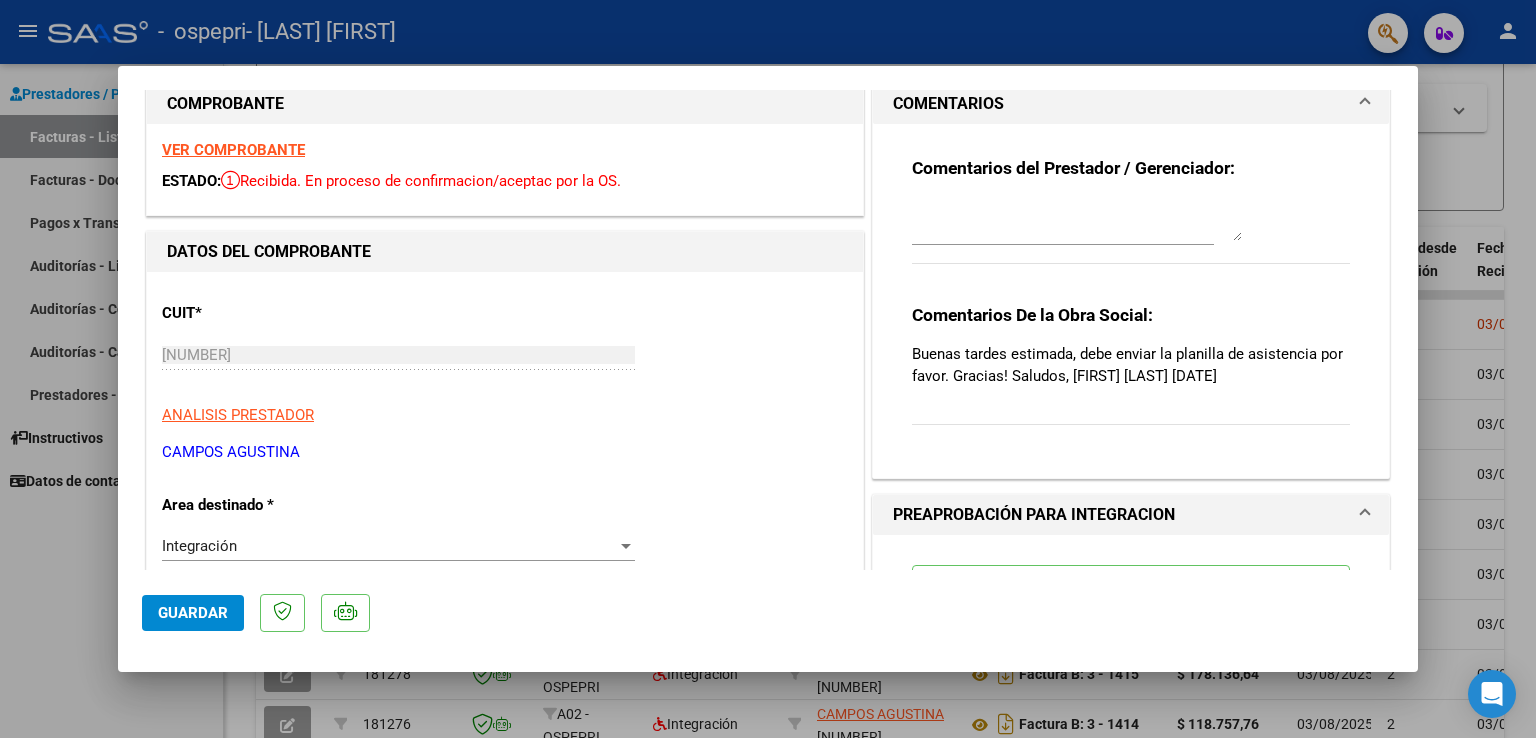 scroll, scrollTop: 0, scrollLeft: 0, axis: both 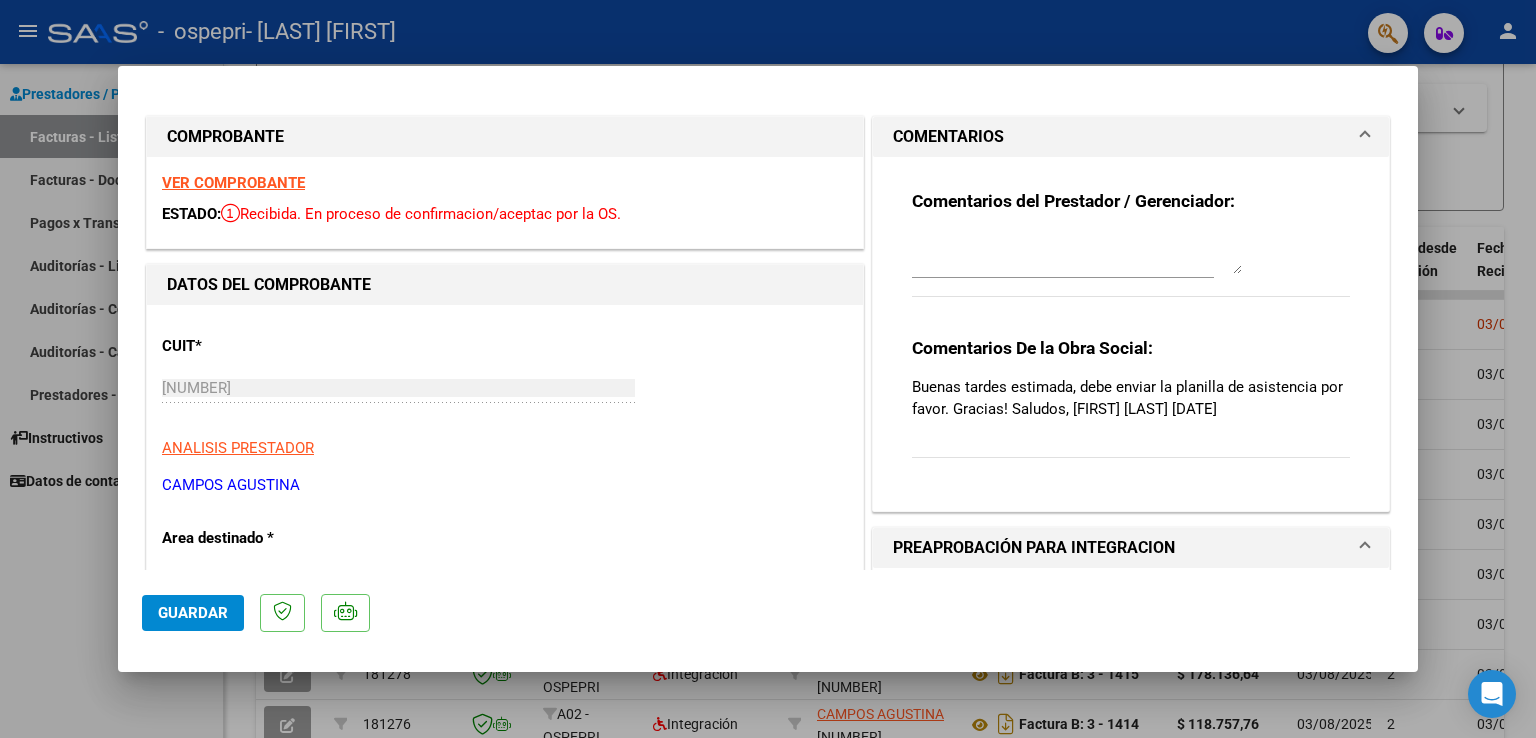 click at bounding box center (1077, 254) 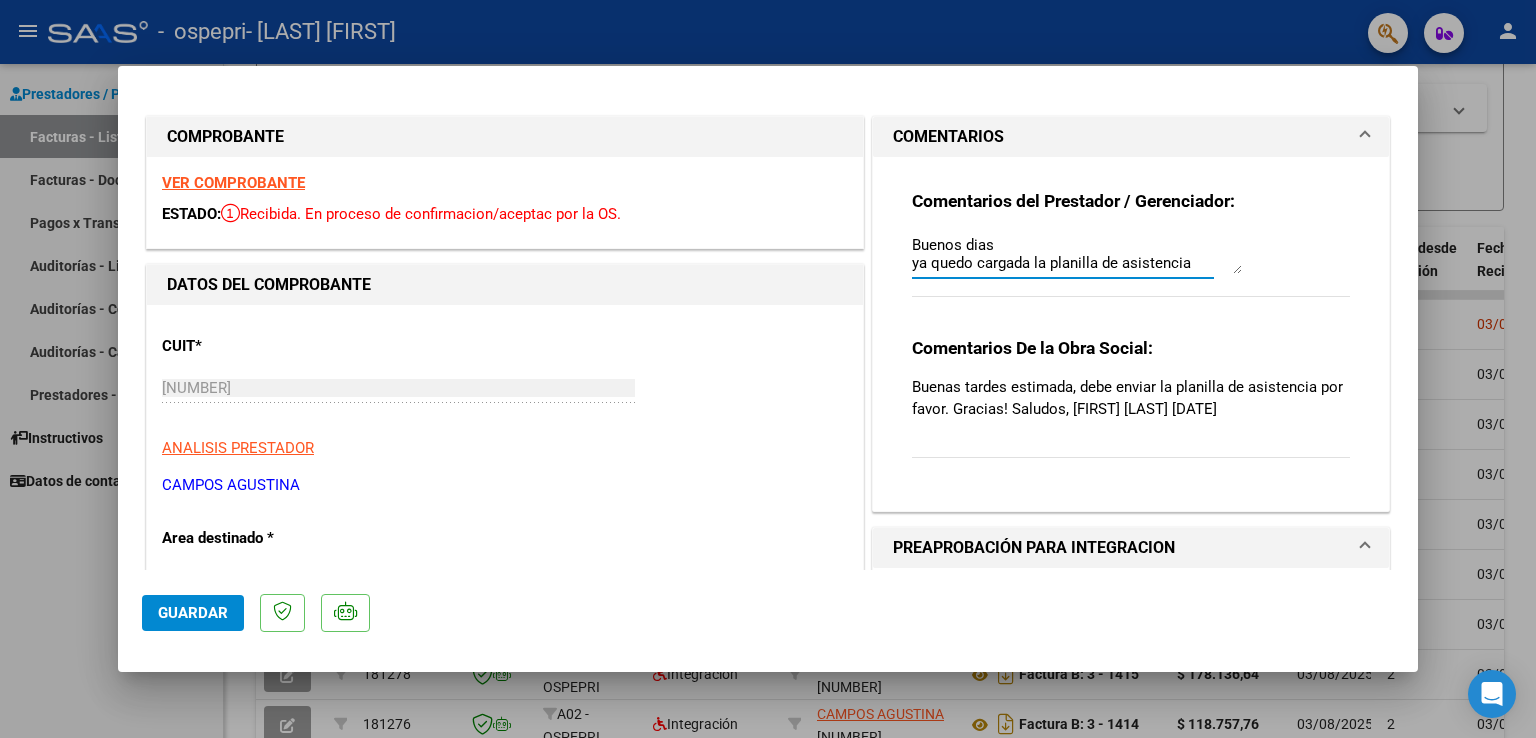 scroll, scrollTop: 16, scrollLeft: 0, axis: vertical 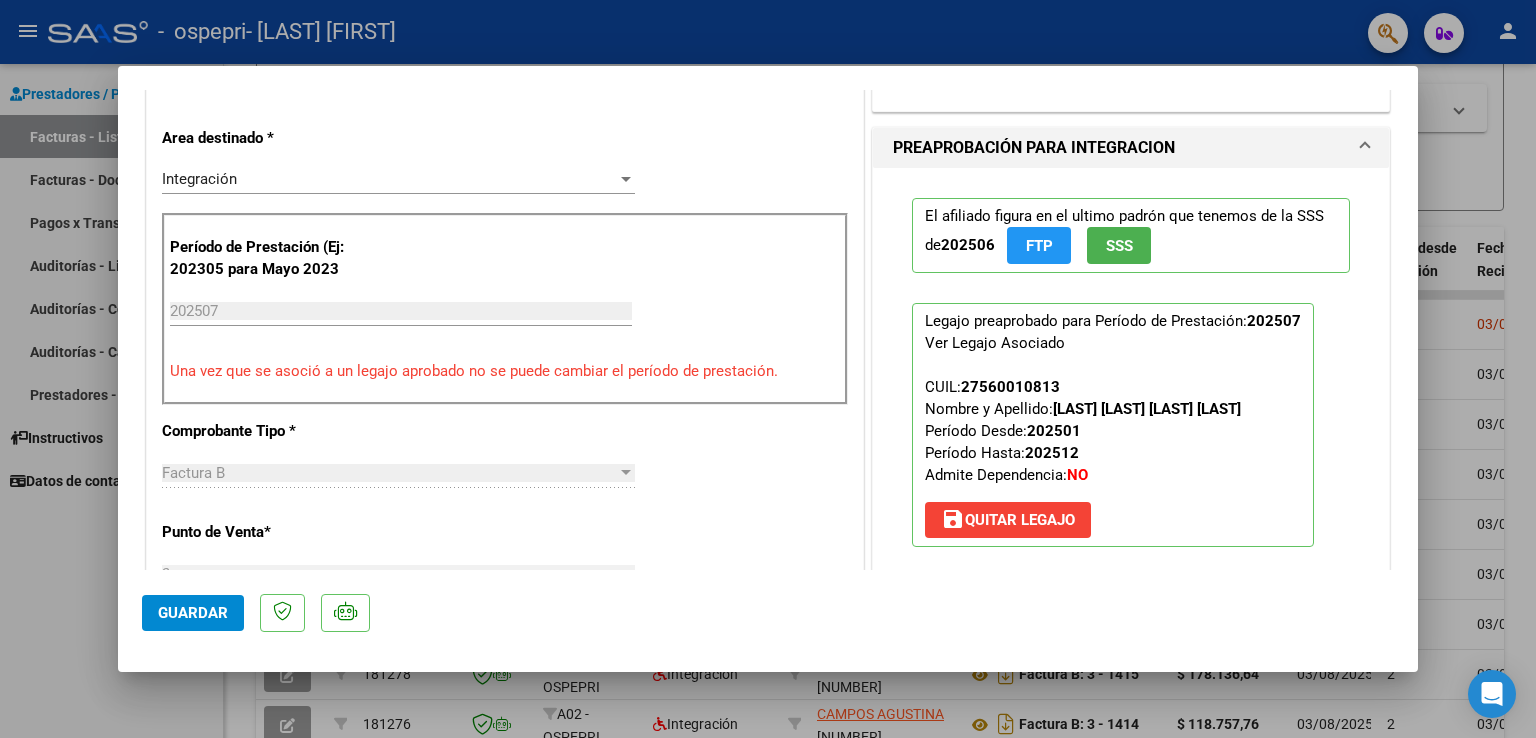 type on "Buenos dias
ya quedo cargada la planilla de asistencia
saludos" 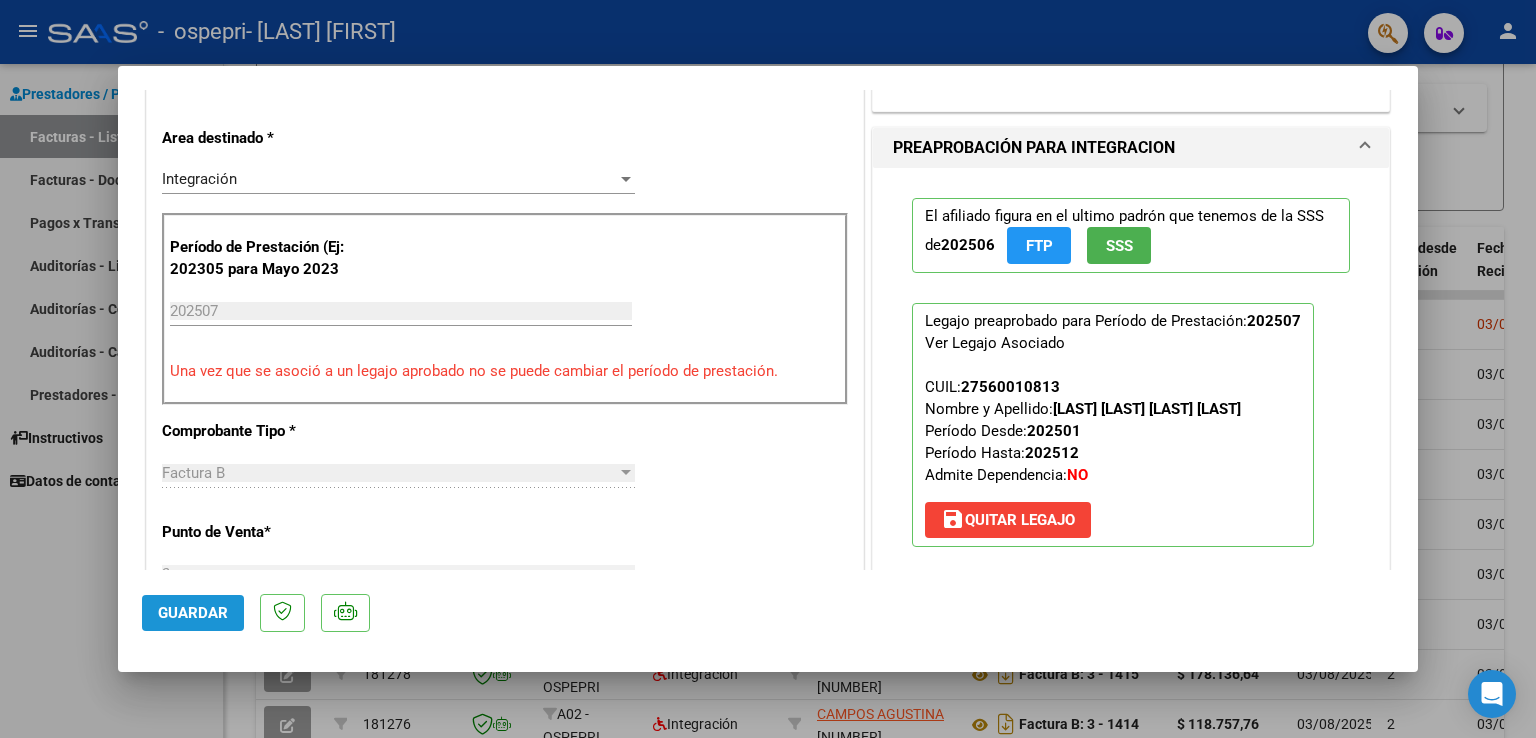 click on "Guardar" 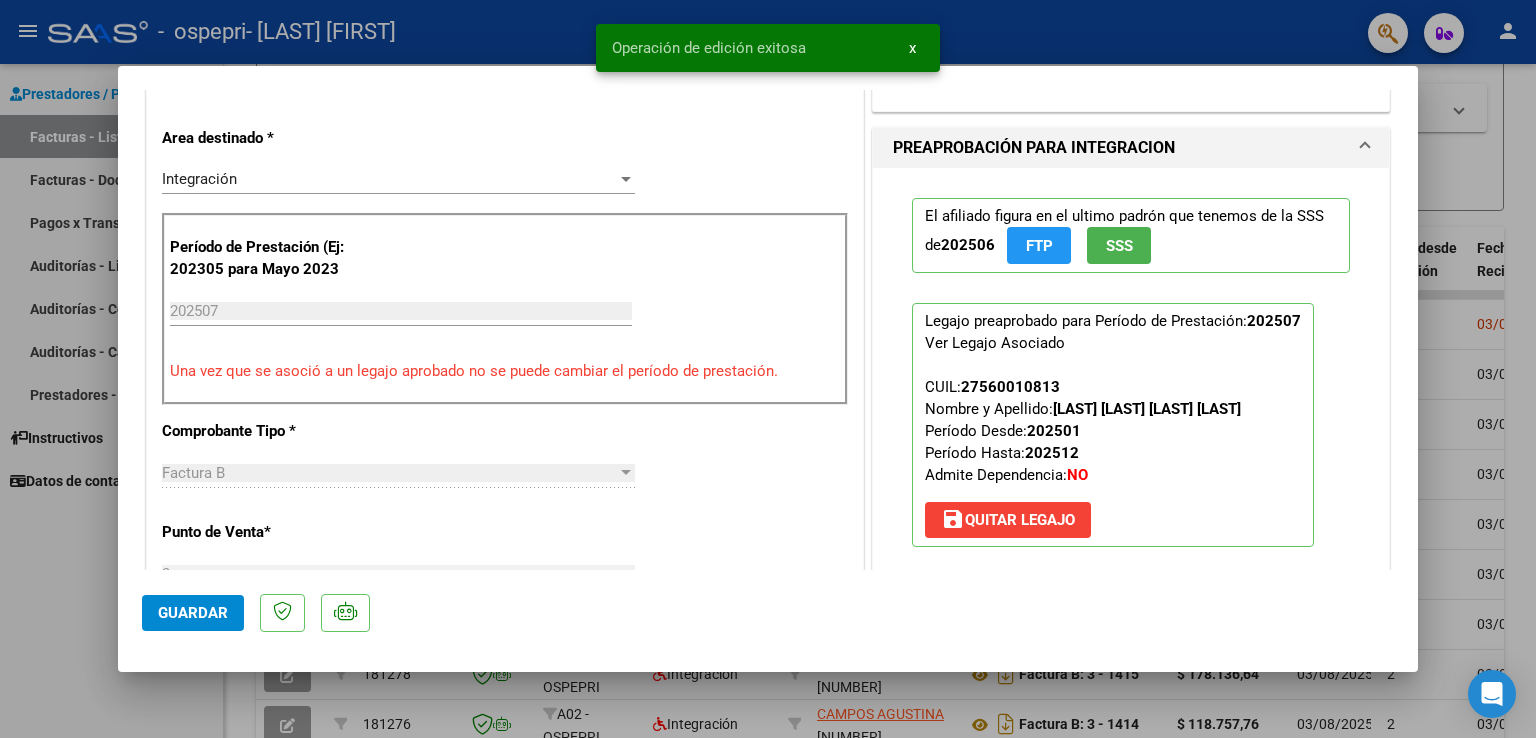 click at bounding box center [768, 369] 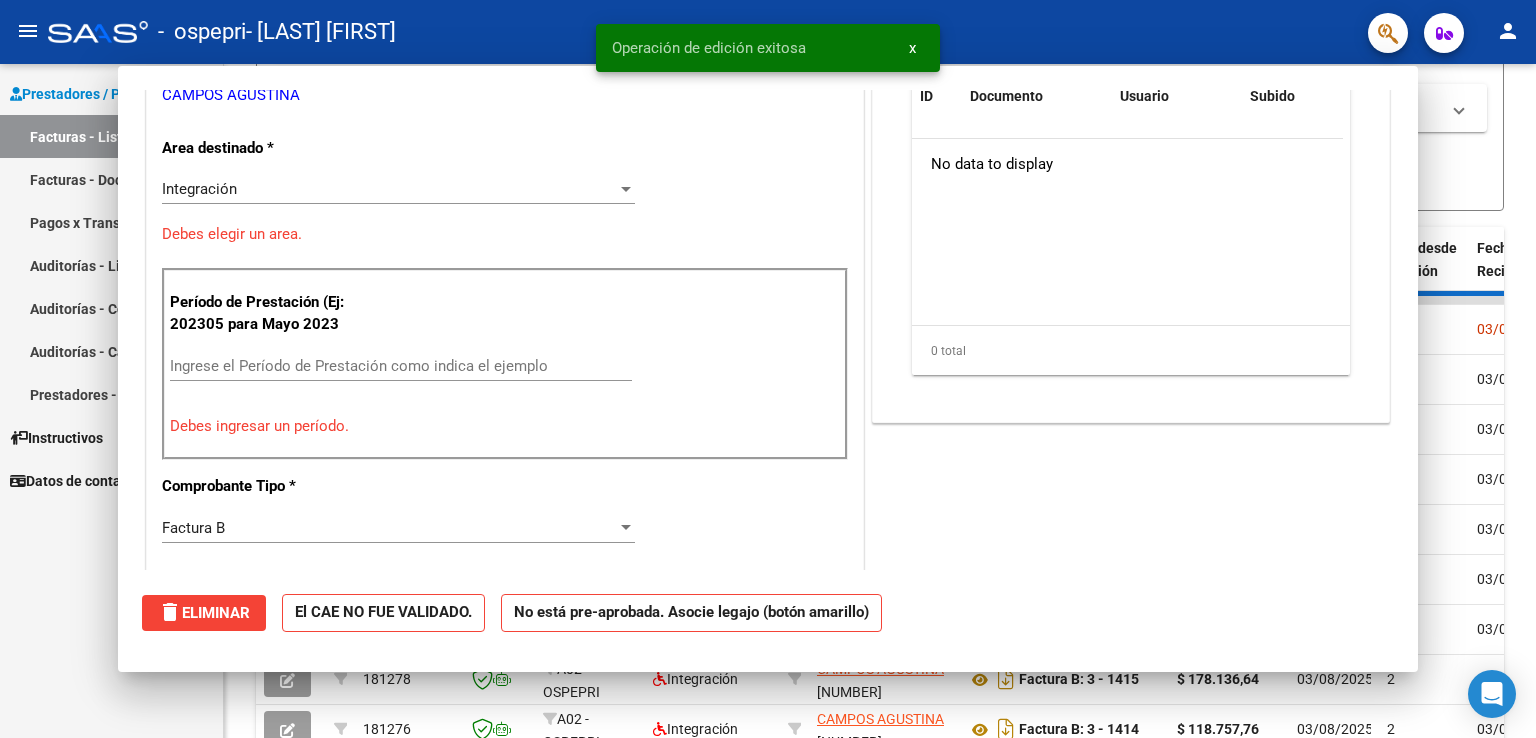 scroll, scrollTop: 0, scrollLeft: 0, axis: both 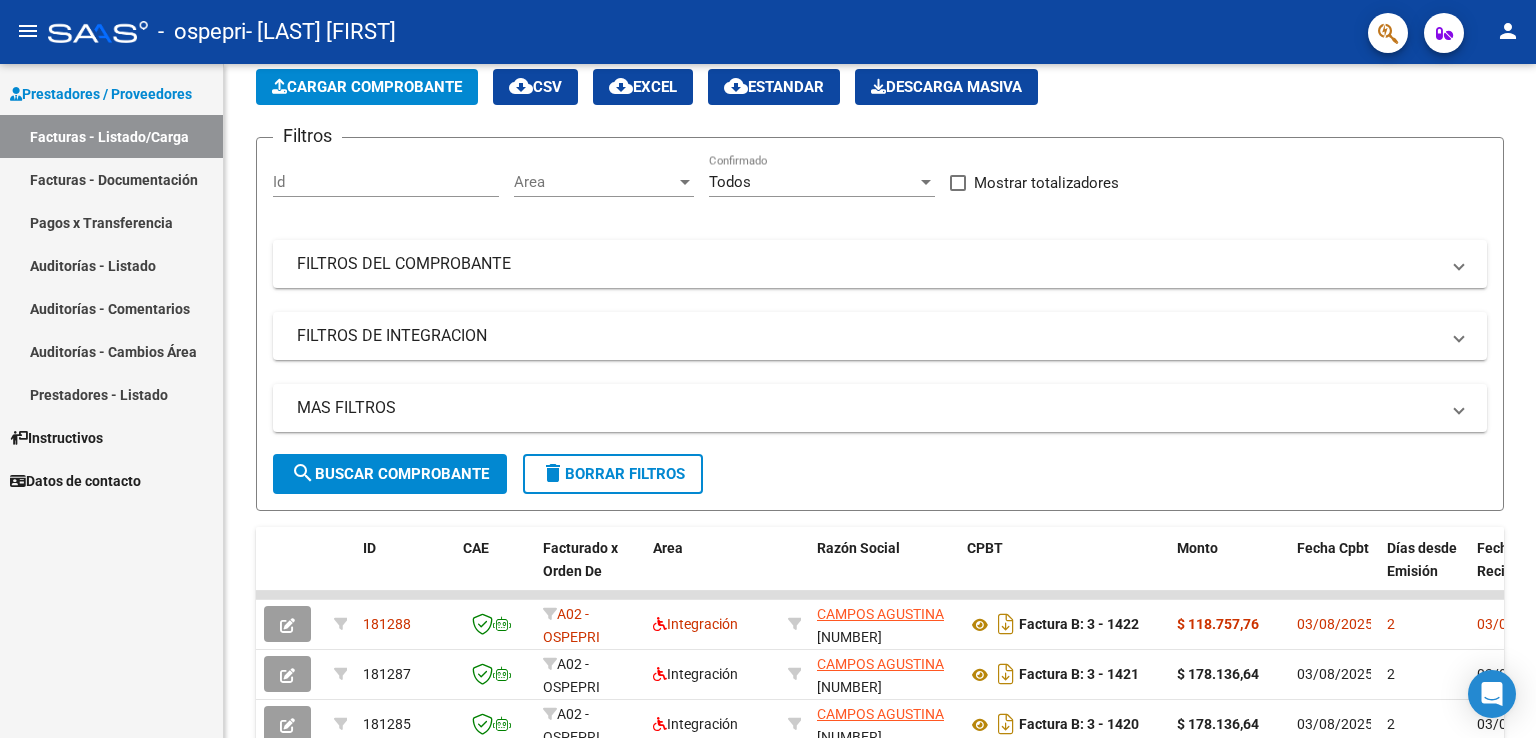 click on "person" 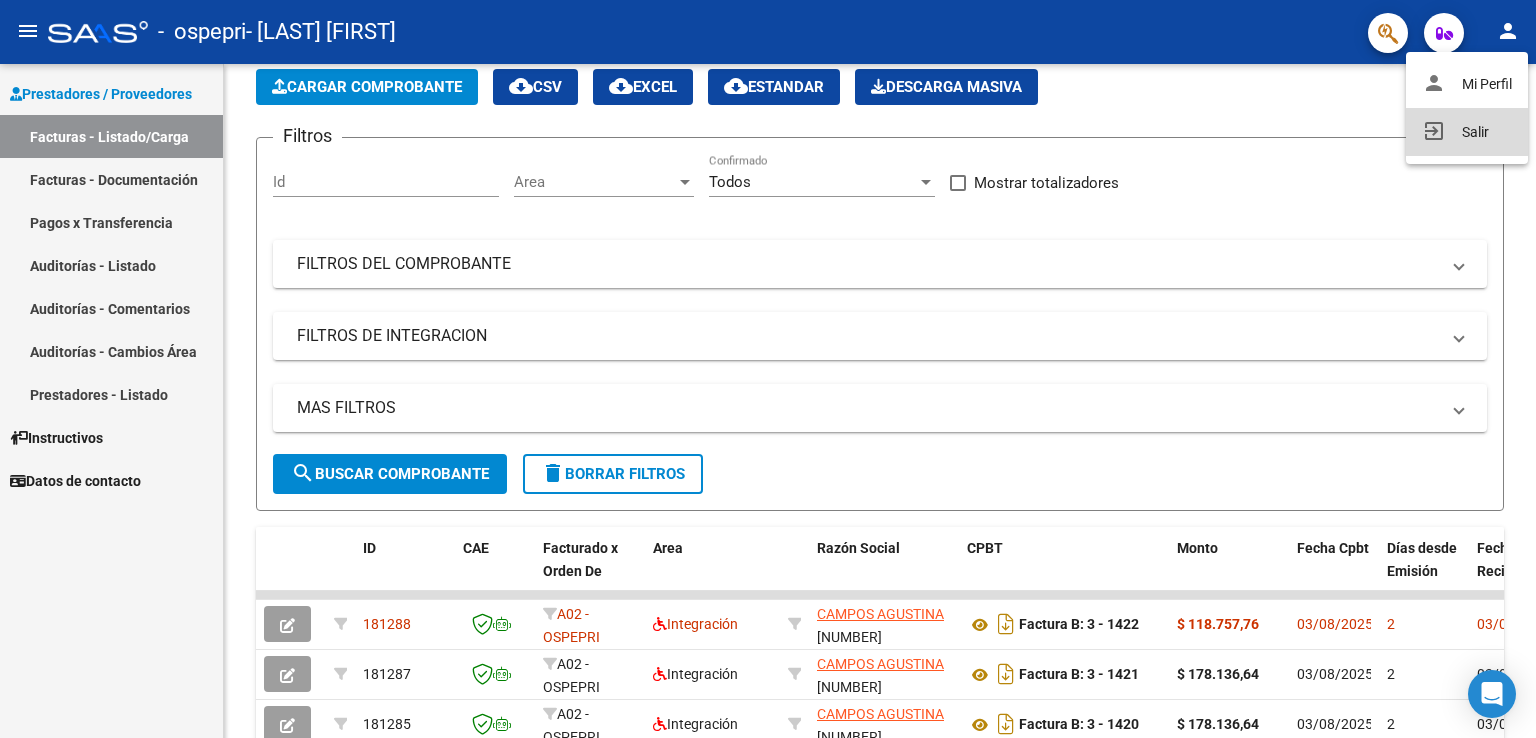 click on "exit_to_app  Salir" at bounding box center (1467, 132) 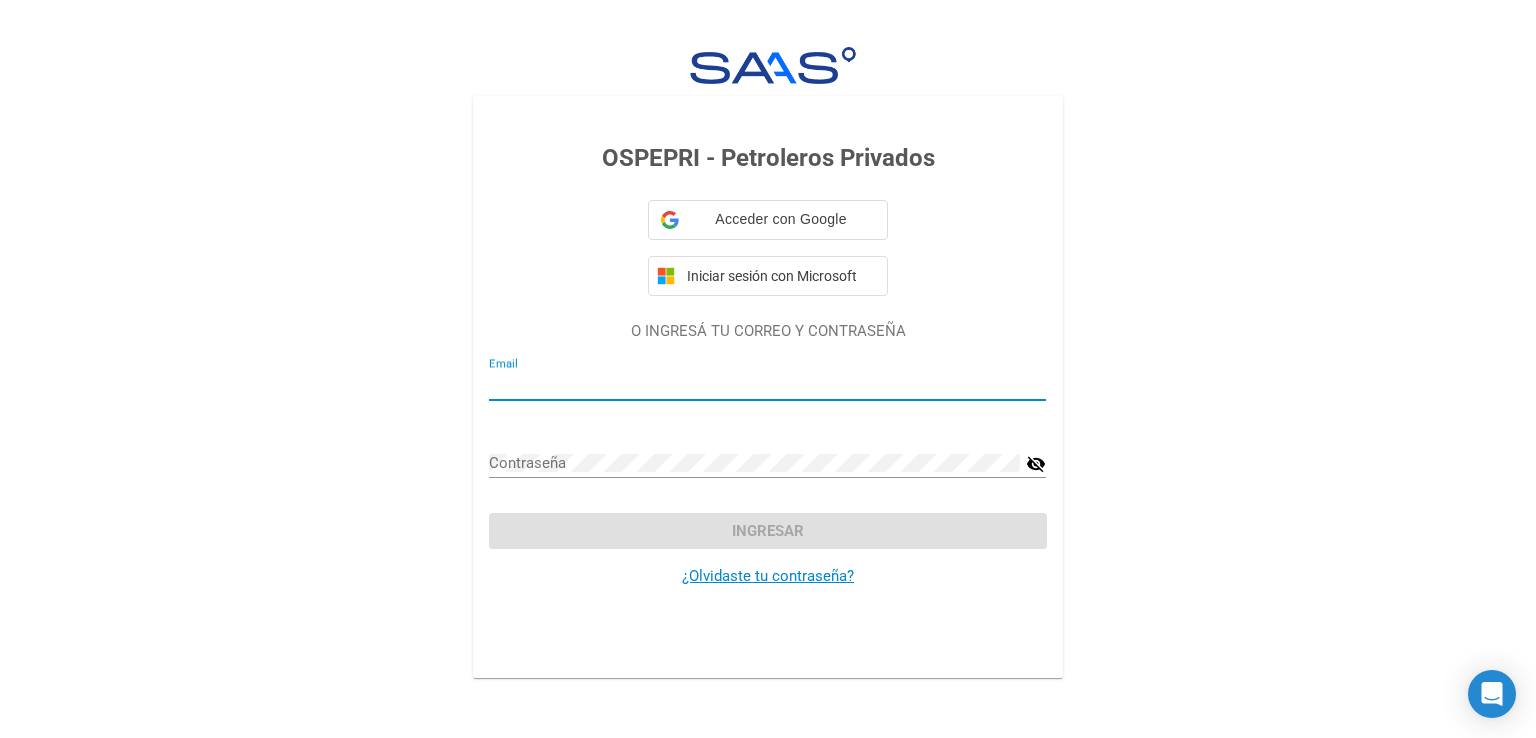type on "tinacampos103@yahoo.com.ar" 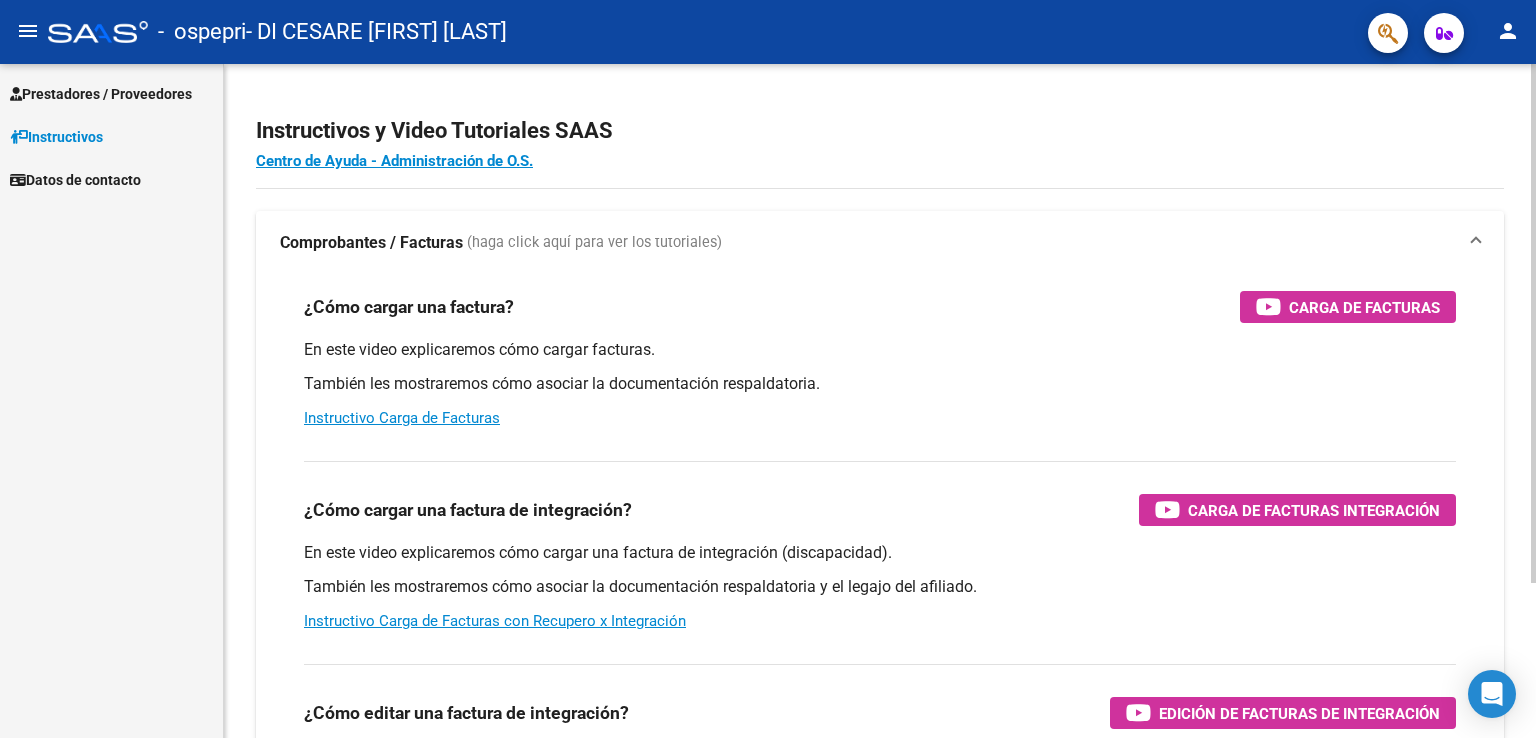 scroll, scrollTop: 0, scrollLeft: 0, axis: both 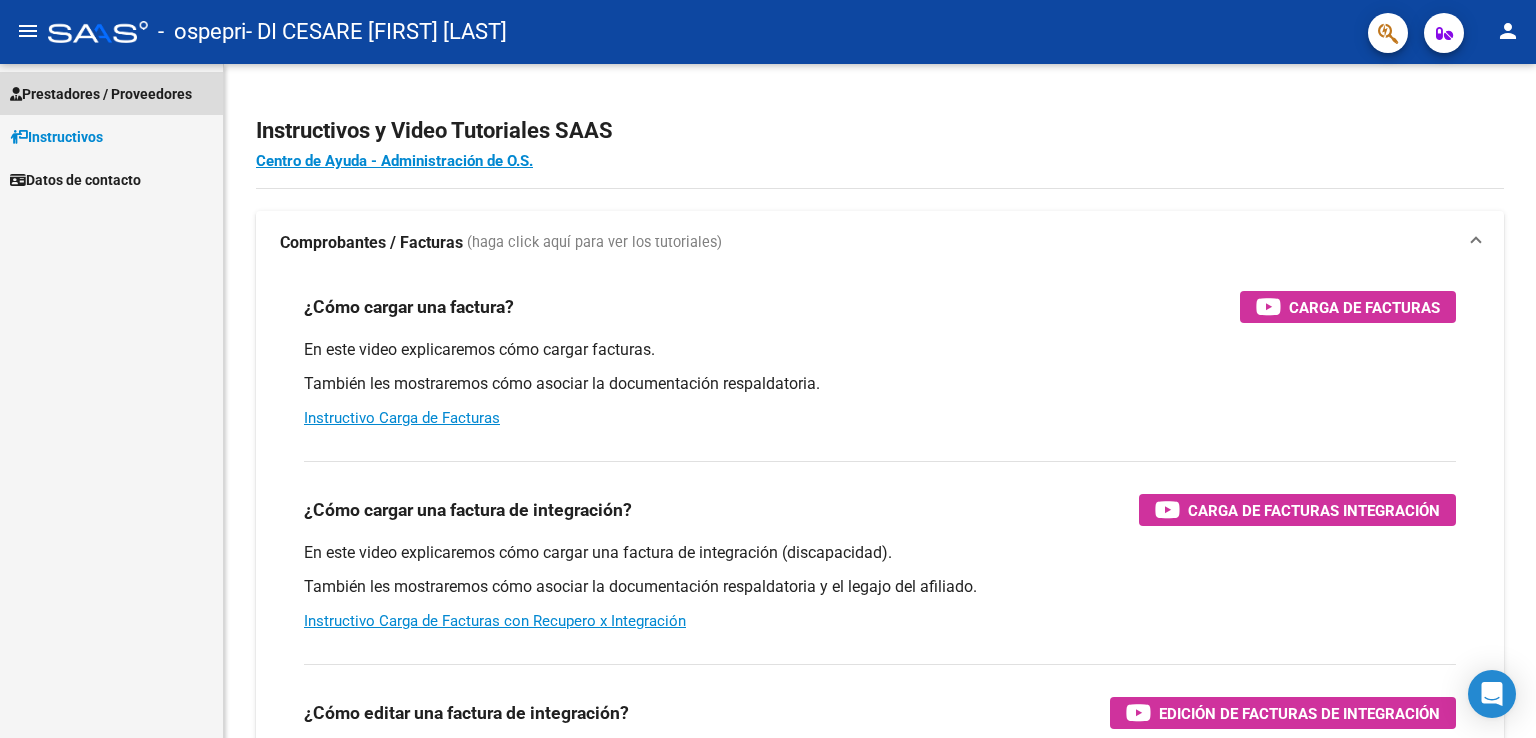click on "Prestadores / Proveedores" at bounding box center (101, 94) 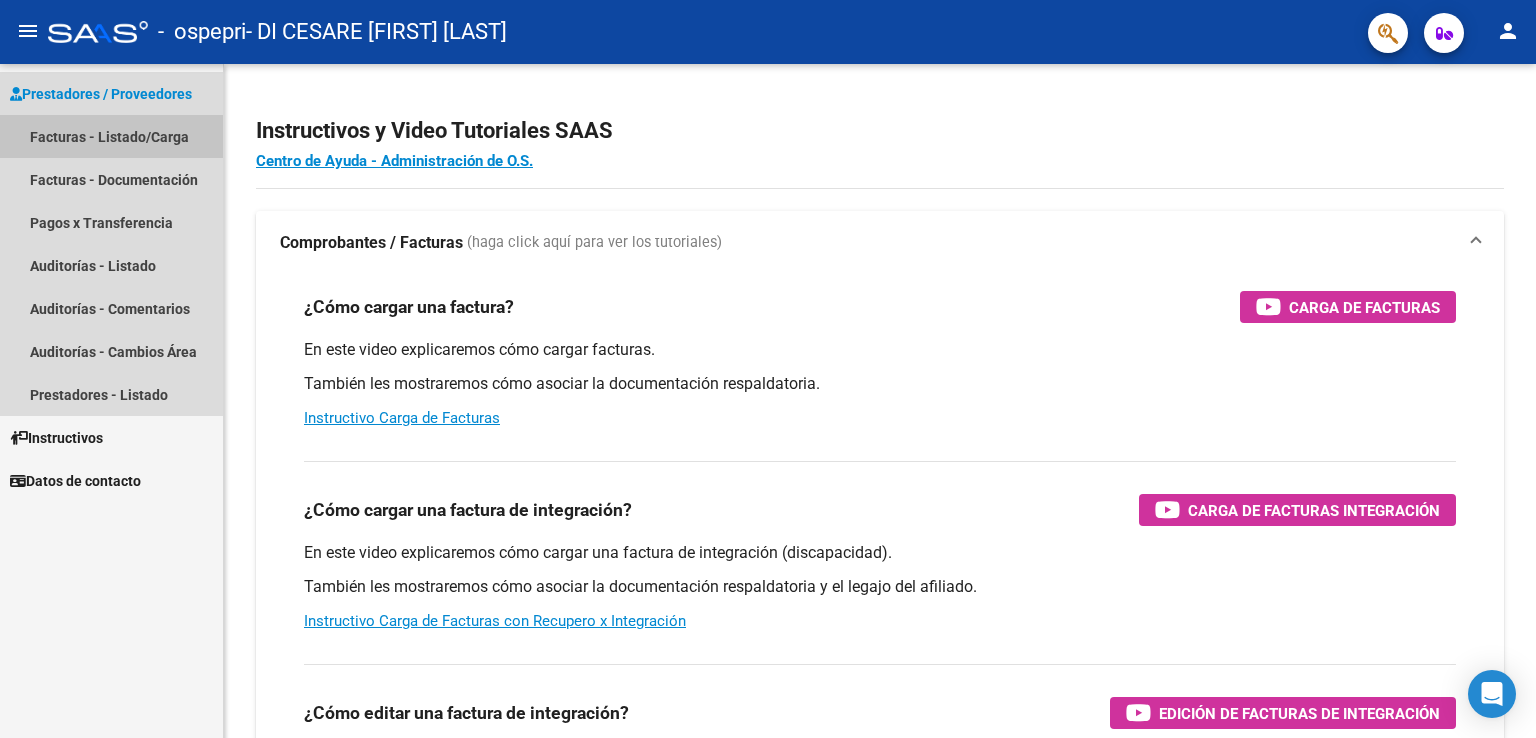 click on "Facturas - Listado/Carga" at bounding box center [111, 136] 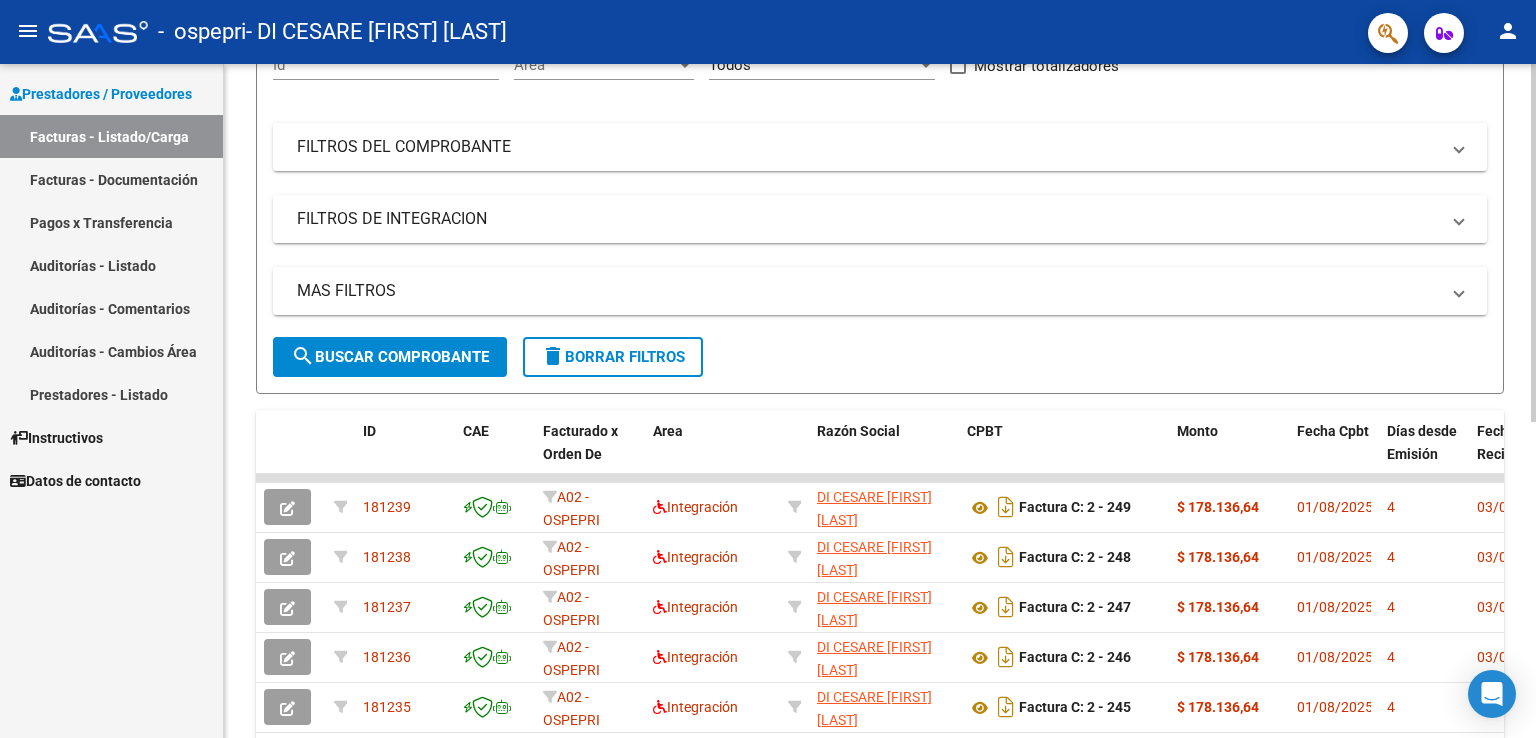 scroll, scrollTop: 400, scrollLeft: 0, axis: vertical 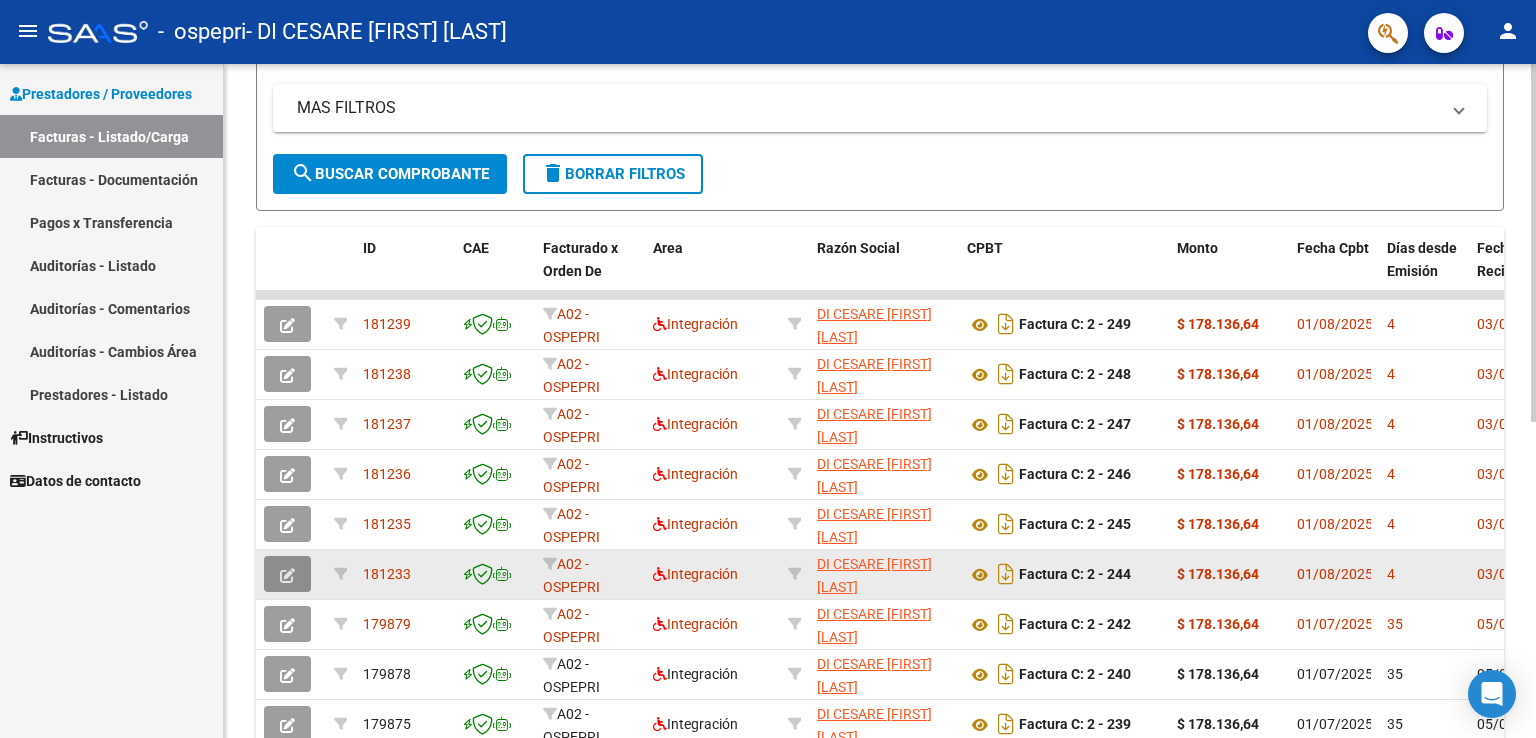 click 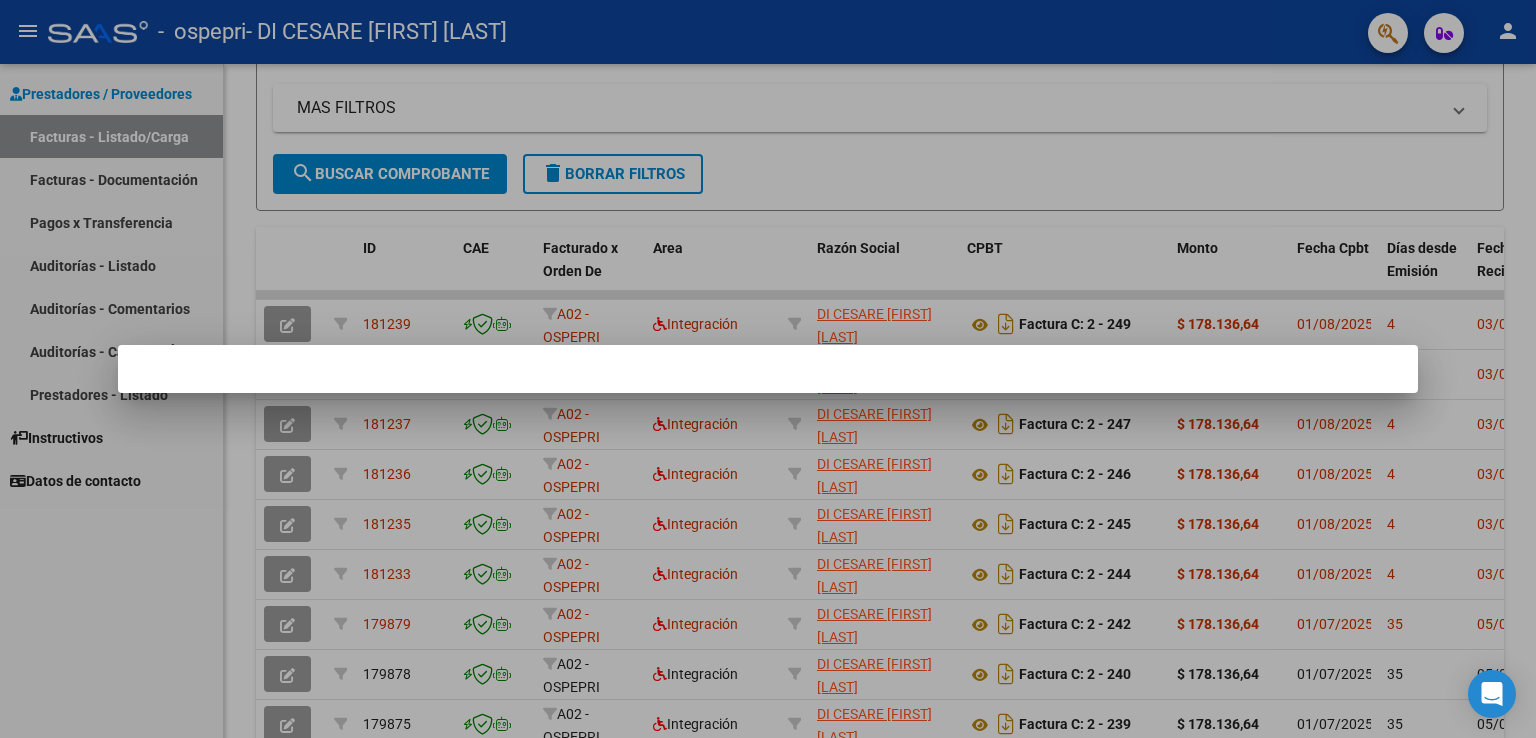 drag, startPoint x: 1514, startPoint y: 698, endPoint x: 1284, endPoint y: 733, distance: 232.6478 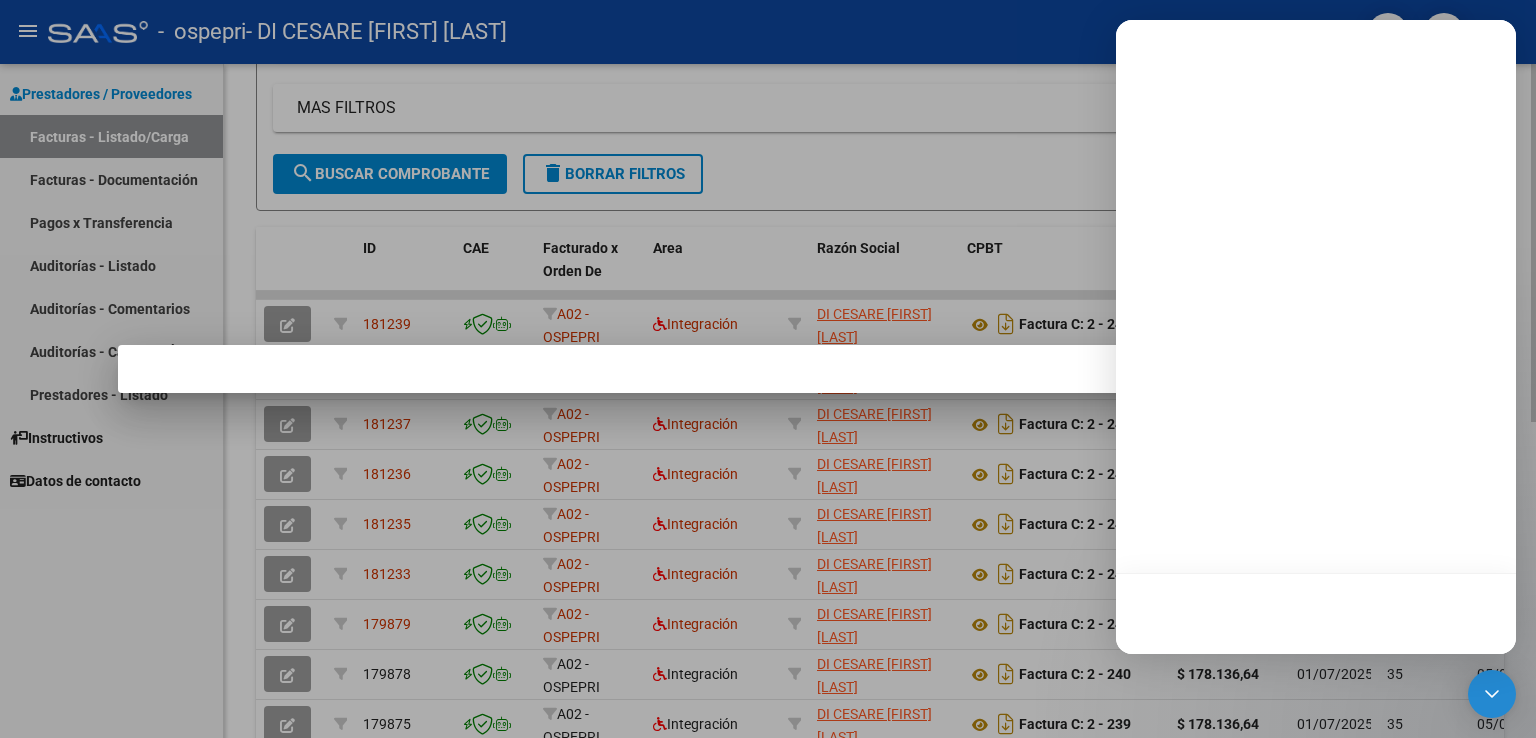 click at bounding box center (768, 369) 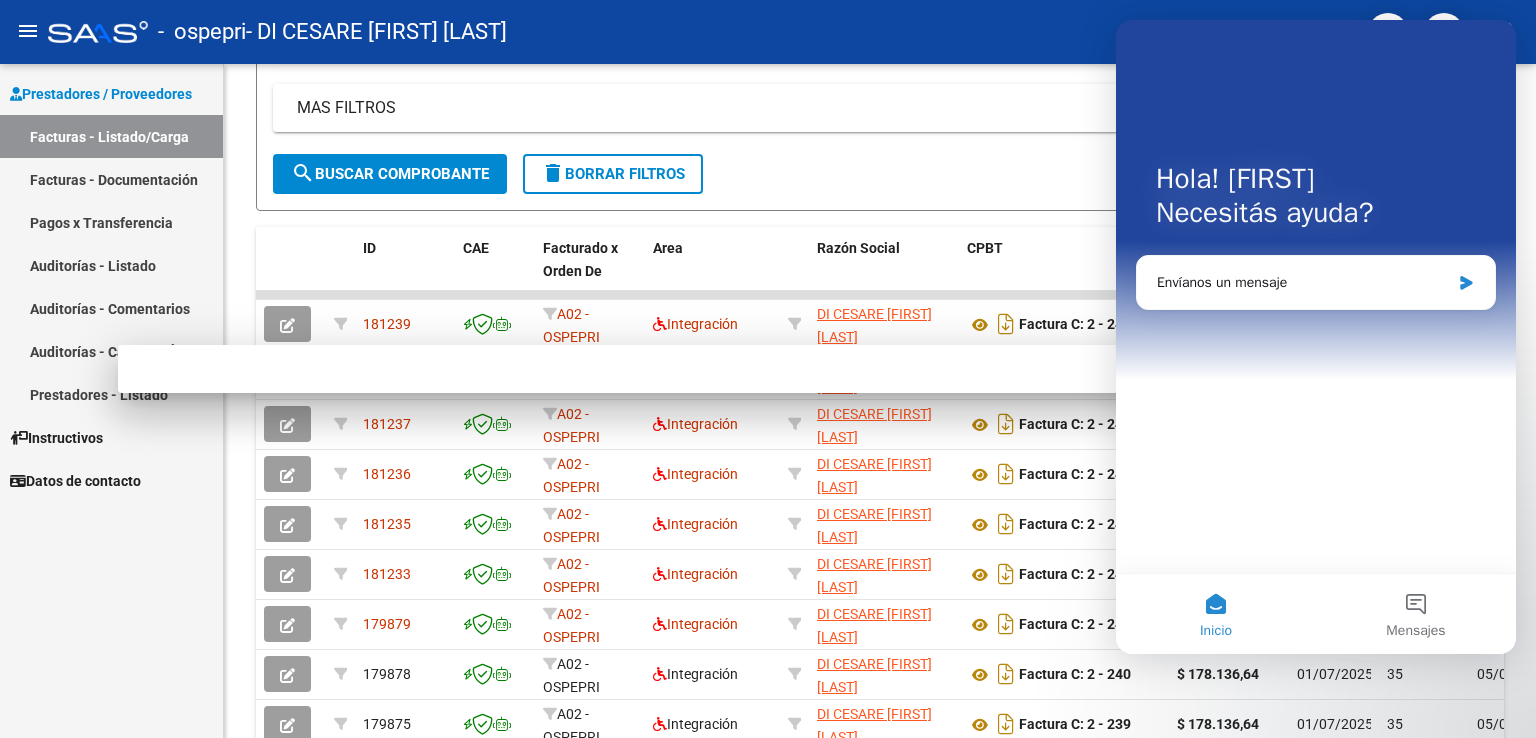 scroll, scrollTop: 0, scrollLeft: 0, axis: both 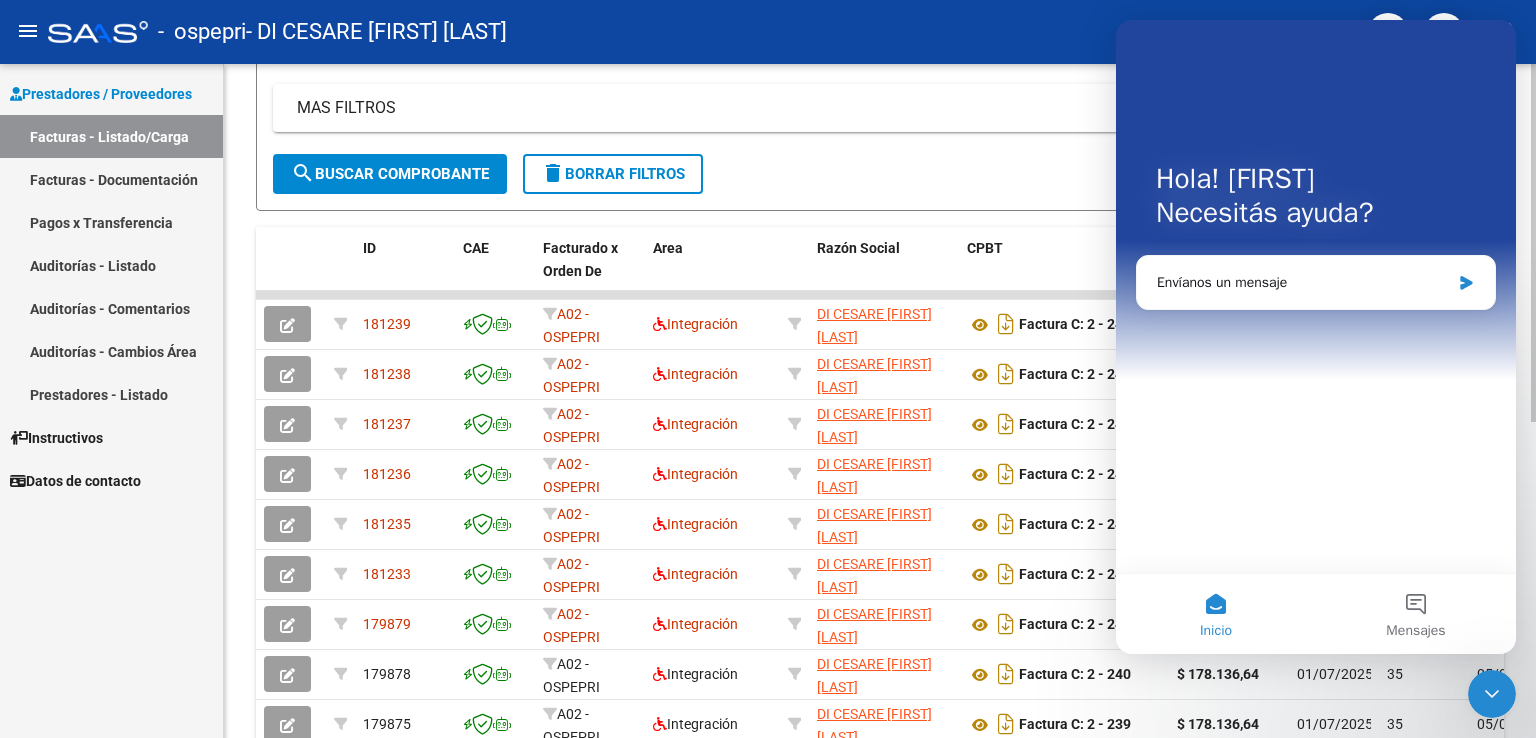 click on "MAS FILTROS  Todos Con Doc. Respaldatoria Todos Con Trazabilidad Todos Asociado a Expediente Sur Auditoría Auditoría Auditoría Id Start date – End date Auditoría Confirmada Desde / Hasta Start date – End date Fec. Rec. Desde / Hasta Start date – End date Fec. Creado Desde / Hasta Start date – End date Fec. Vencimiento  Desde / Hasta Op Estado Estado Start date – End date Fec. Confirmado Desde / Hasta Todos Procesado Por Tesorería Todos Archivado" 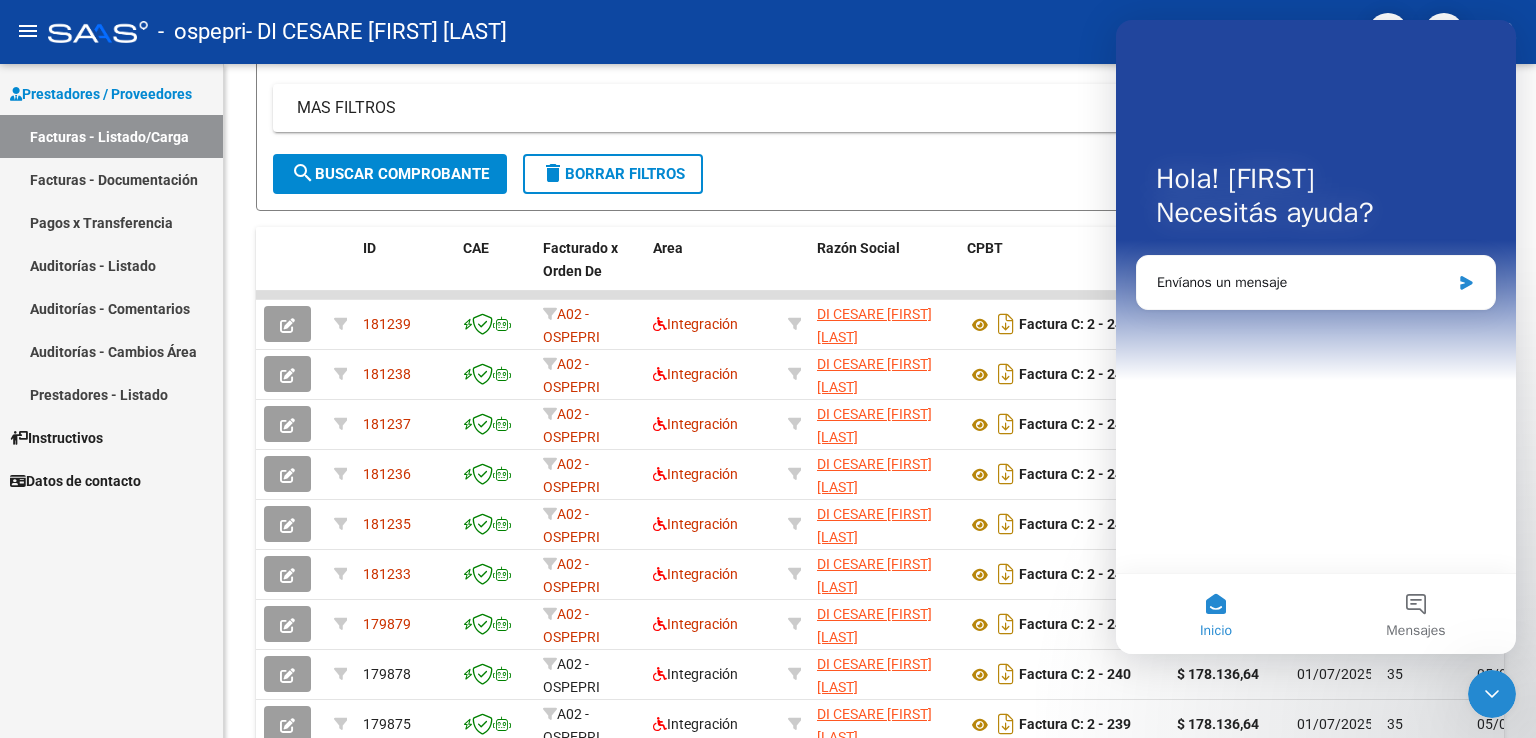 click on "Prestadores / Proveedores Facturas - Listado/Carga Facturas - Documentación Pagos x Transferencia Auditorías - Listado Auditorías - Comentarios Auditorías - Cambios Área Prestadores - Listado    Instructivos    Datos de contacto" at bounding box center (111, 401) 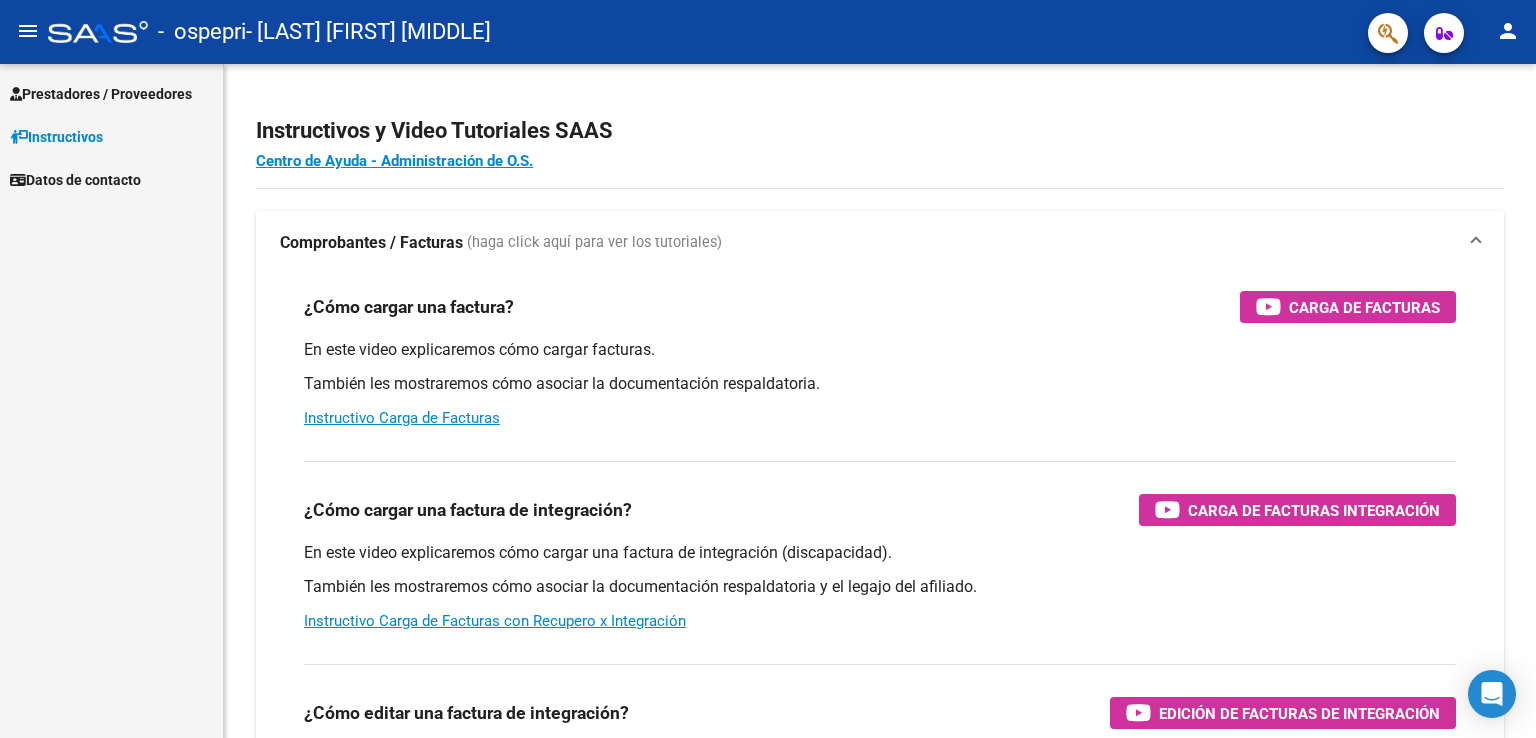 scroll, scrollTop: 0, scrollLeft: 0, axis: both 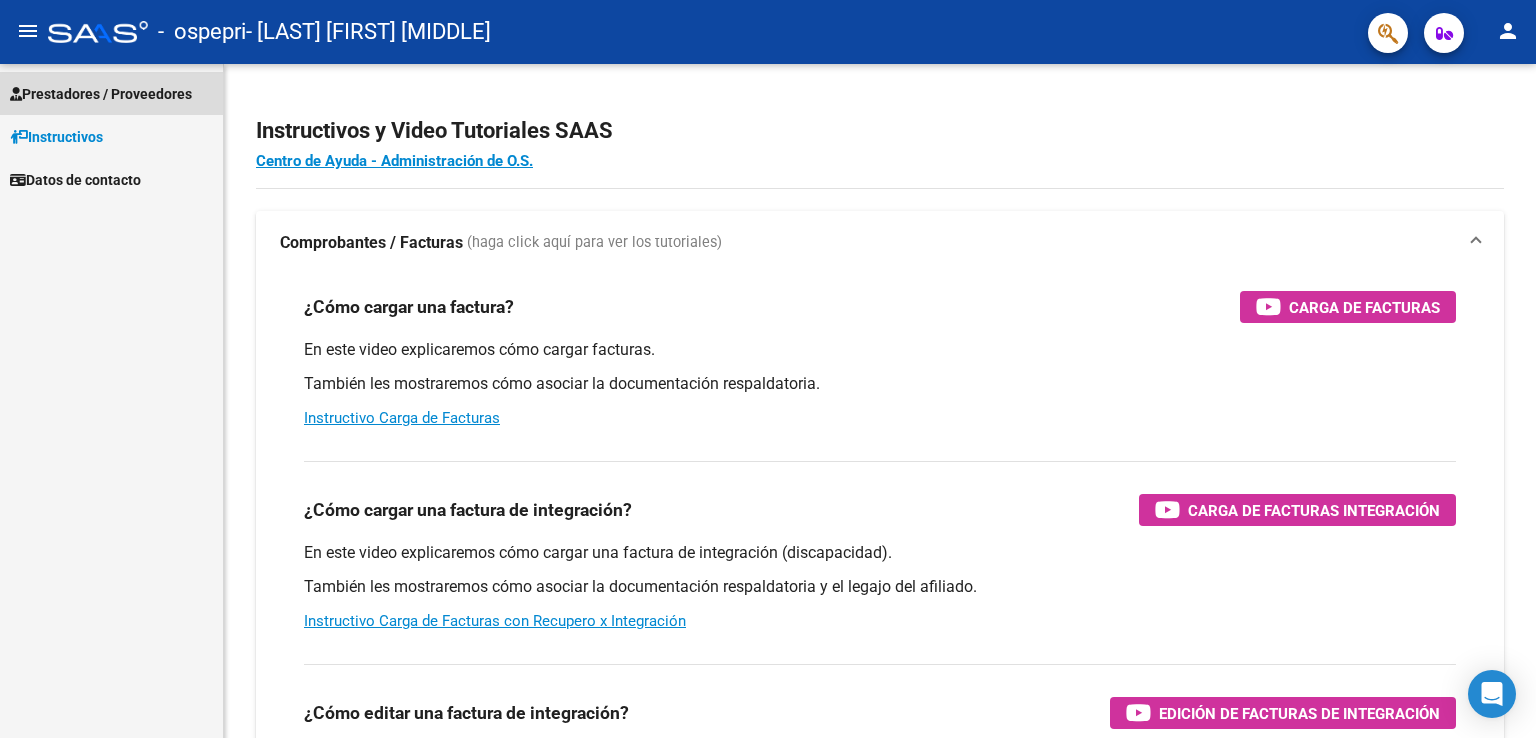 click on "Prestadores / Proveedores" at bounding box center (101, 94) 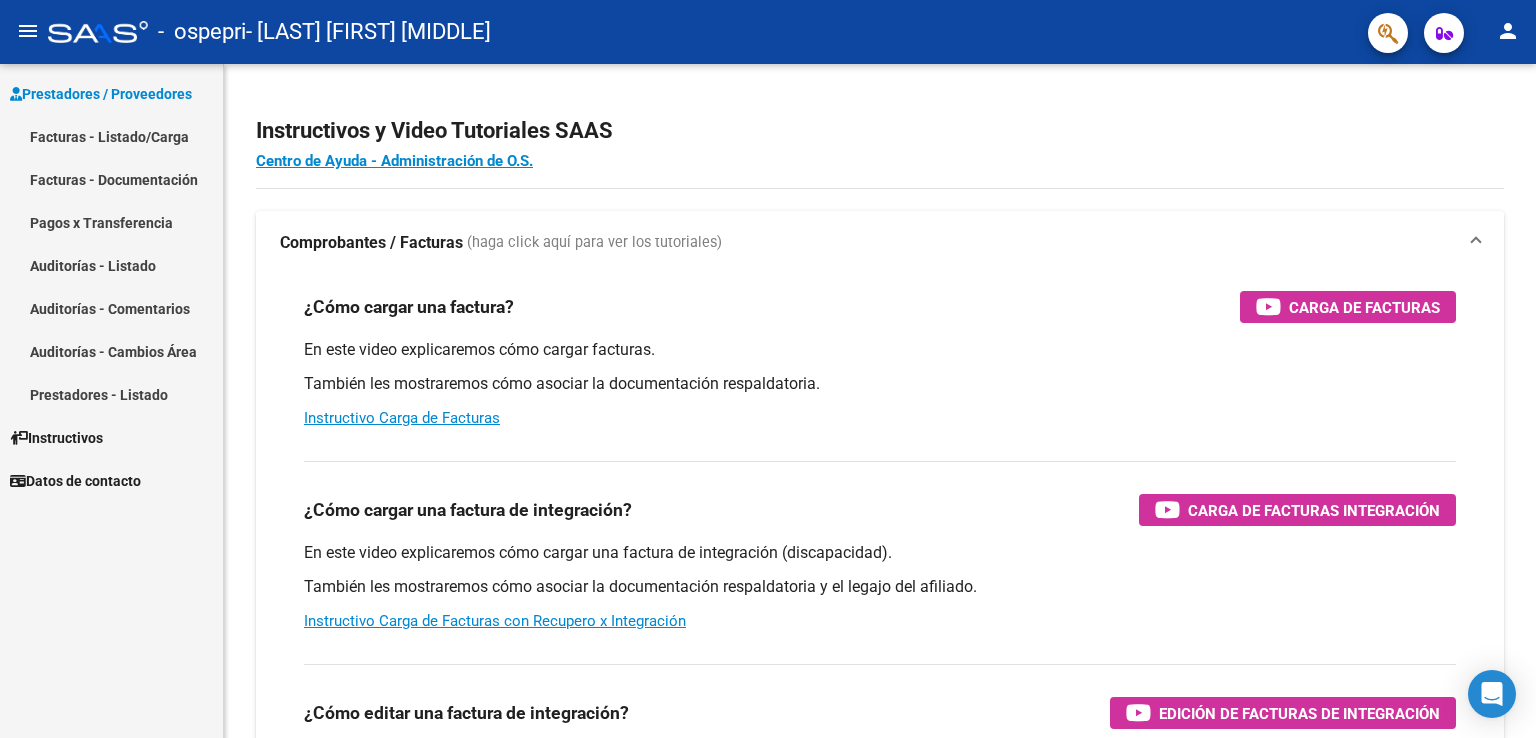 click on "Facturas - Listado/Carga" at bounding box center (111, 136) 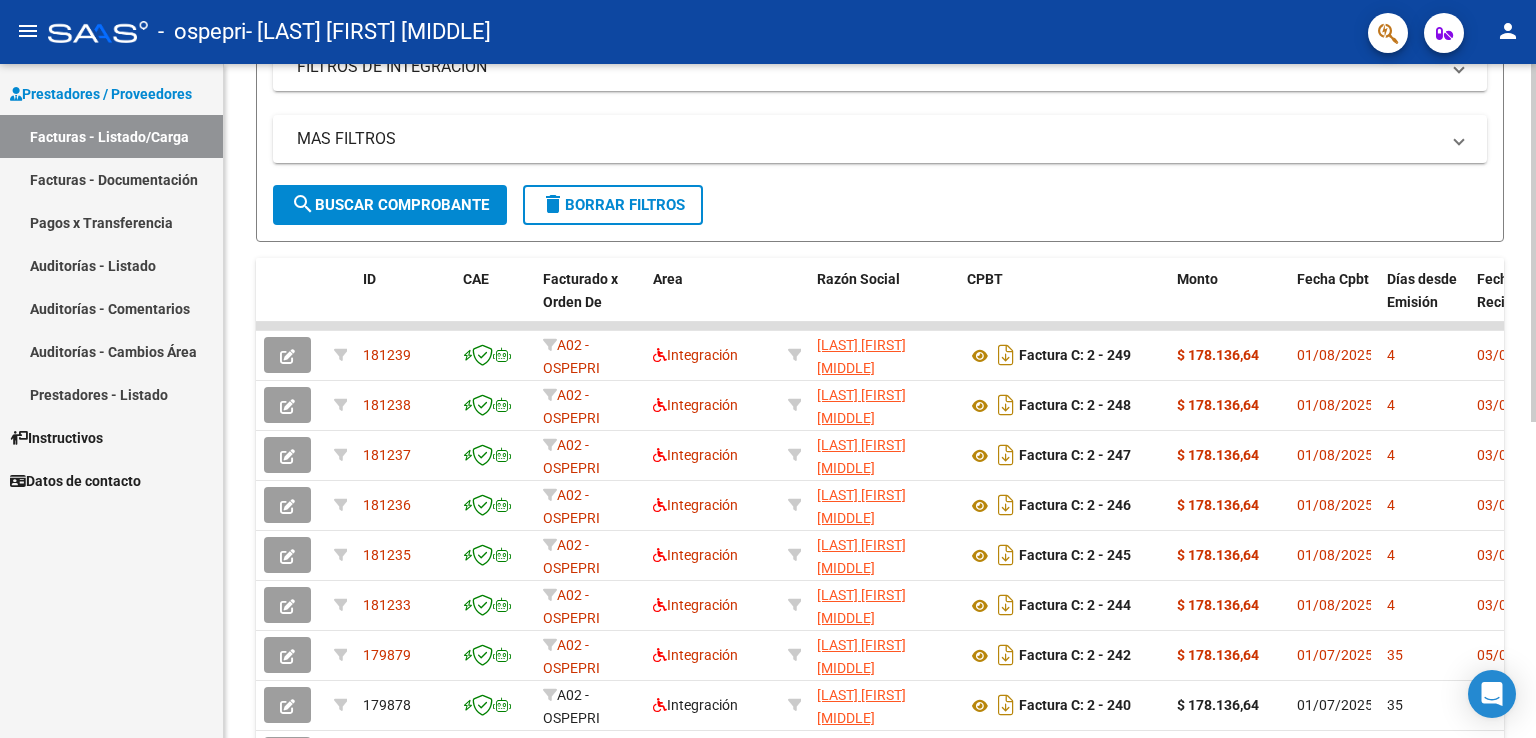 scroll, scrollTop: 400, scrollLeft: 0, axis: vertical 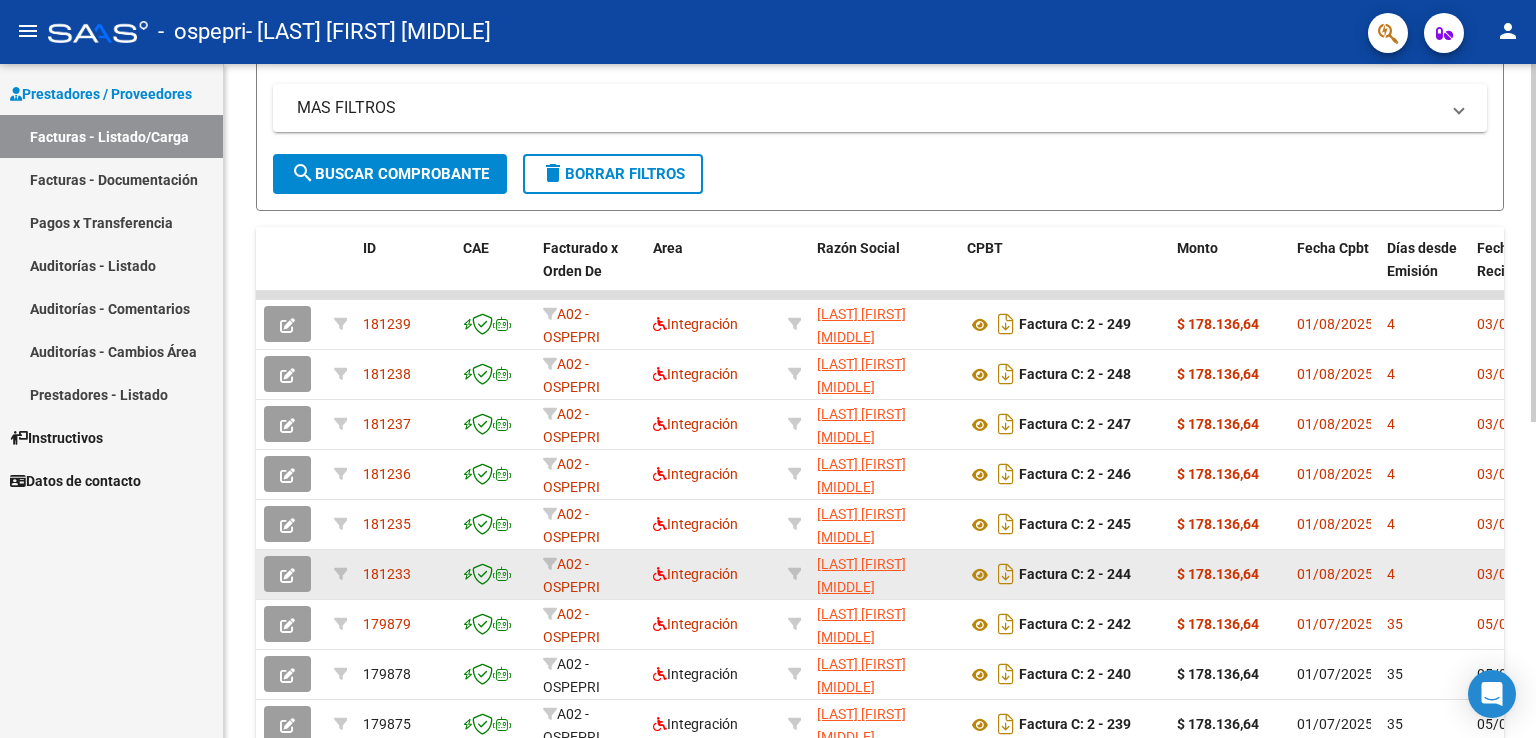 click 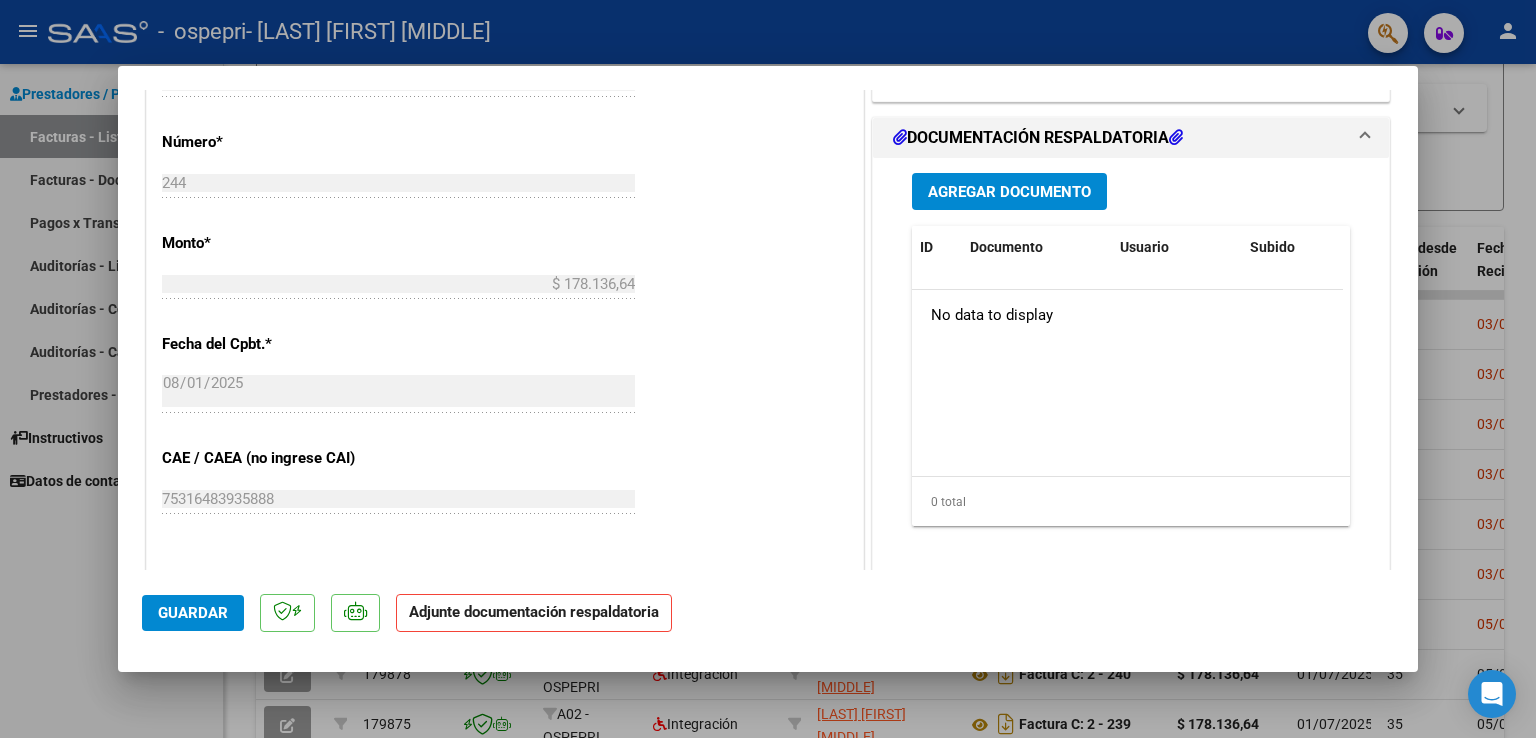 scroll, scrollTop: 900, scrollLeft: 0, axis: vertical 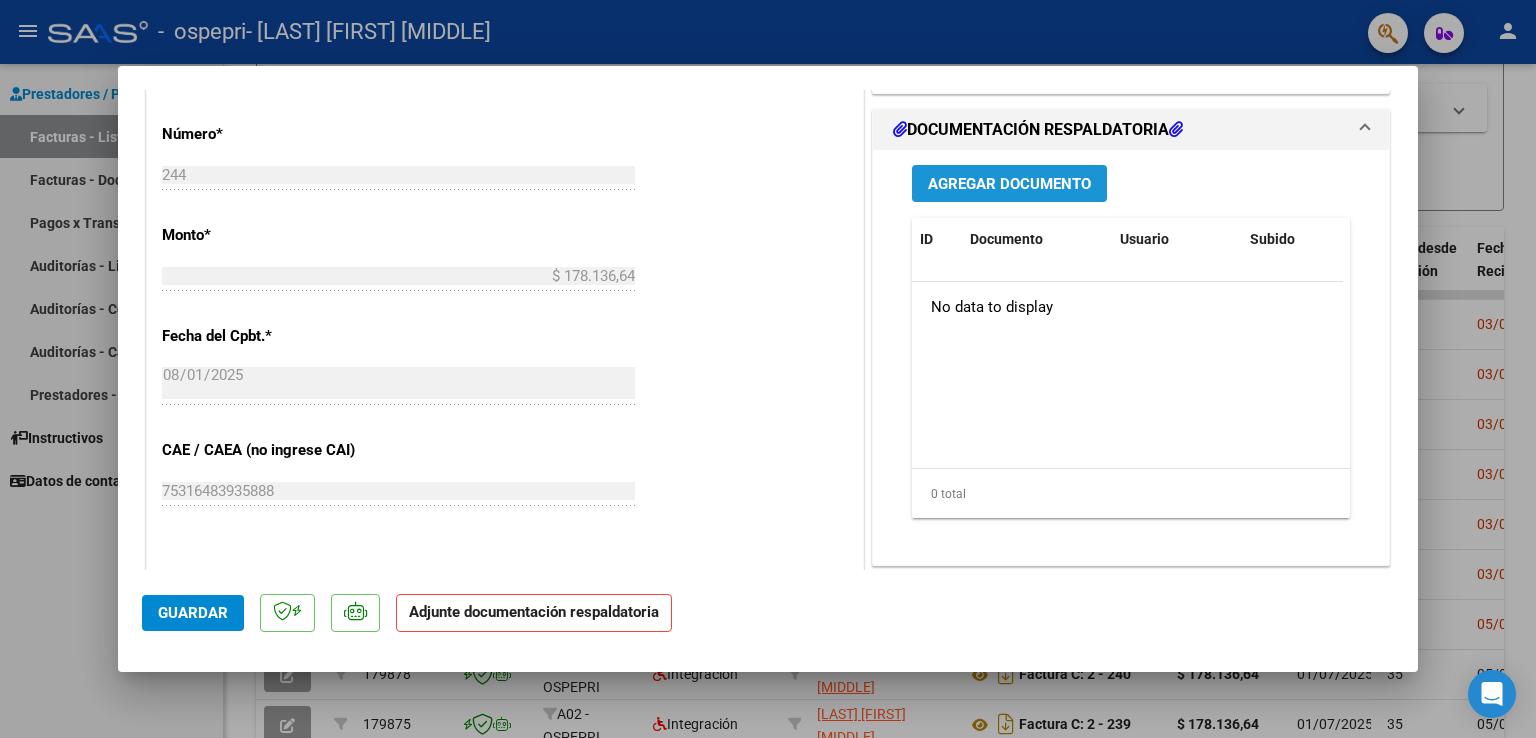 click on "Agregar Documento" at bounding box center [1009, 184] 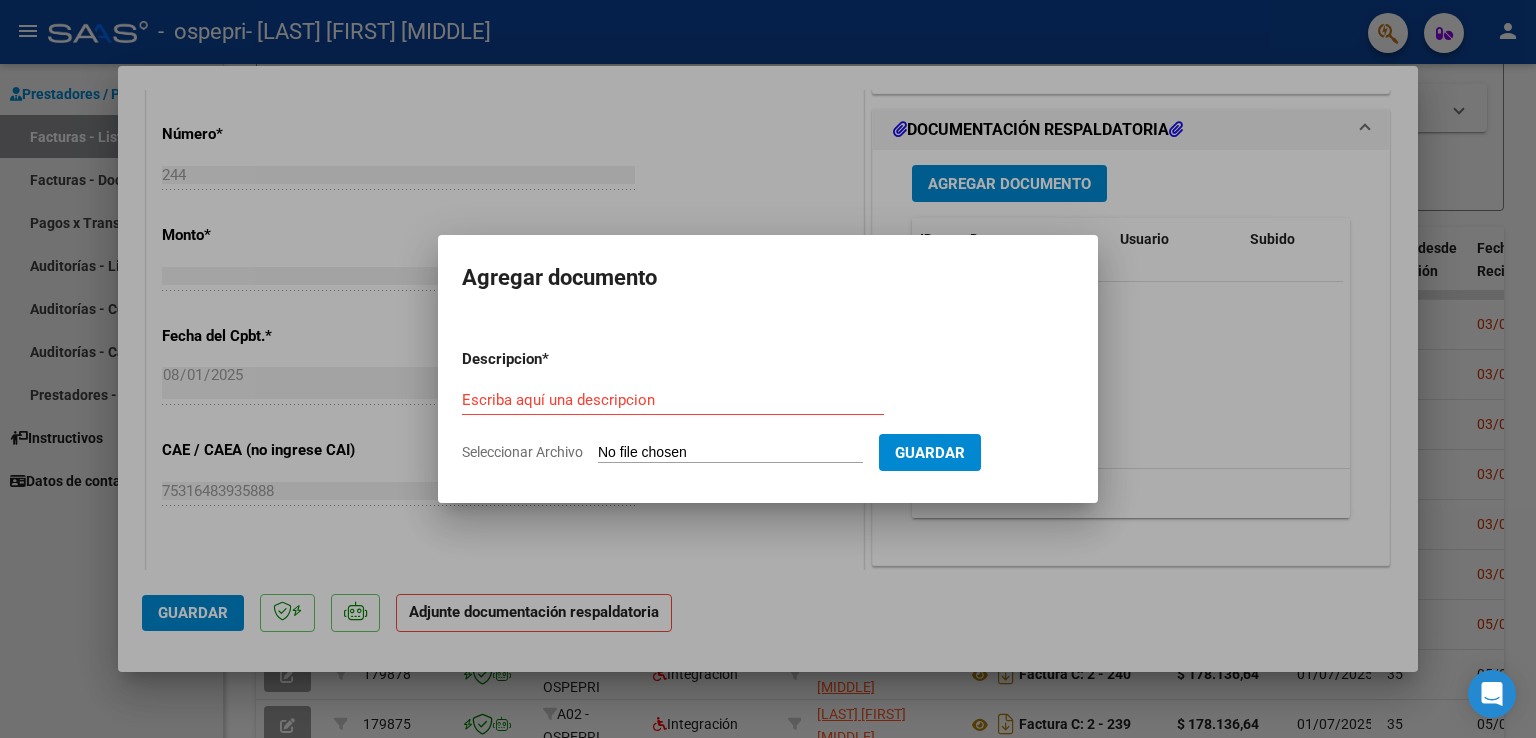 click on "Seleccionar Archivo" 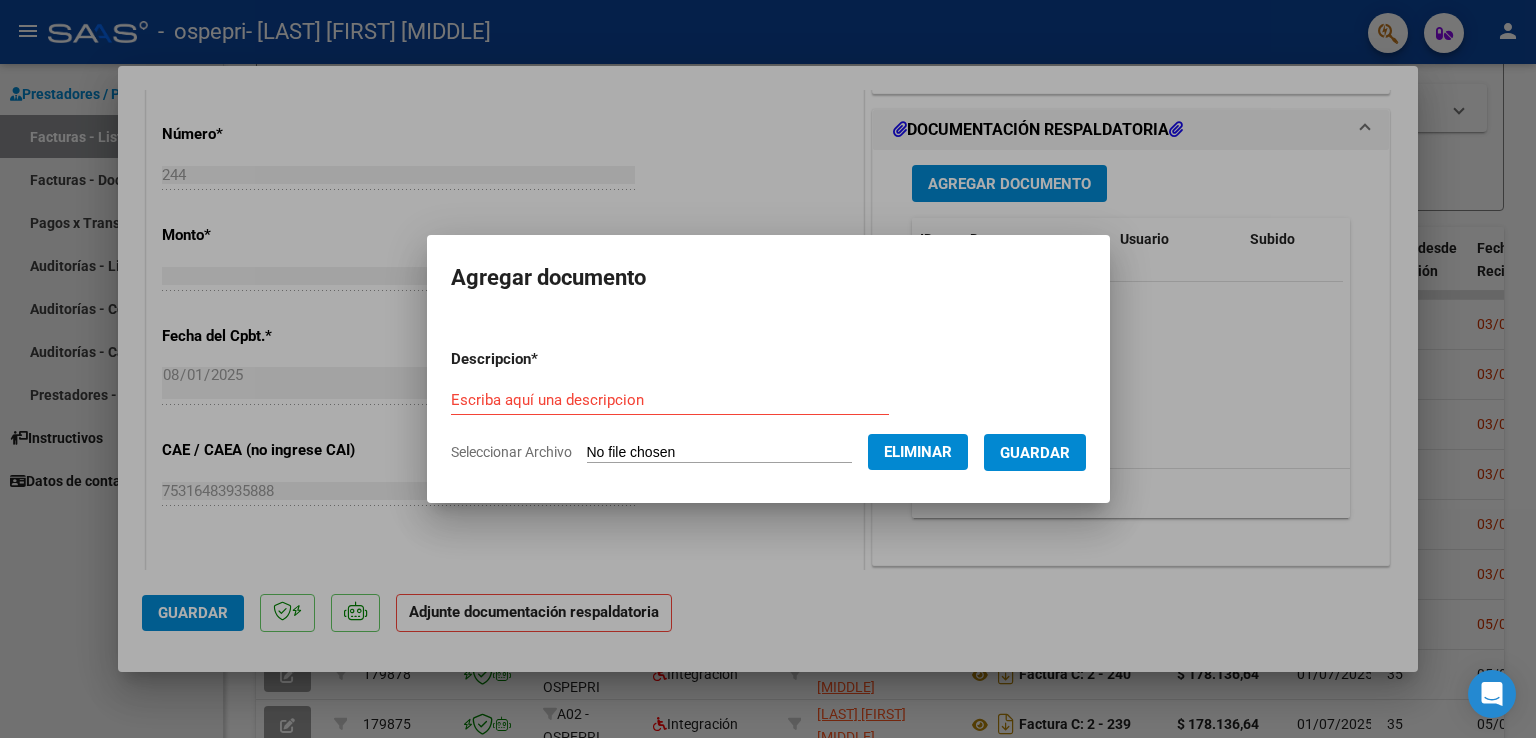 click on "Escriba aquí una descripcion" at bounding box center (670, 400) 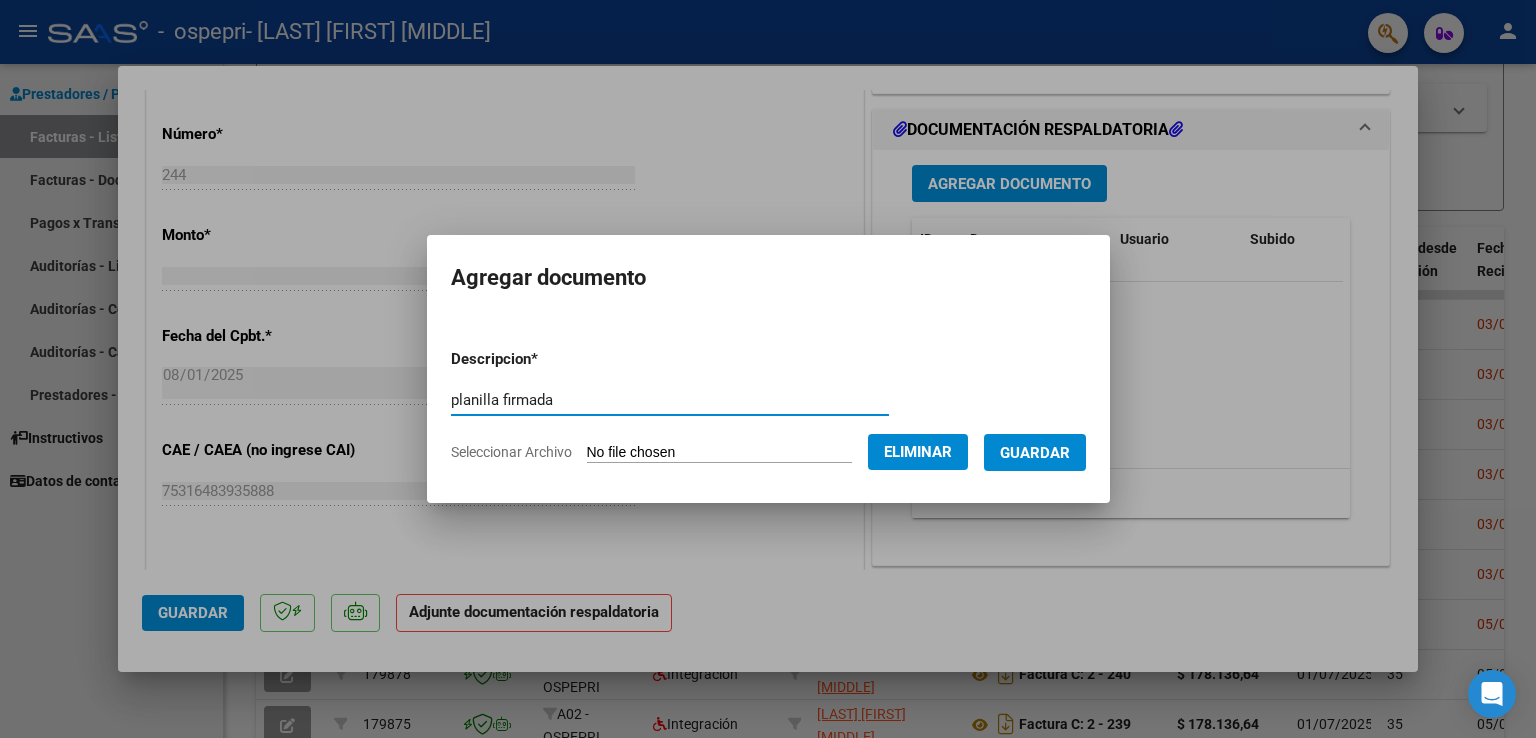 type on "planilla firmada" 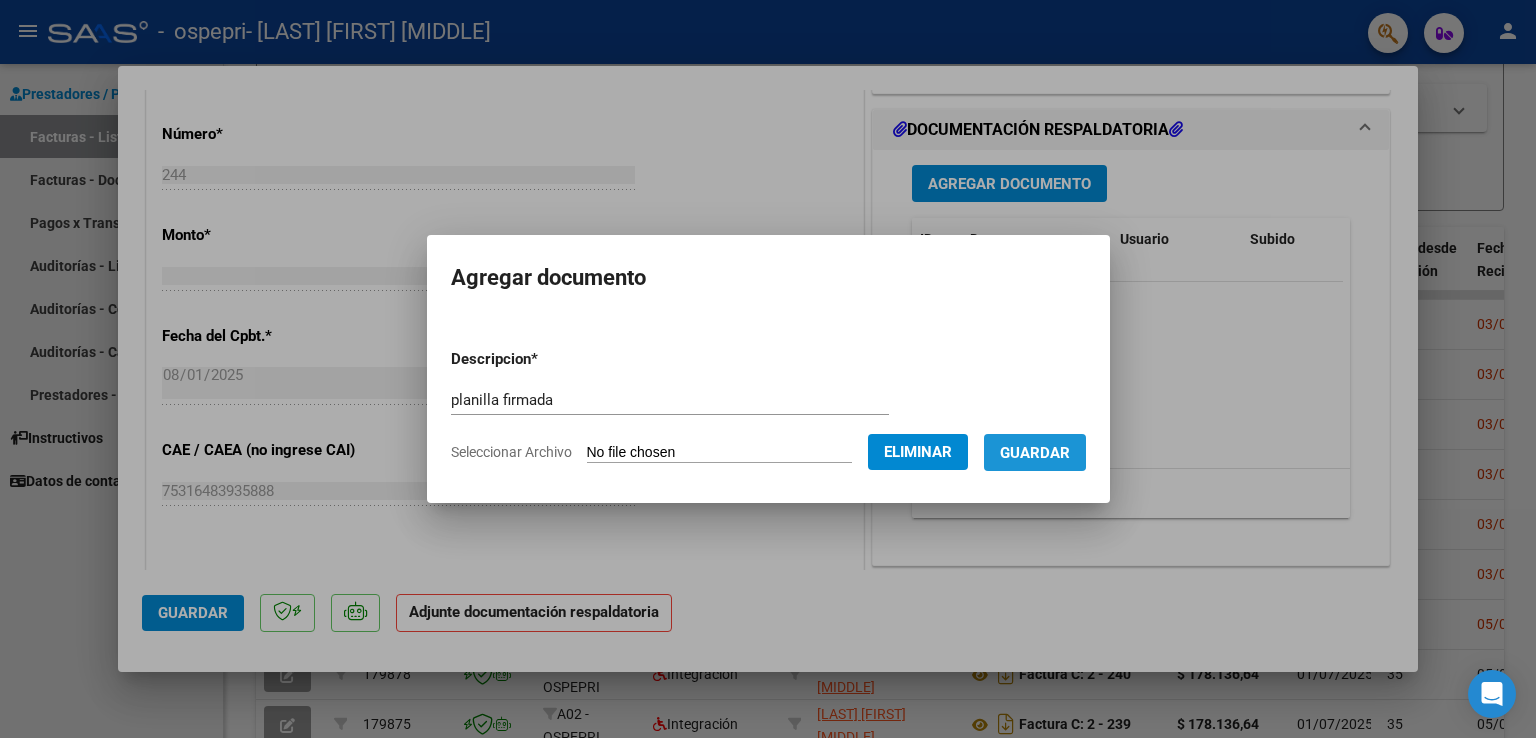 click on "Guardar" at bounding box center [1035, 453] 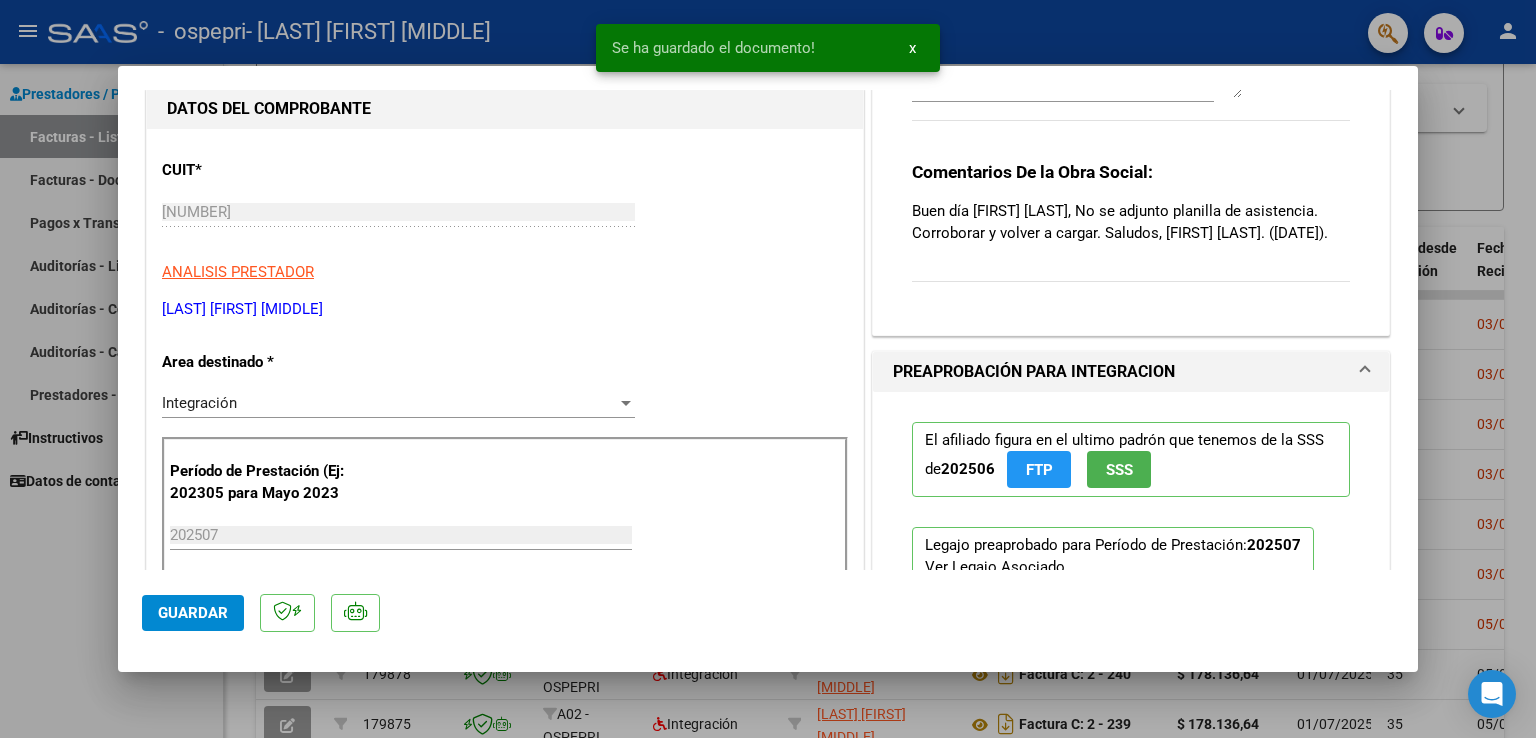 scroll, scrollTop: 0, scrollLeft: 0, axis: both 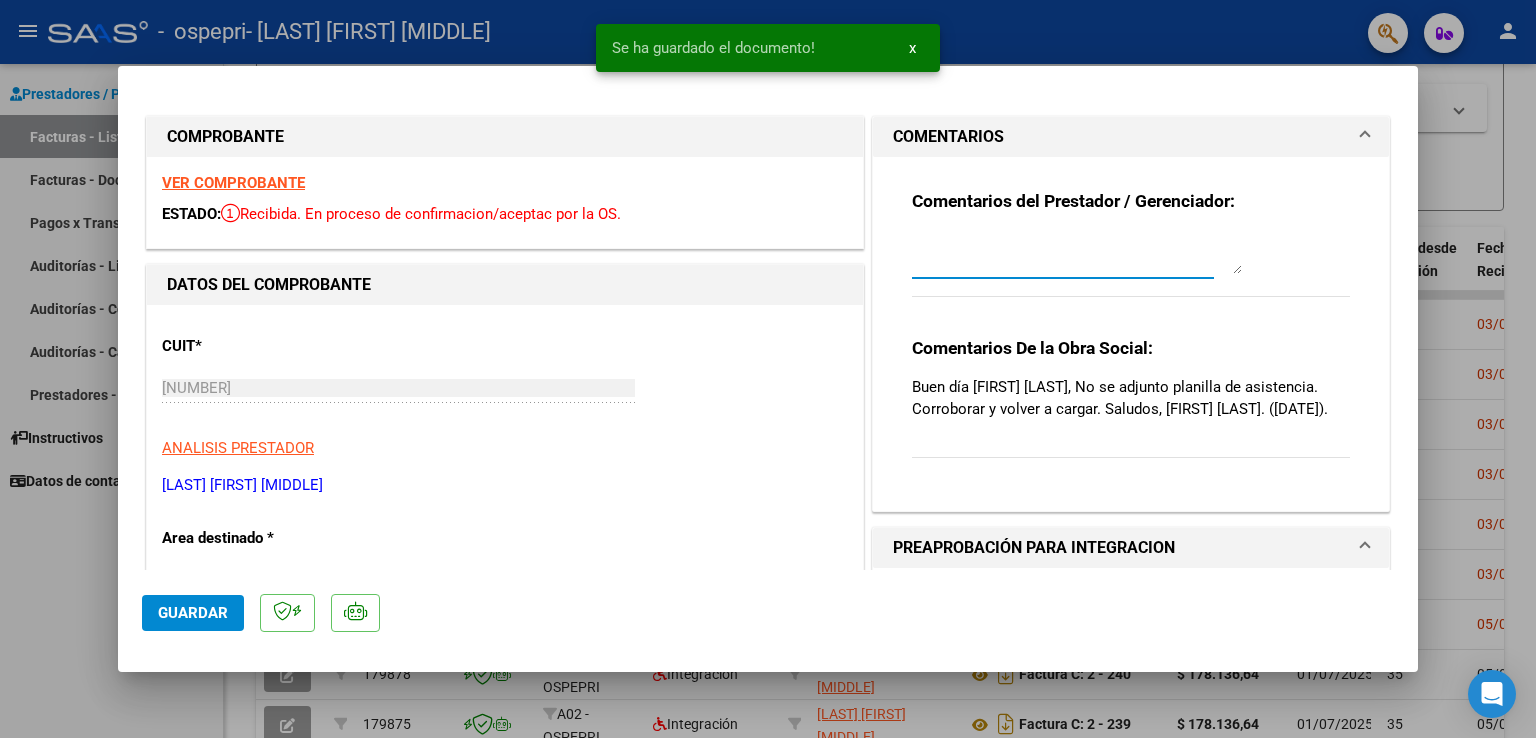 click at bounding box center [1077, 254] 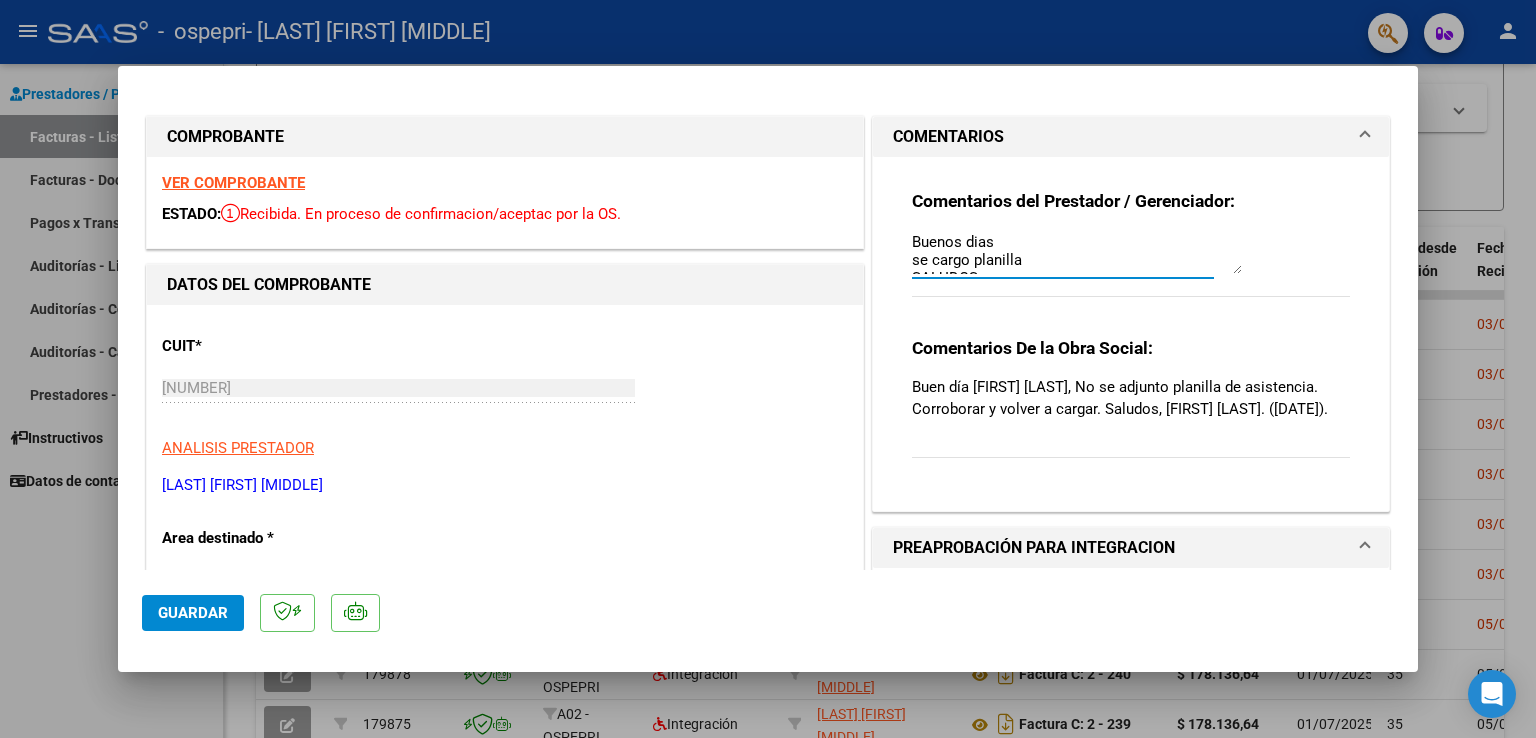 scroll, scrollTop: 0, scrollLeft: 0, axis: both 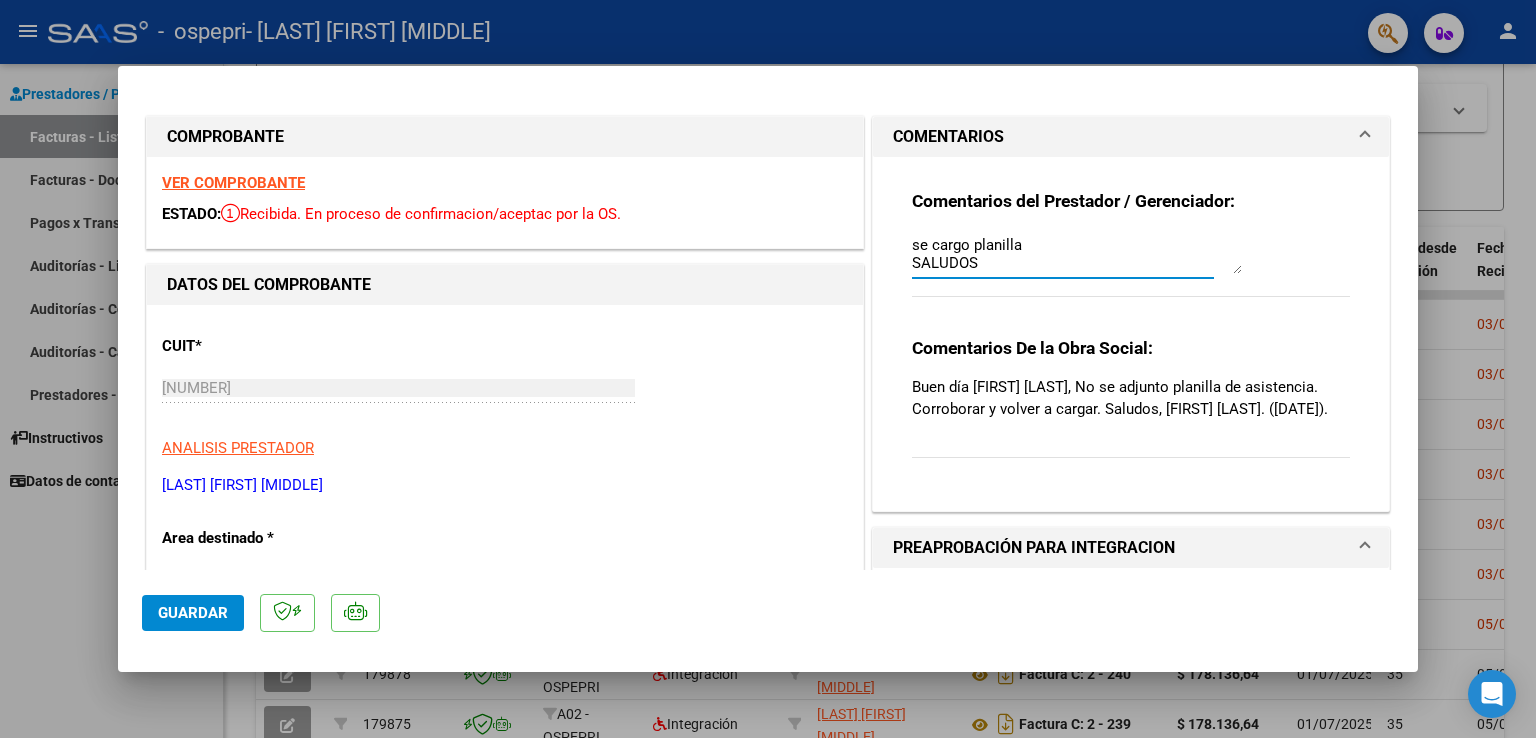 drag, startPoint x: 904, startPoint y: 239, endPoint x: 1000, endPoint y: 262, distance: 98.71677 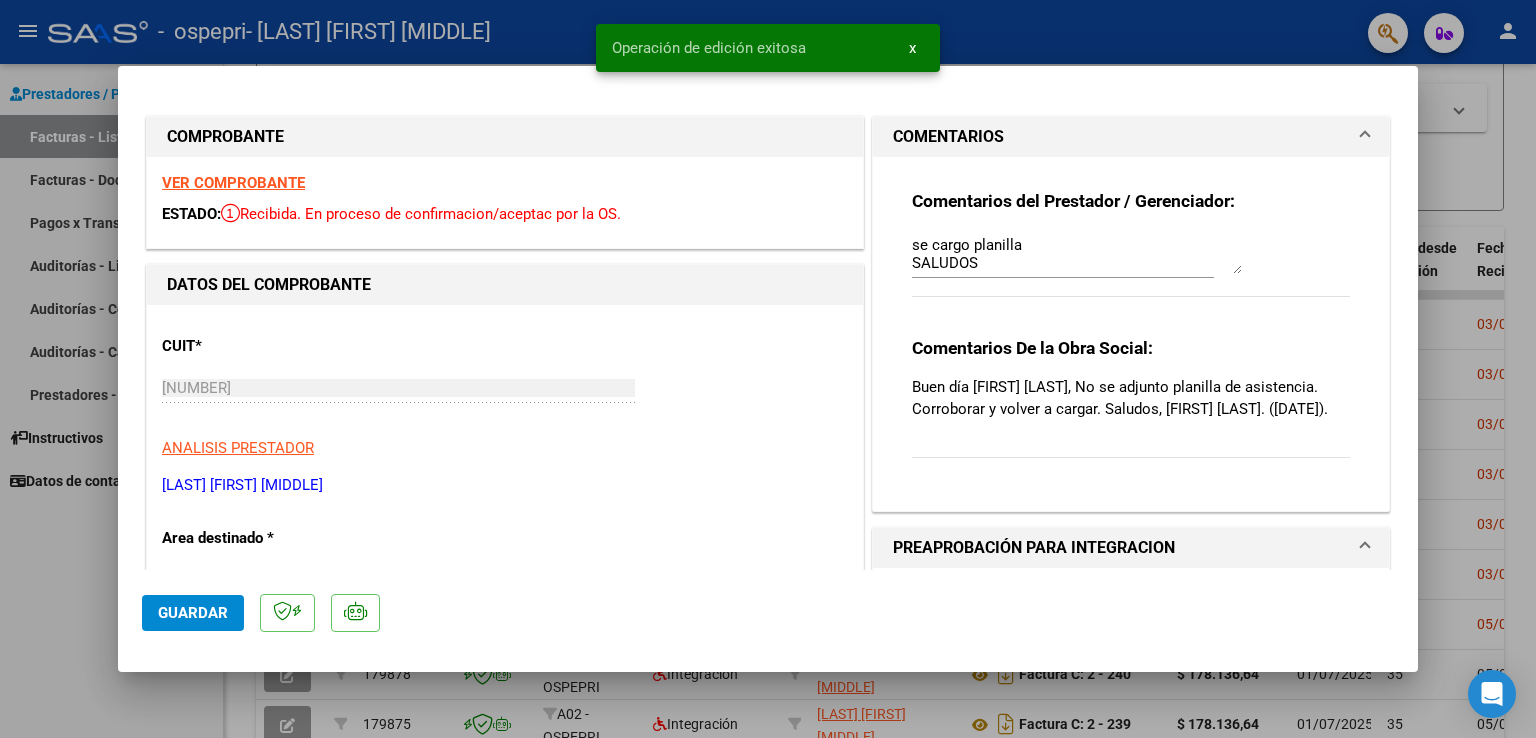 click at bounding box center [768, 369] 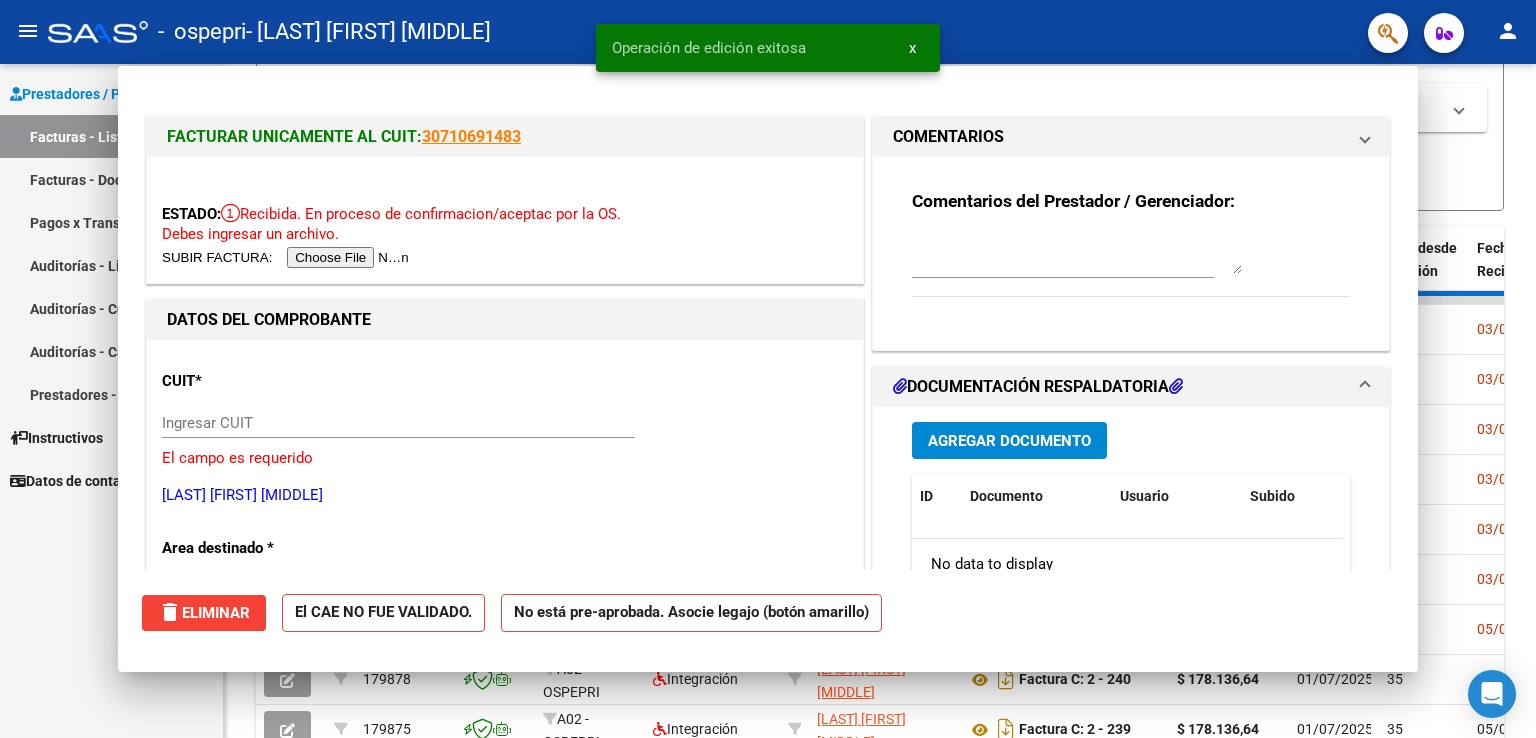 scroll, scrollTop: 0, scrollLeft: 0, axis: both 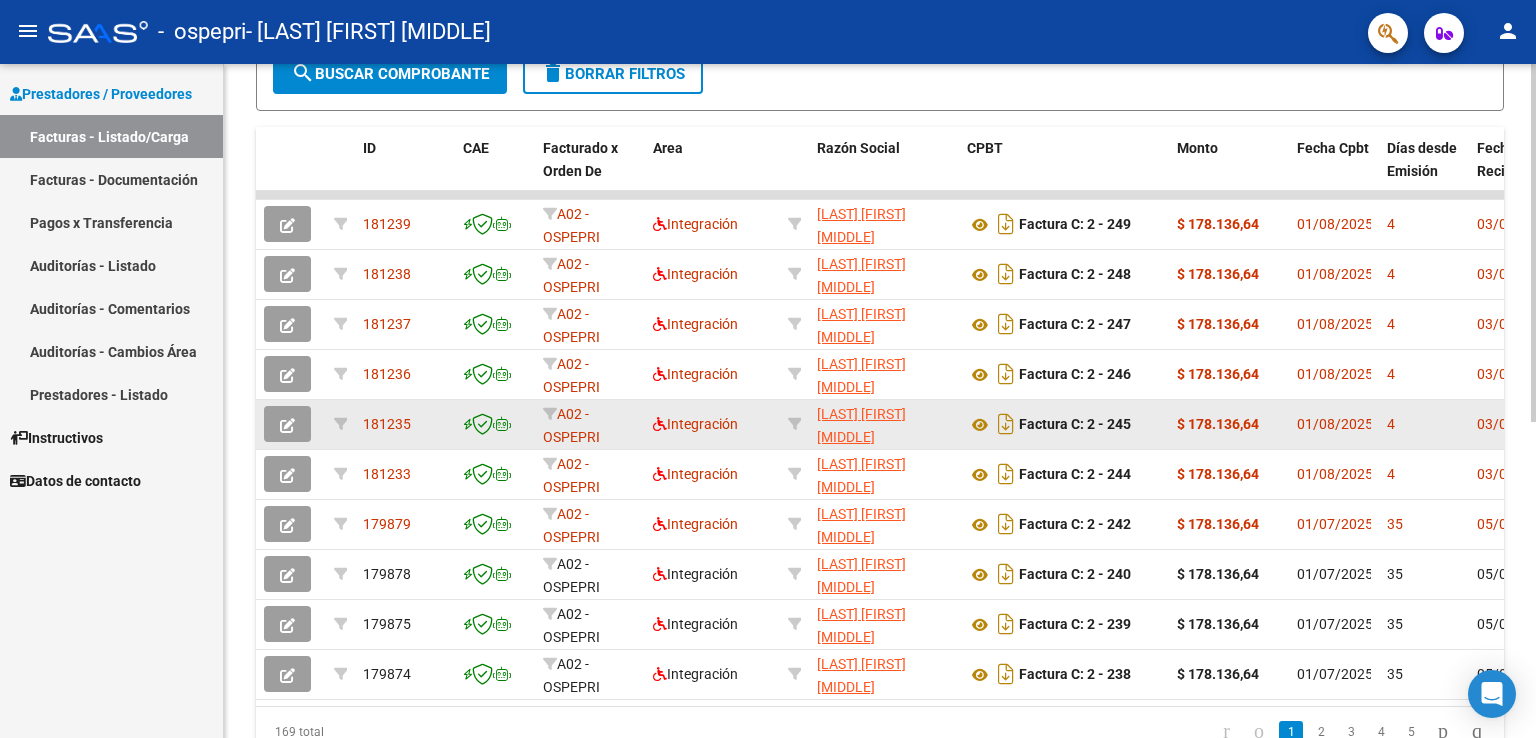 click 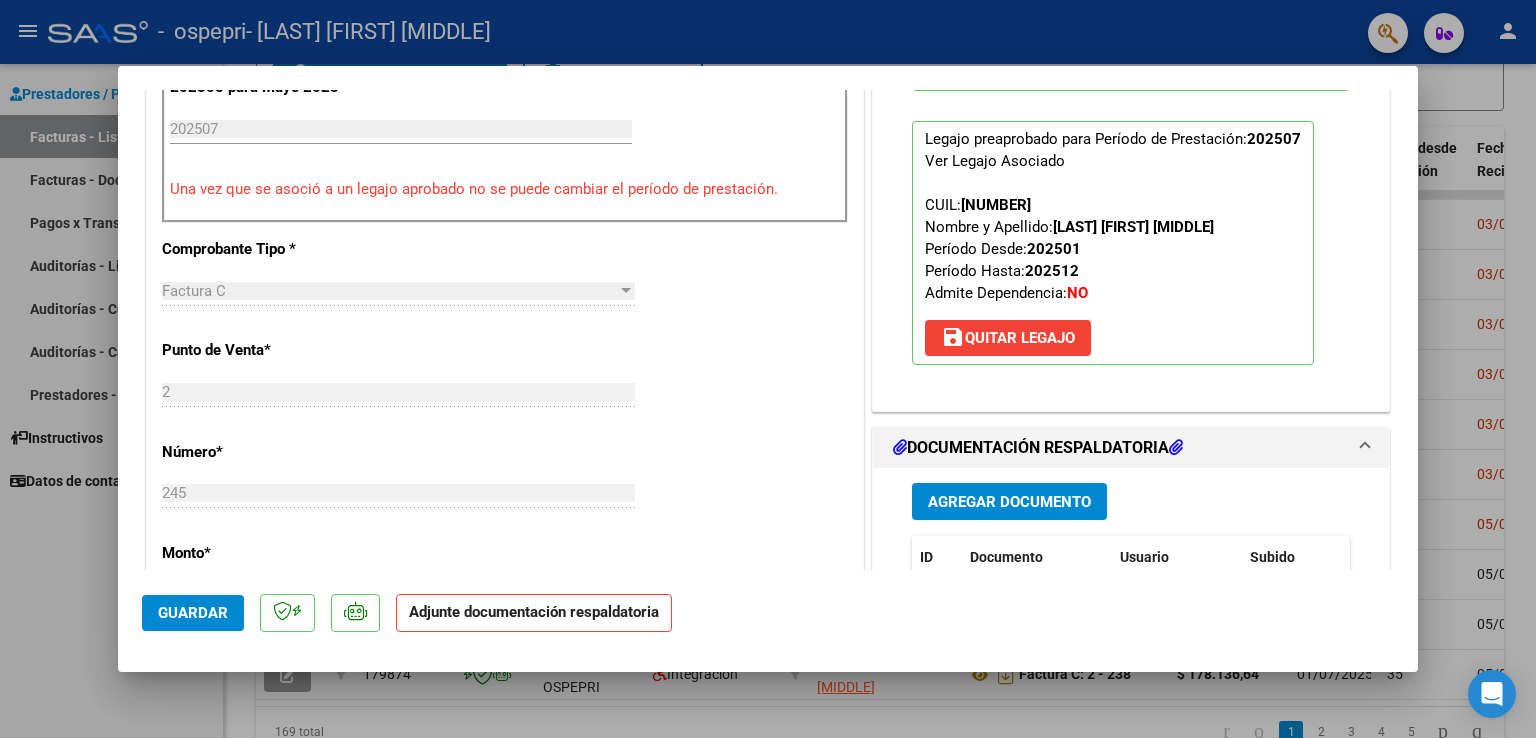 scroll, scrollTop: 700, scrollLeft: 0, axis: vertical 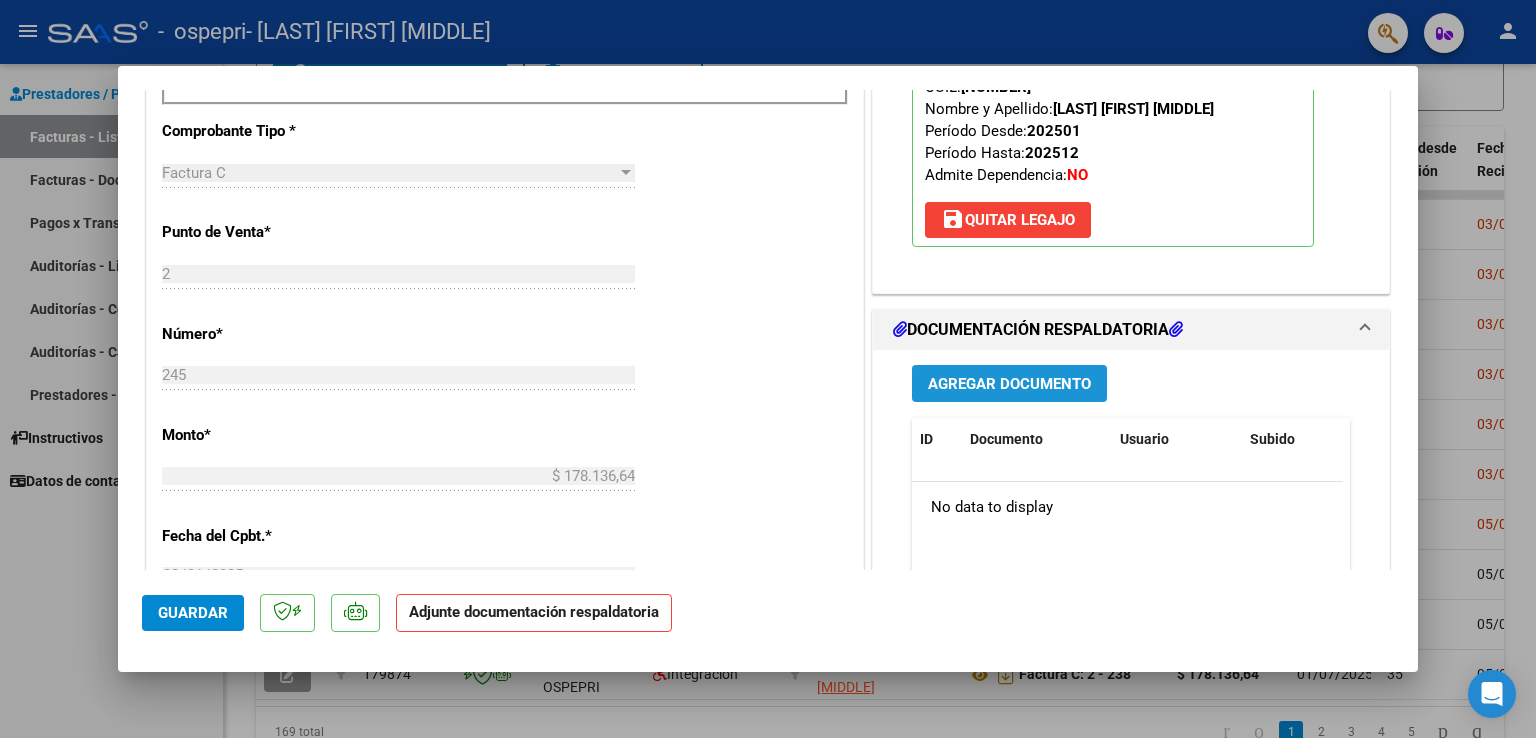 click on "Agregar Documento" at bounding box center (1009, 384) 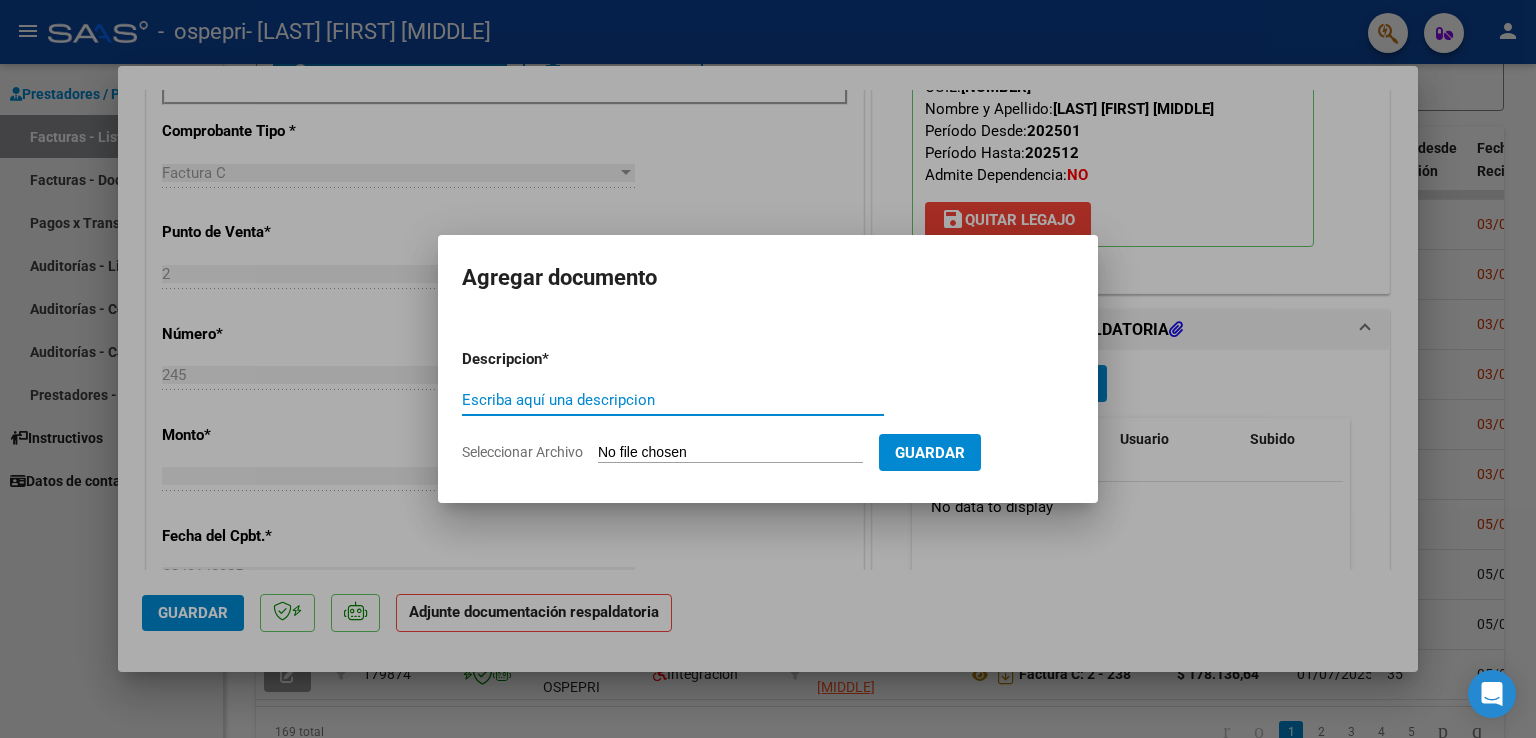 click on "Seleccionar Archivo" 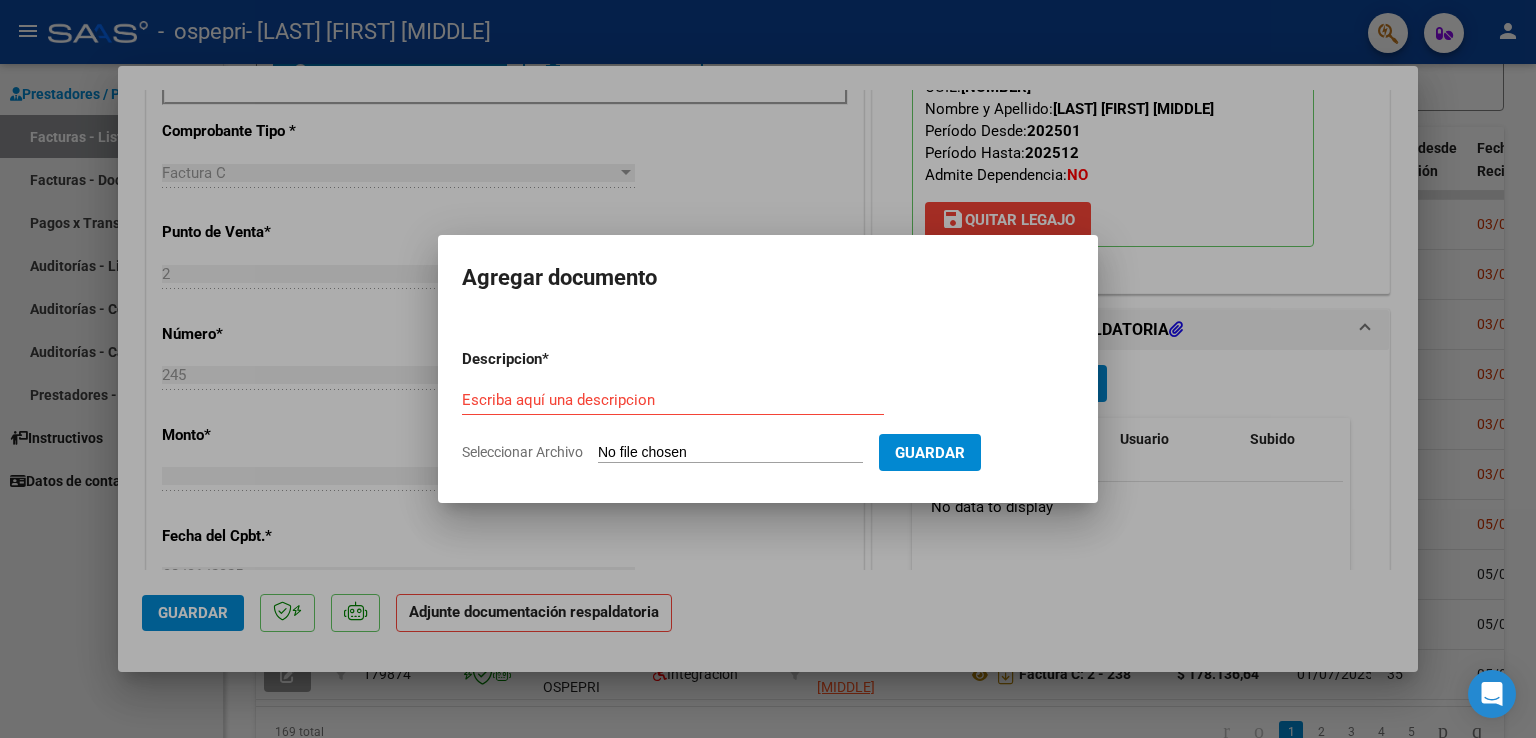 type on "C:\fakepath\[LAST] [FIRST].pdf" 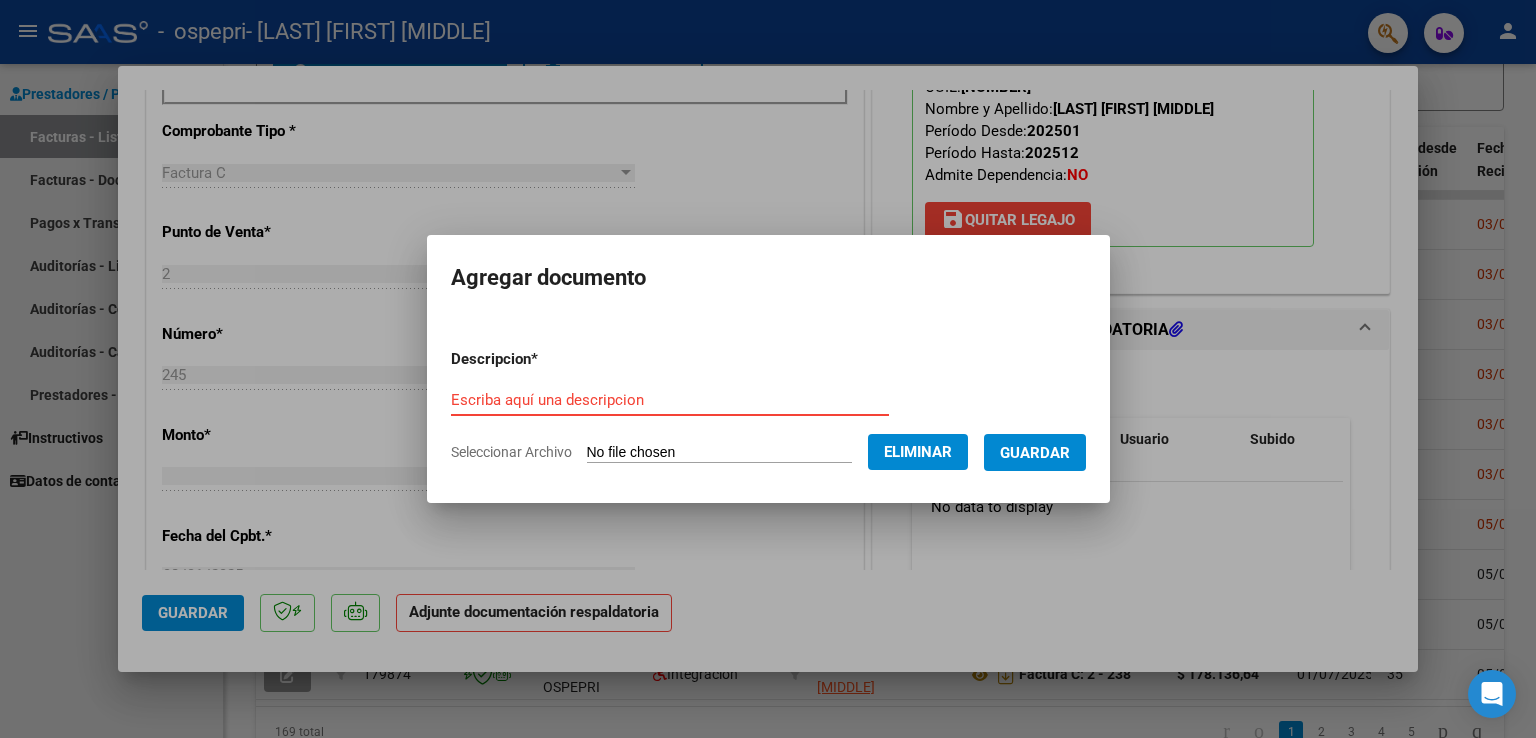 click on "Escriba aquí una descripcion" at bounding box center [670, 400] 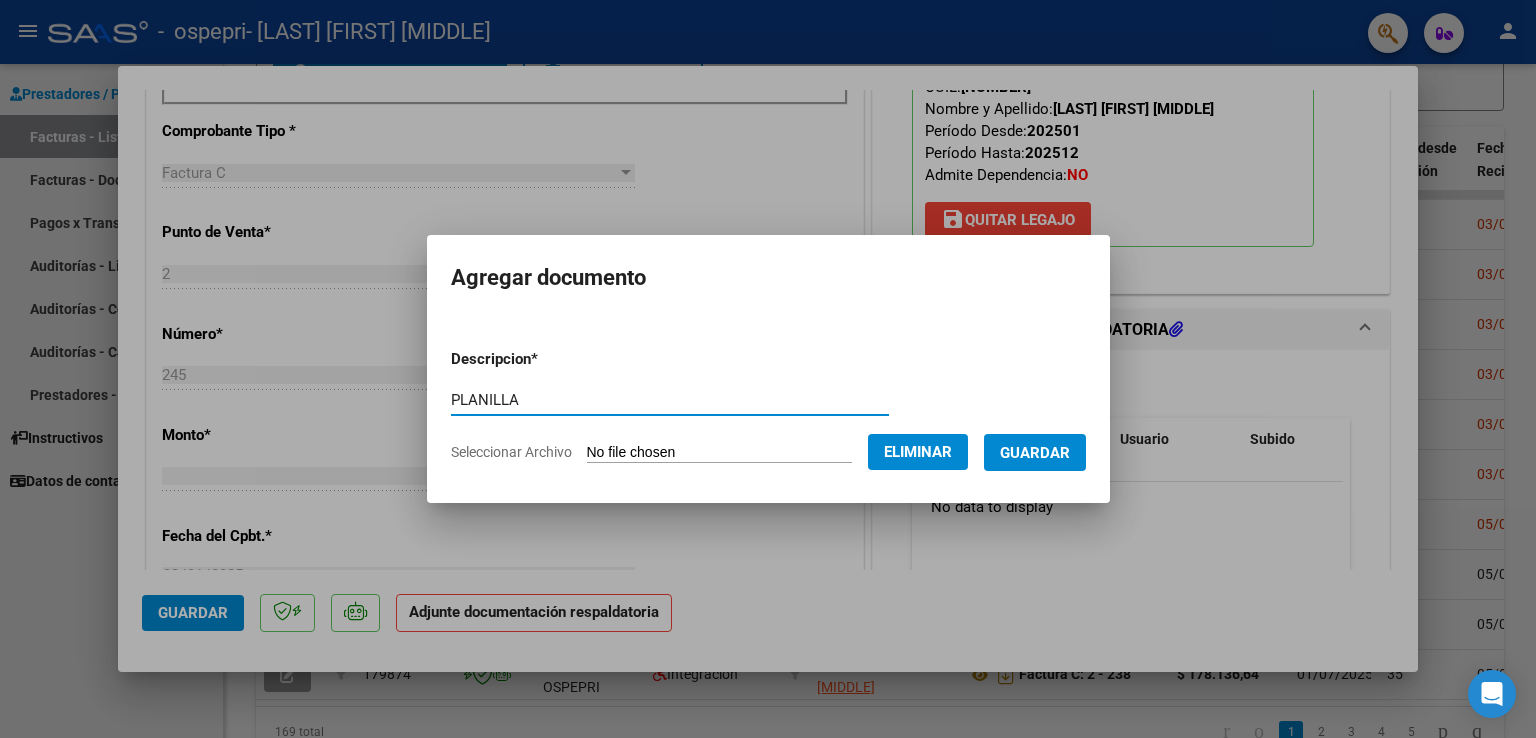 type on "PLANILLA" 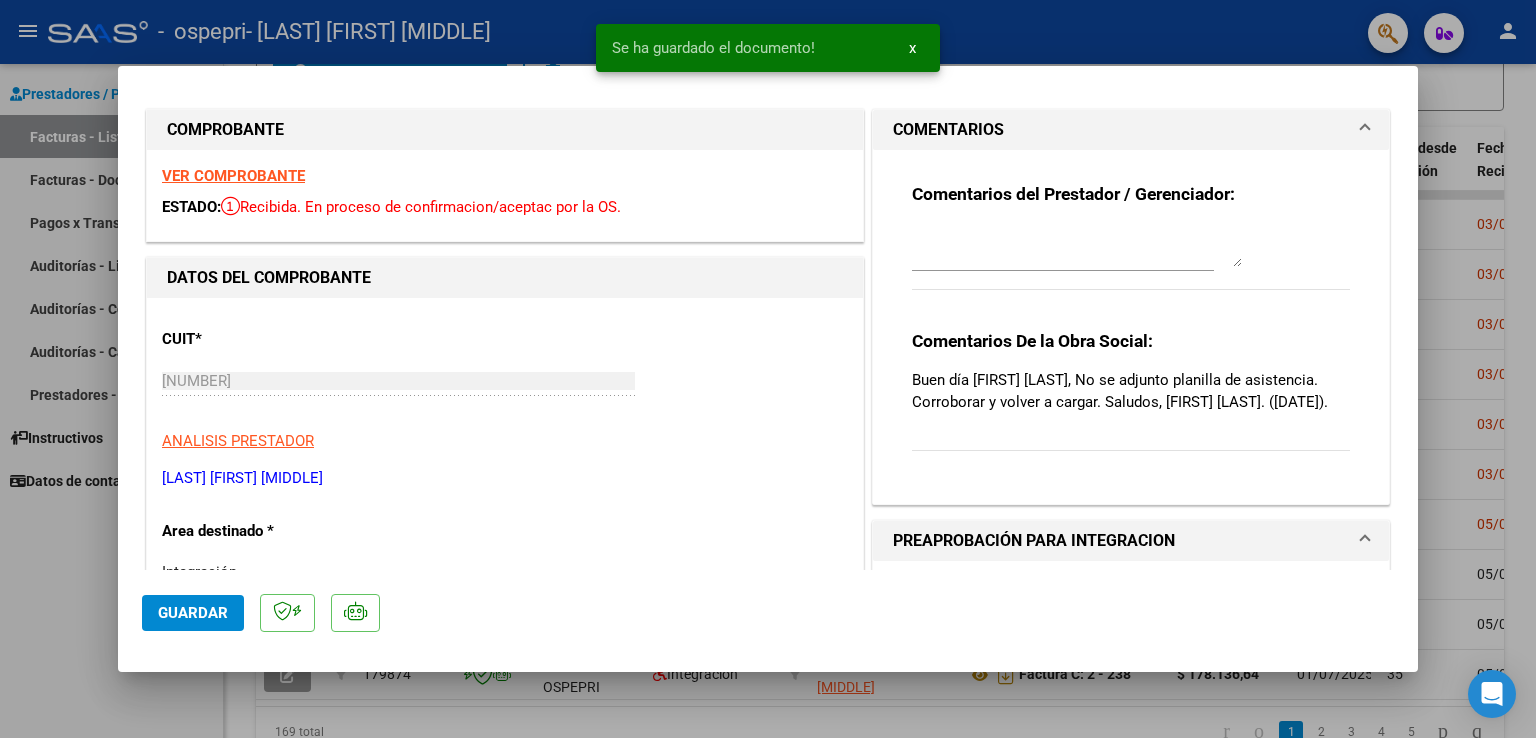scroll, scrollTop: 0, scrollLeft: 0, axis: both 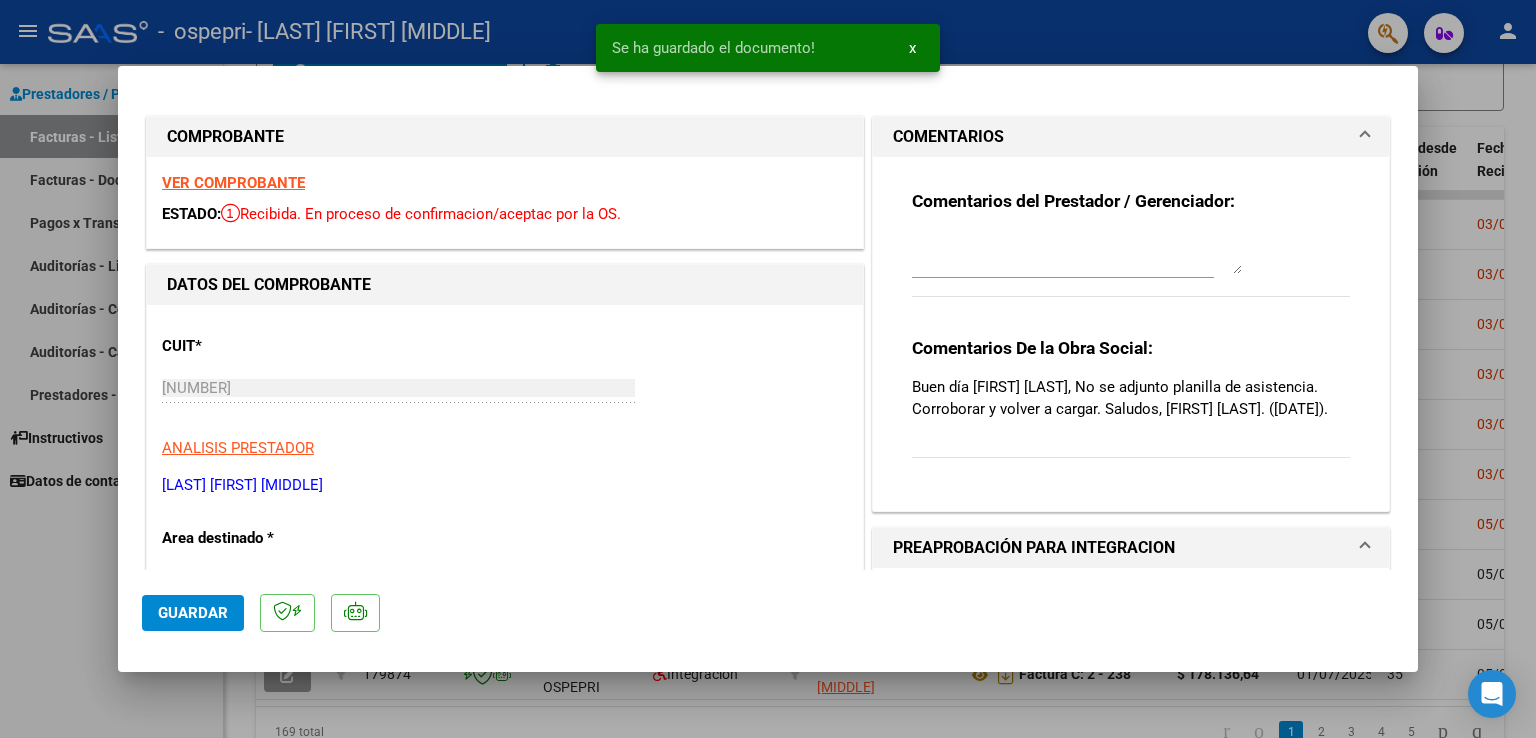 click at bounding box center (1077, 254) 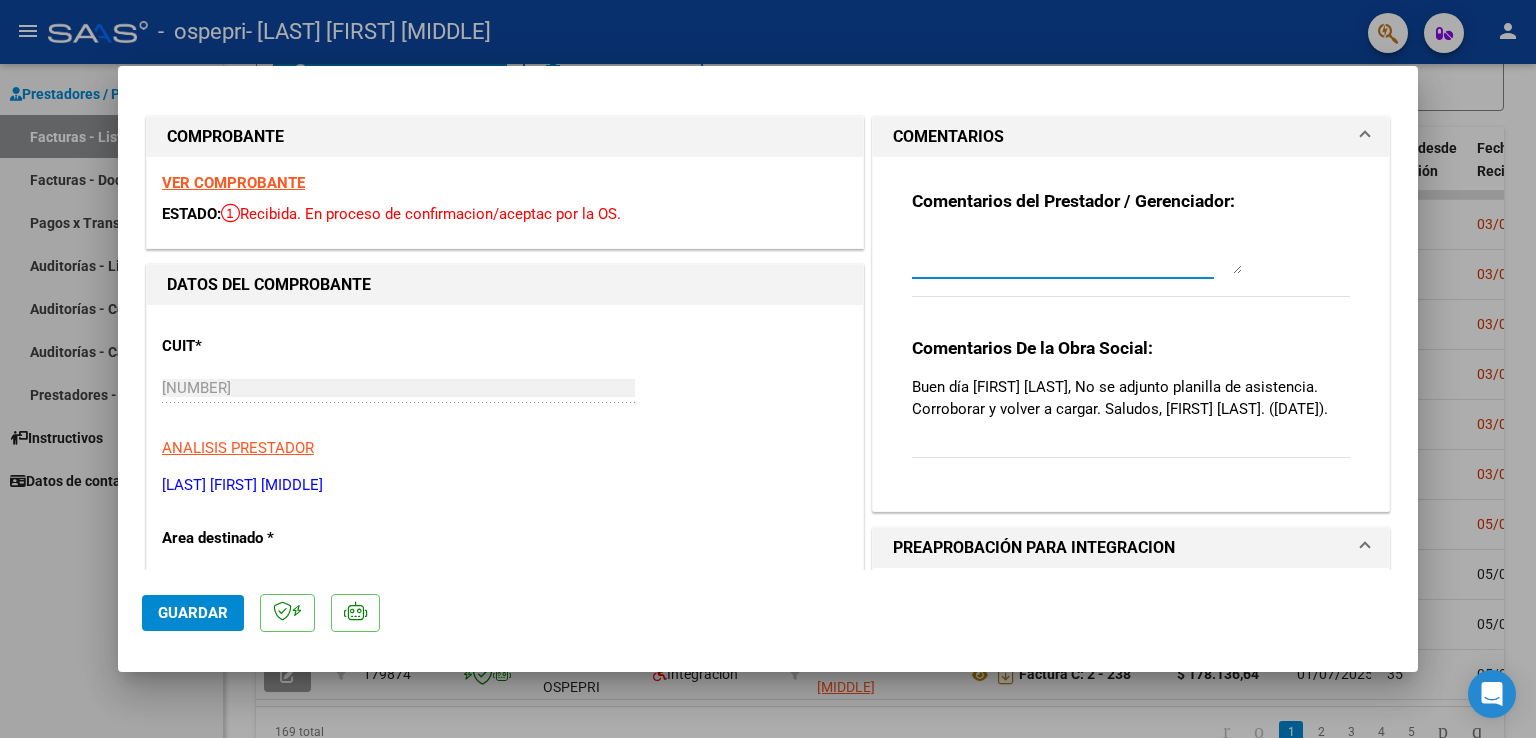 paste on "Buenos dias
se cargo planilla
SALUDOS" 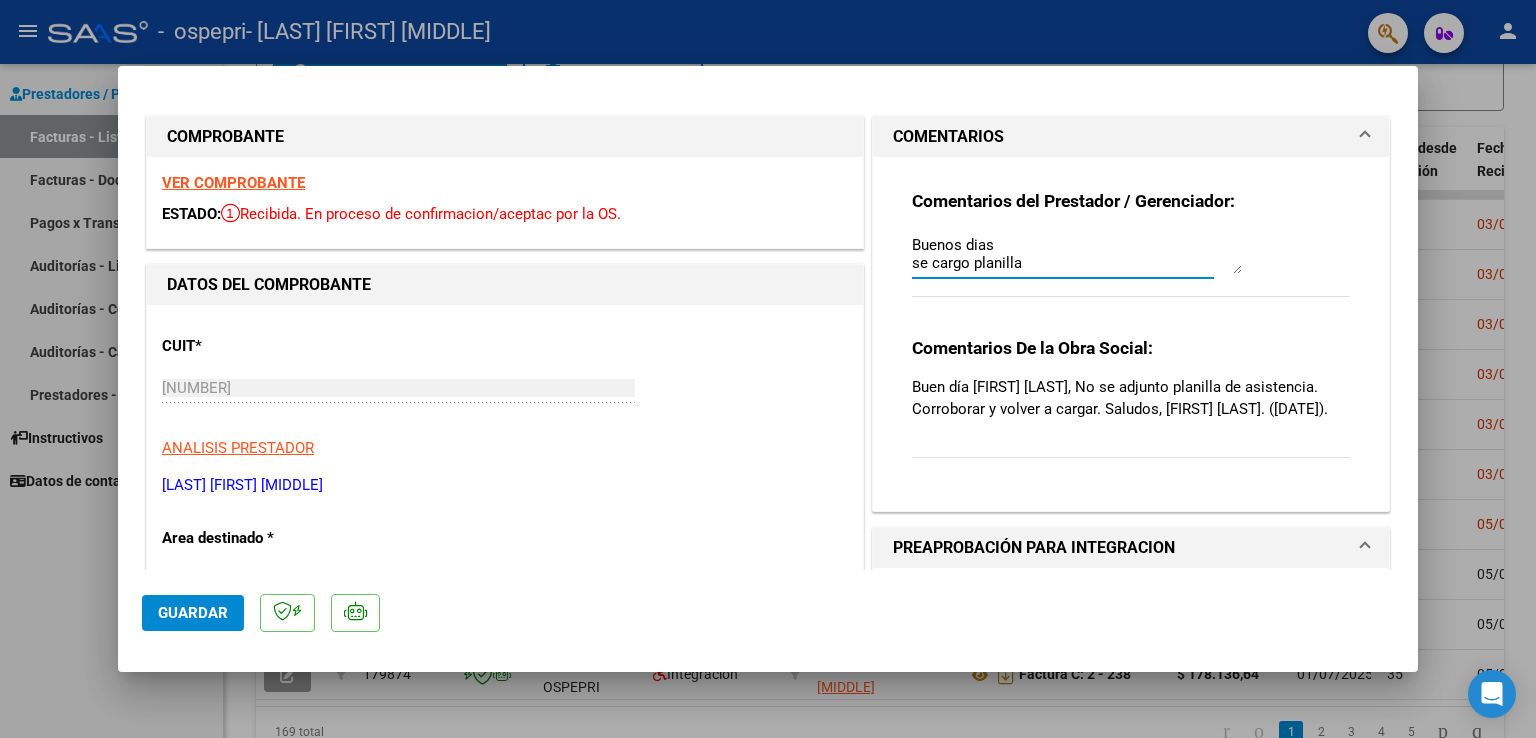 scroll, scrollTop: 16, scrollLeft: 0, axis: vertical 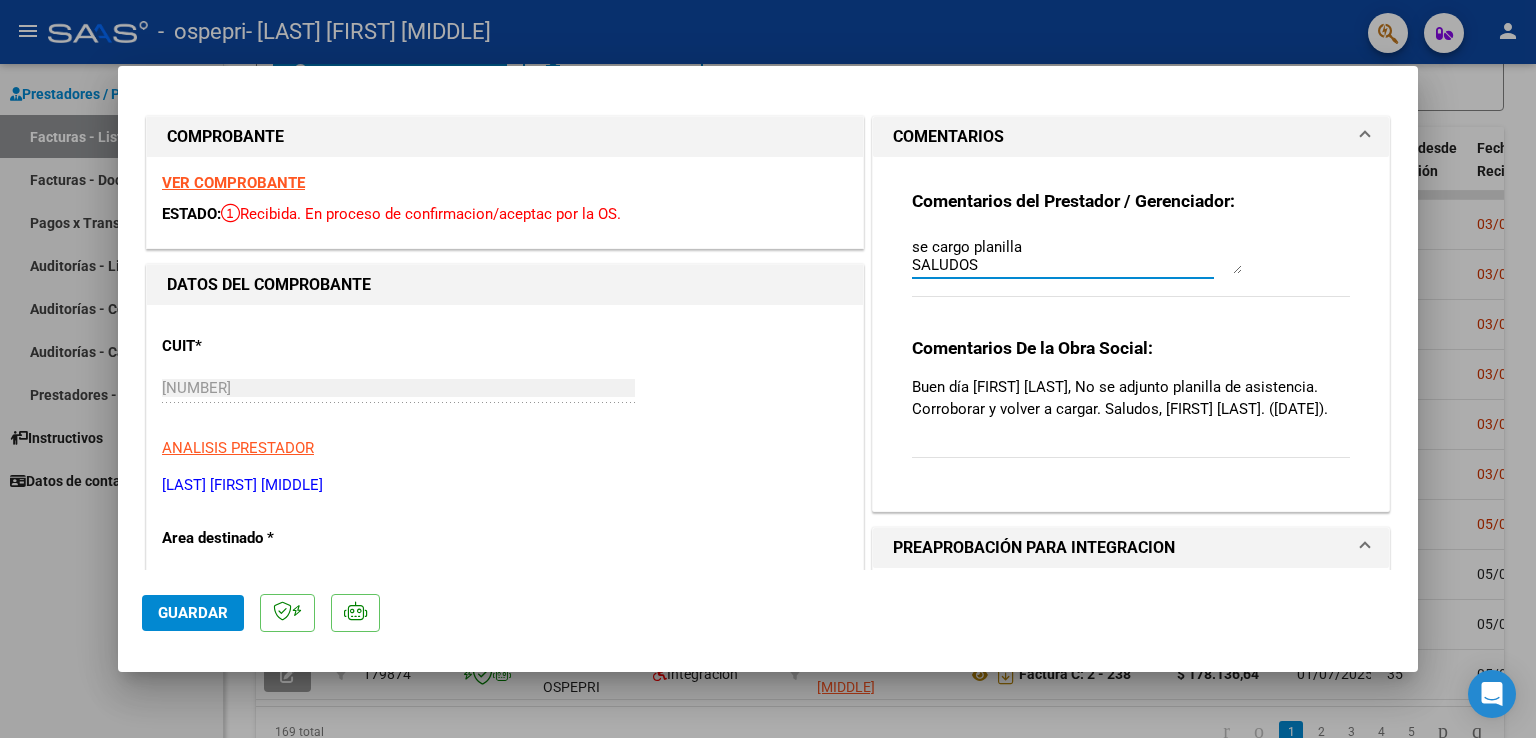 type on "Buenos dias
se cargo planilla
SALUDOS" 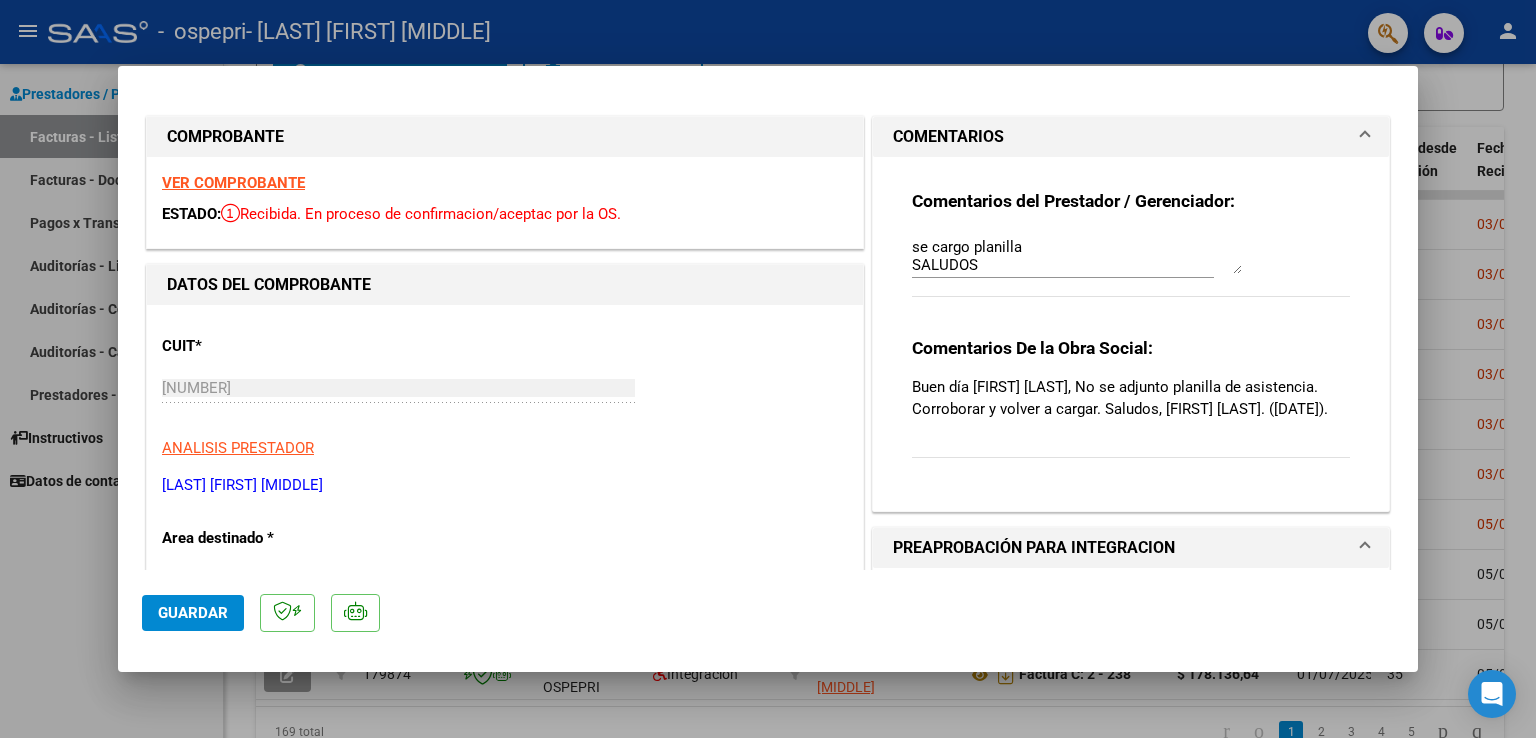 click at bounding box center [768, 369] 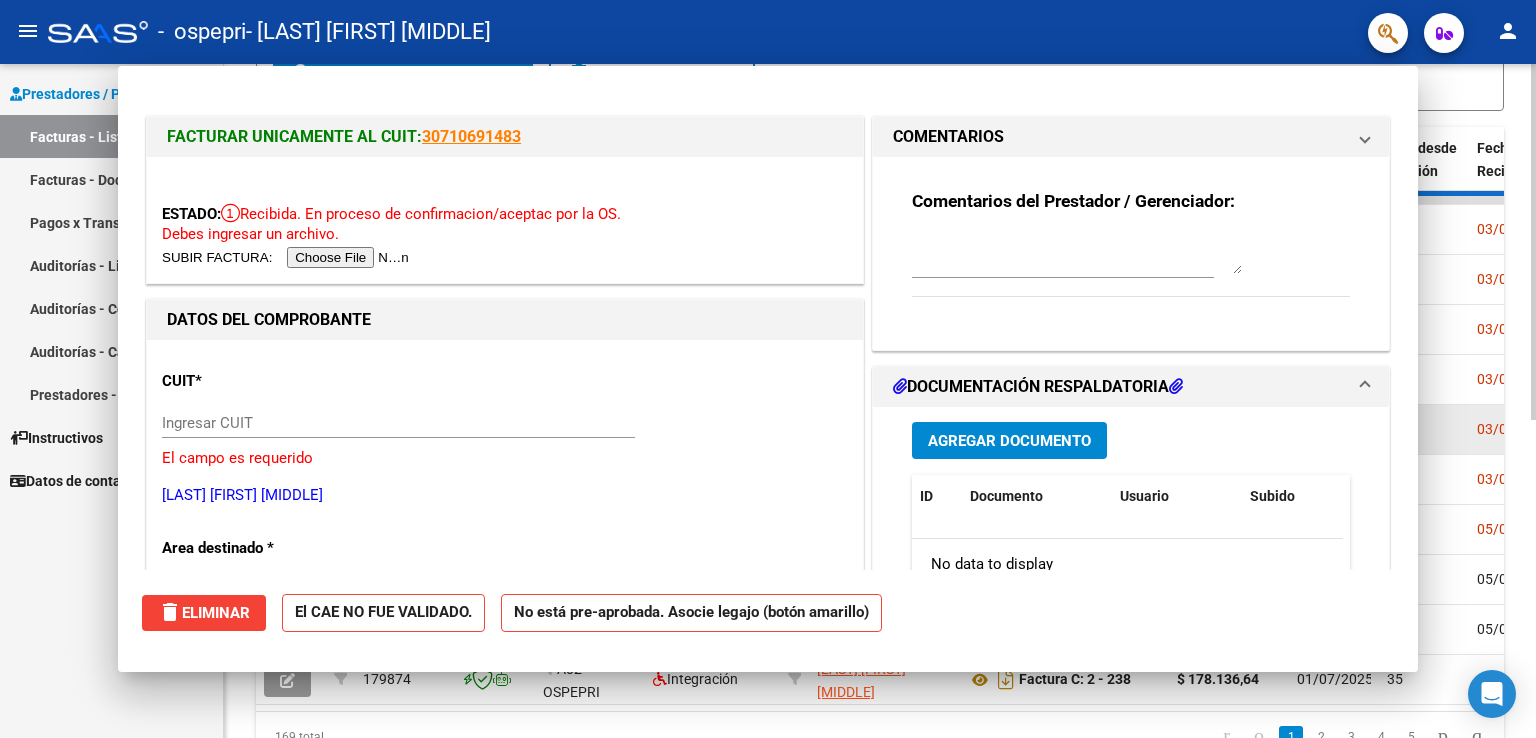 scroll, scrollTop: 0, scrollLeft: 0, axis: both 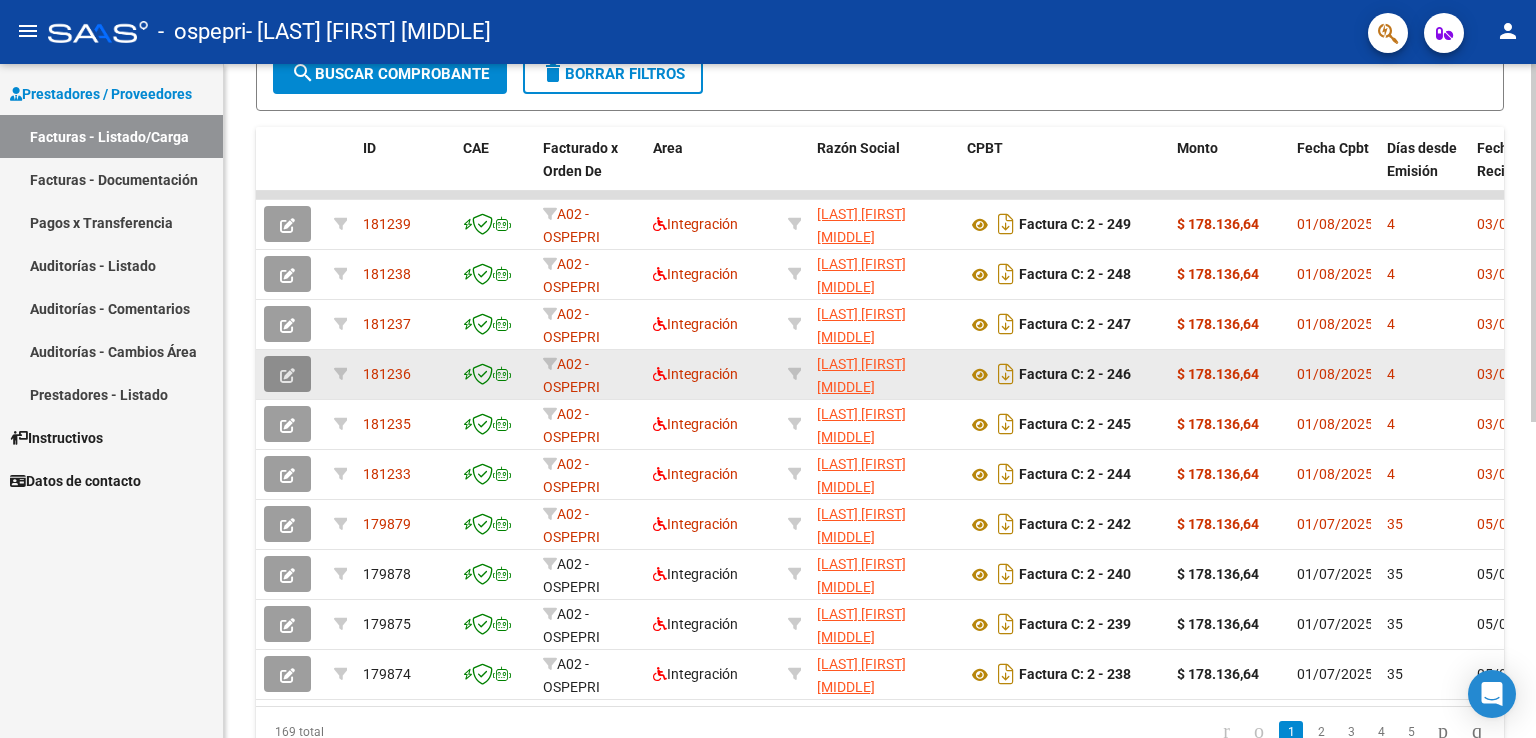 click 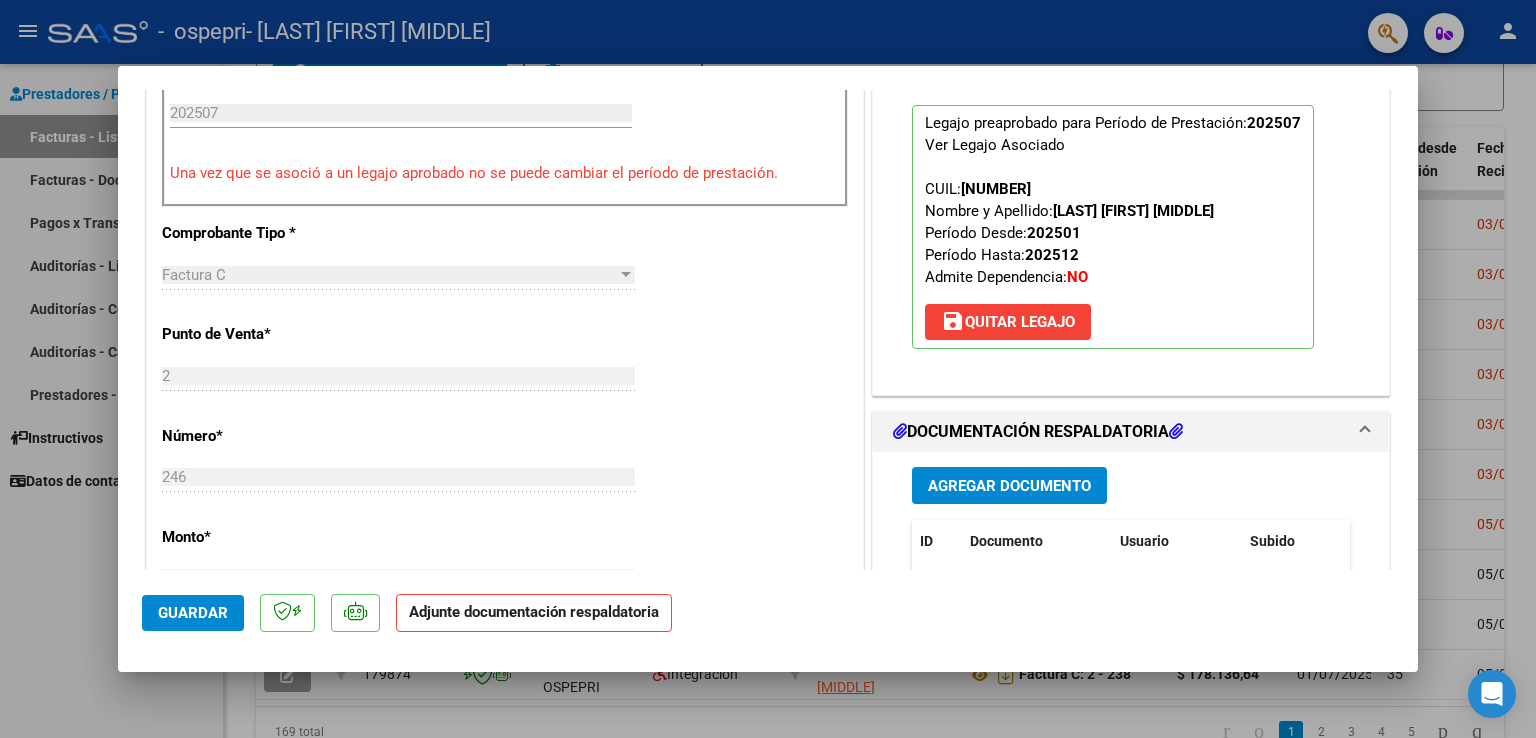 scroll, scrollTop: 600, scrollLeft: 0, axis: vertical 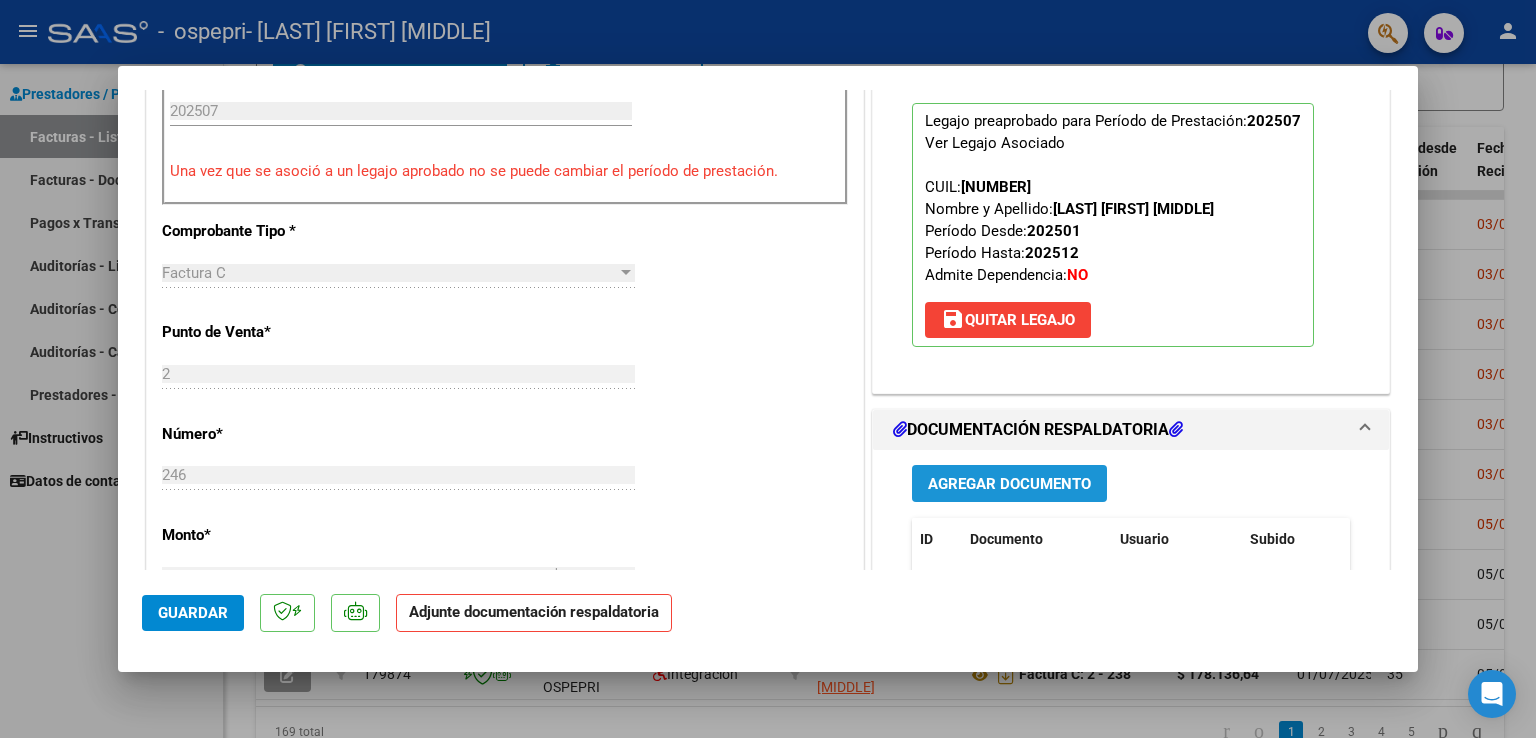 click on "Agregar Documento" at bounding box center (1009, 484) 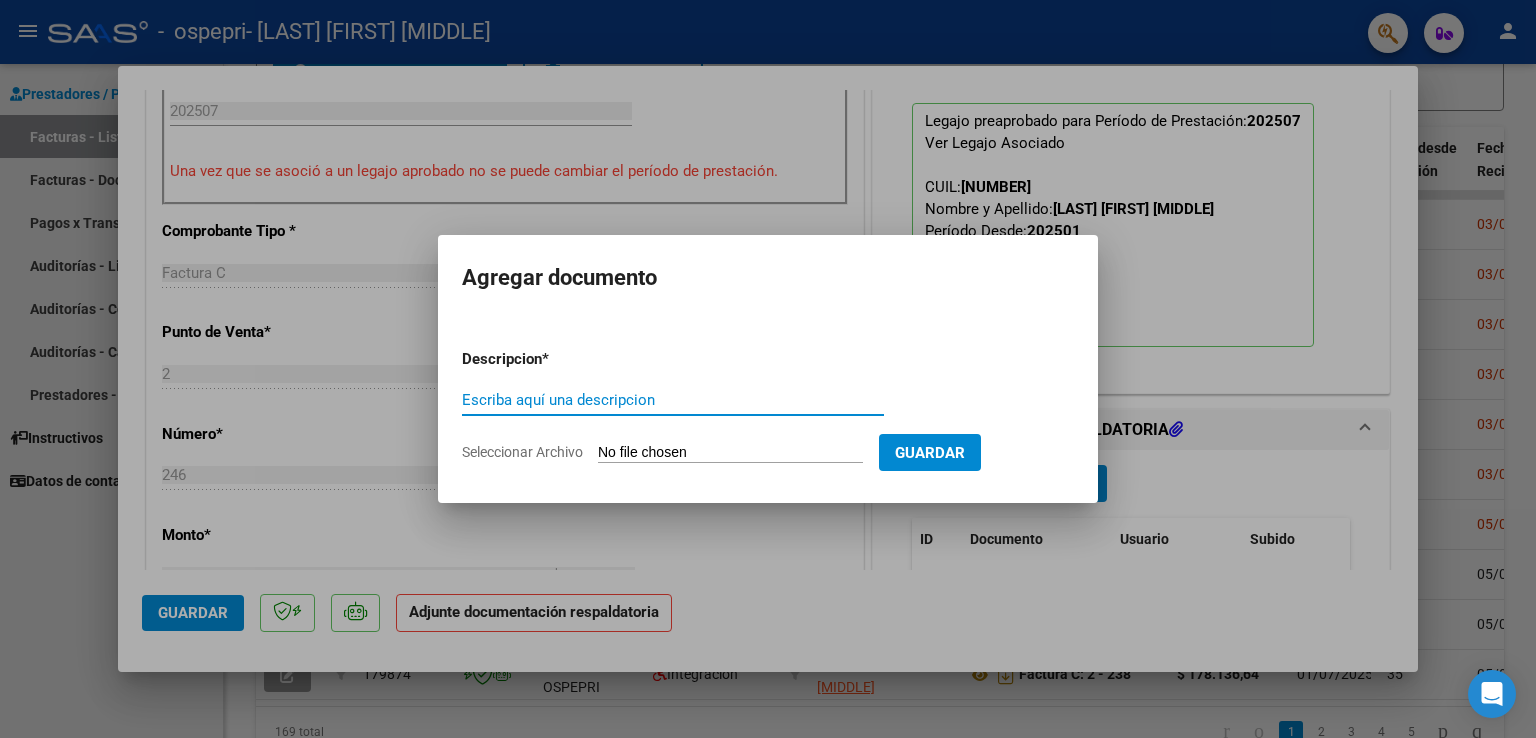 click on "Seleccionar Archivo" 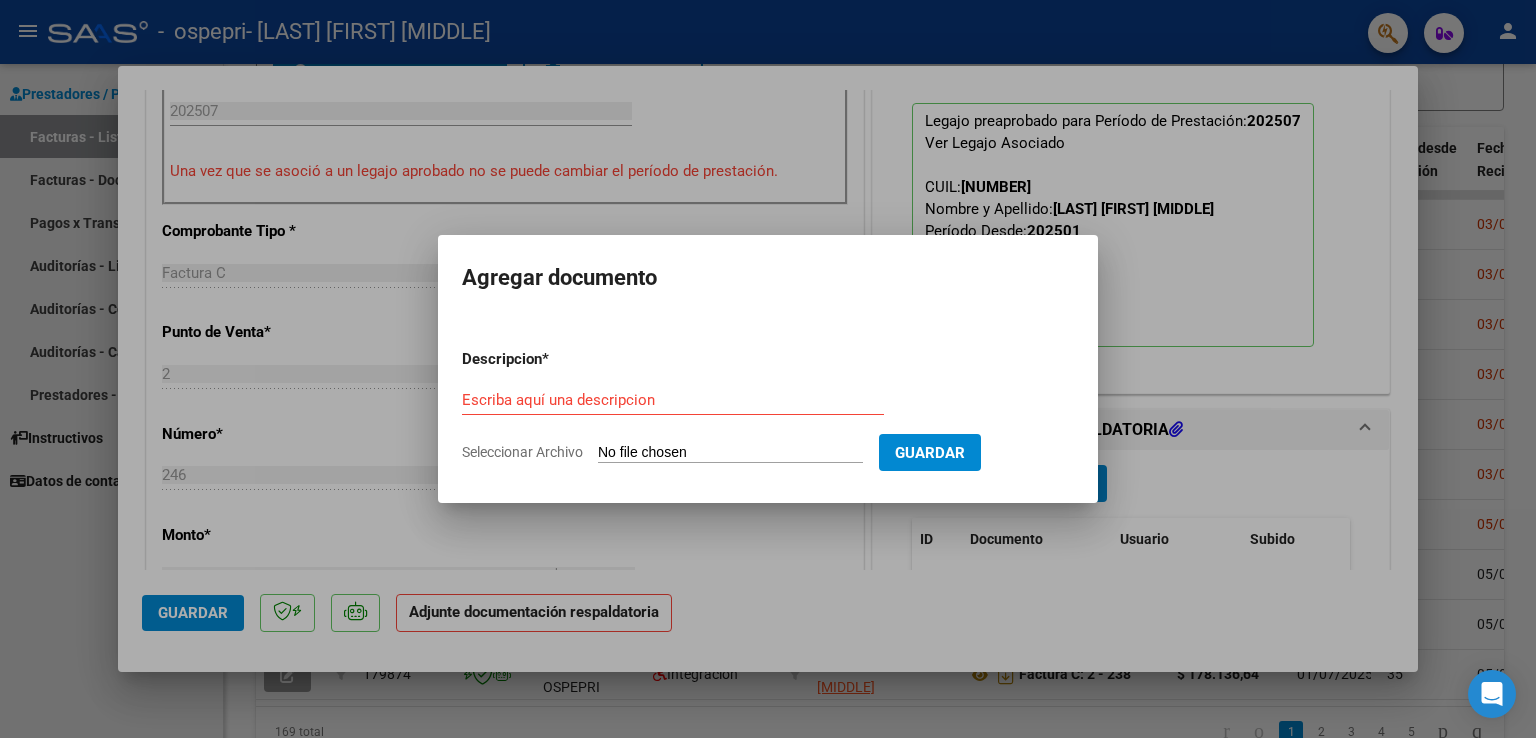 type on "C:\fakepath\[LAST] [FIRST].pdf" 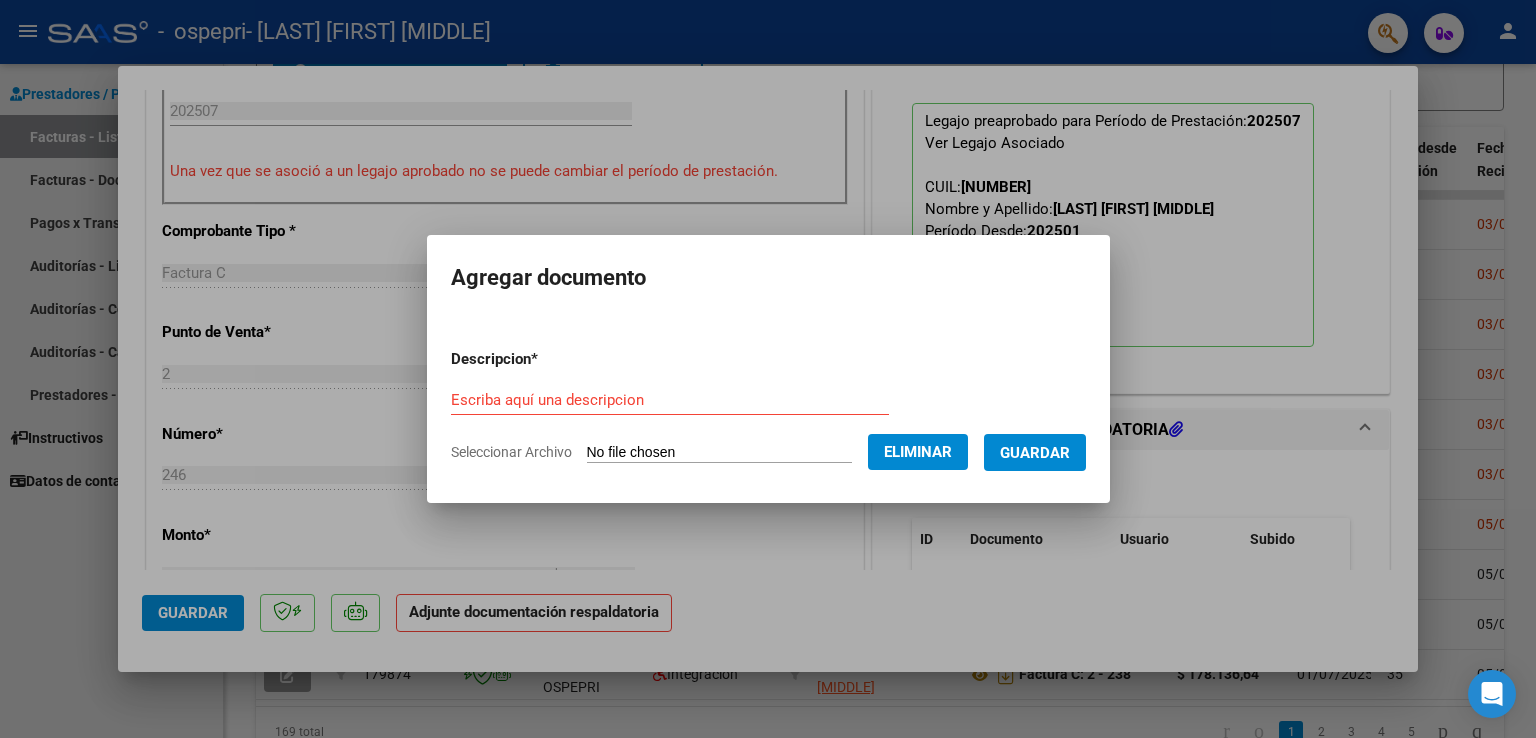 click on "Escriba aquí una descripcion" at bounding box center [670, 400] 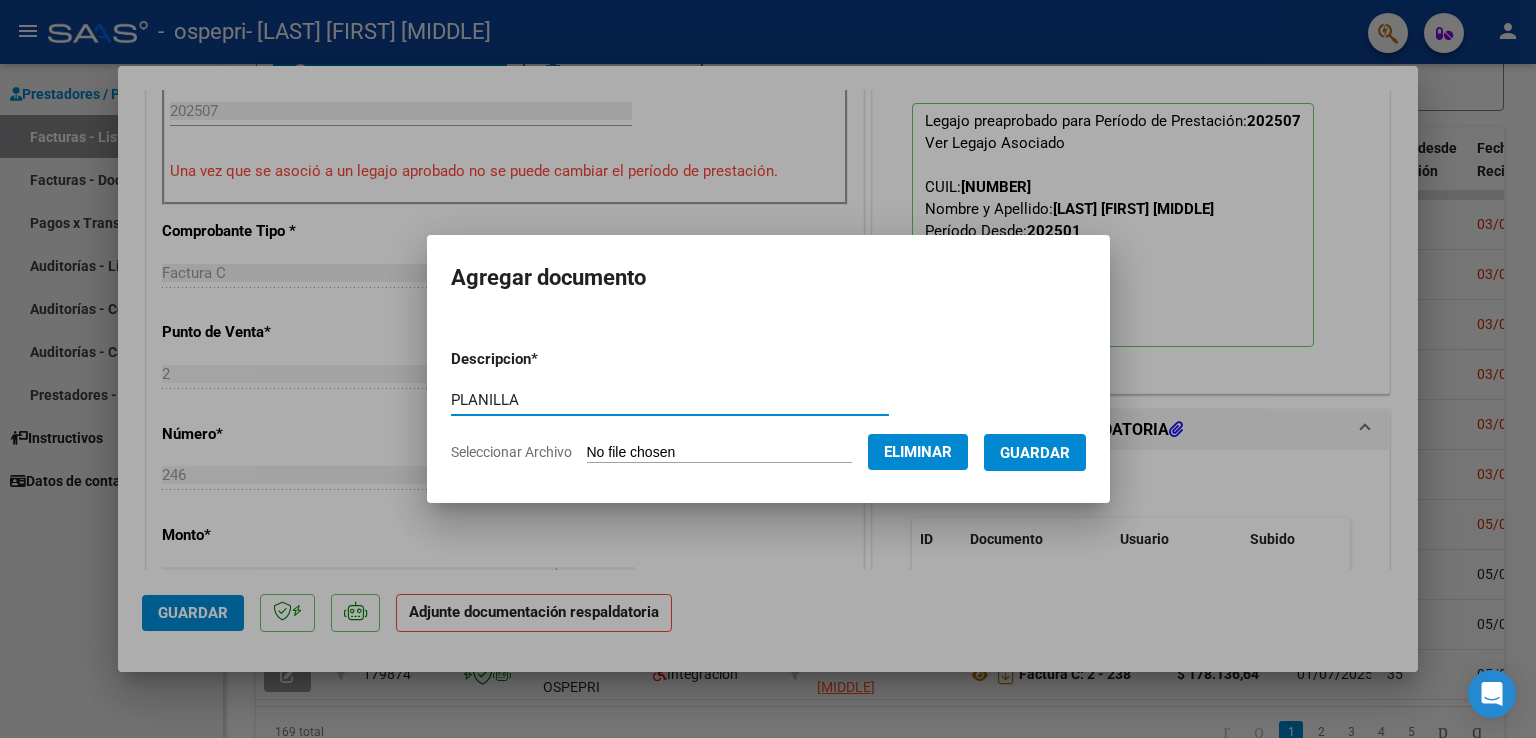 type on "PLANILLA" 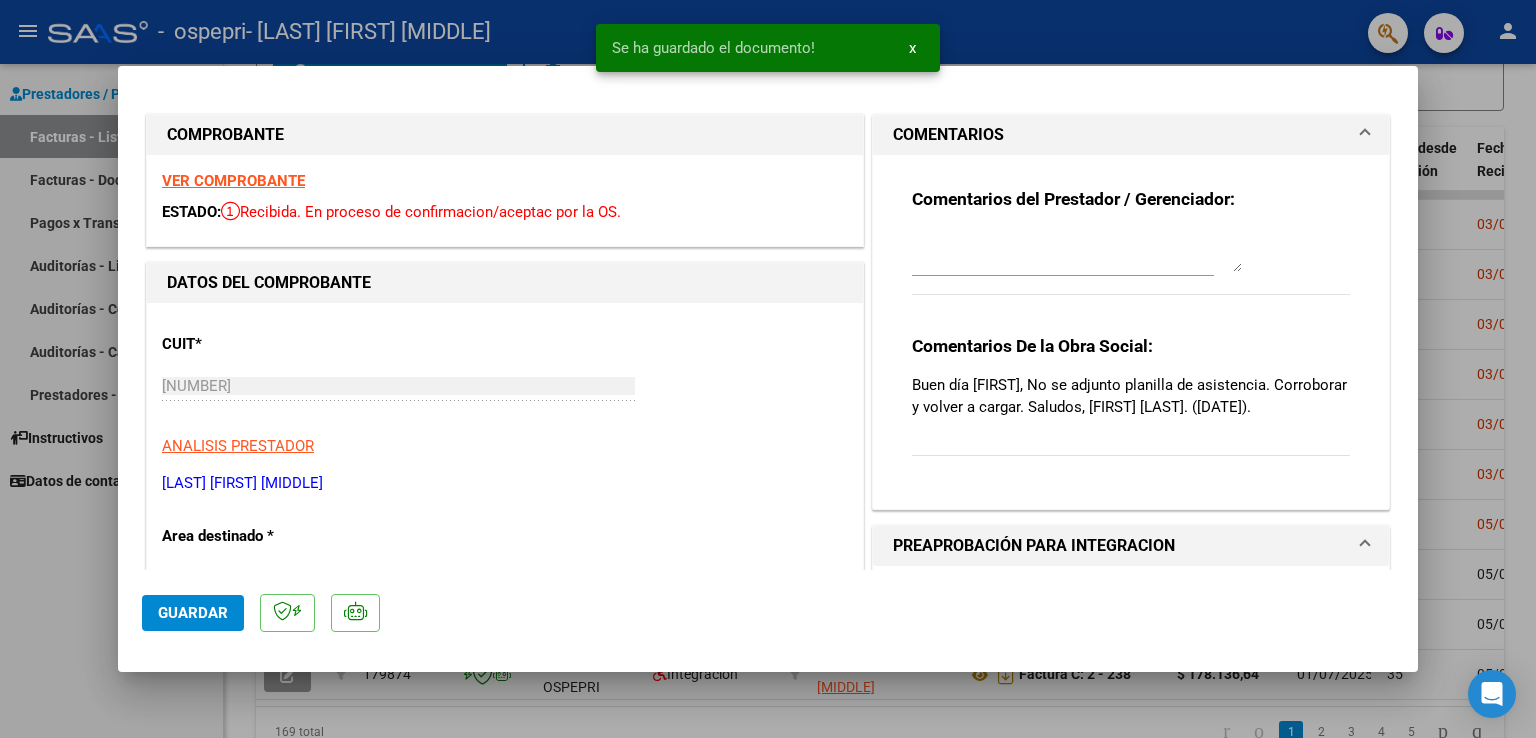 scroll, scrollTop: 0, scrollLeft: 0, axis: both 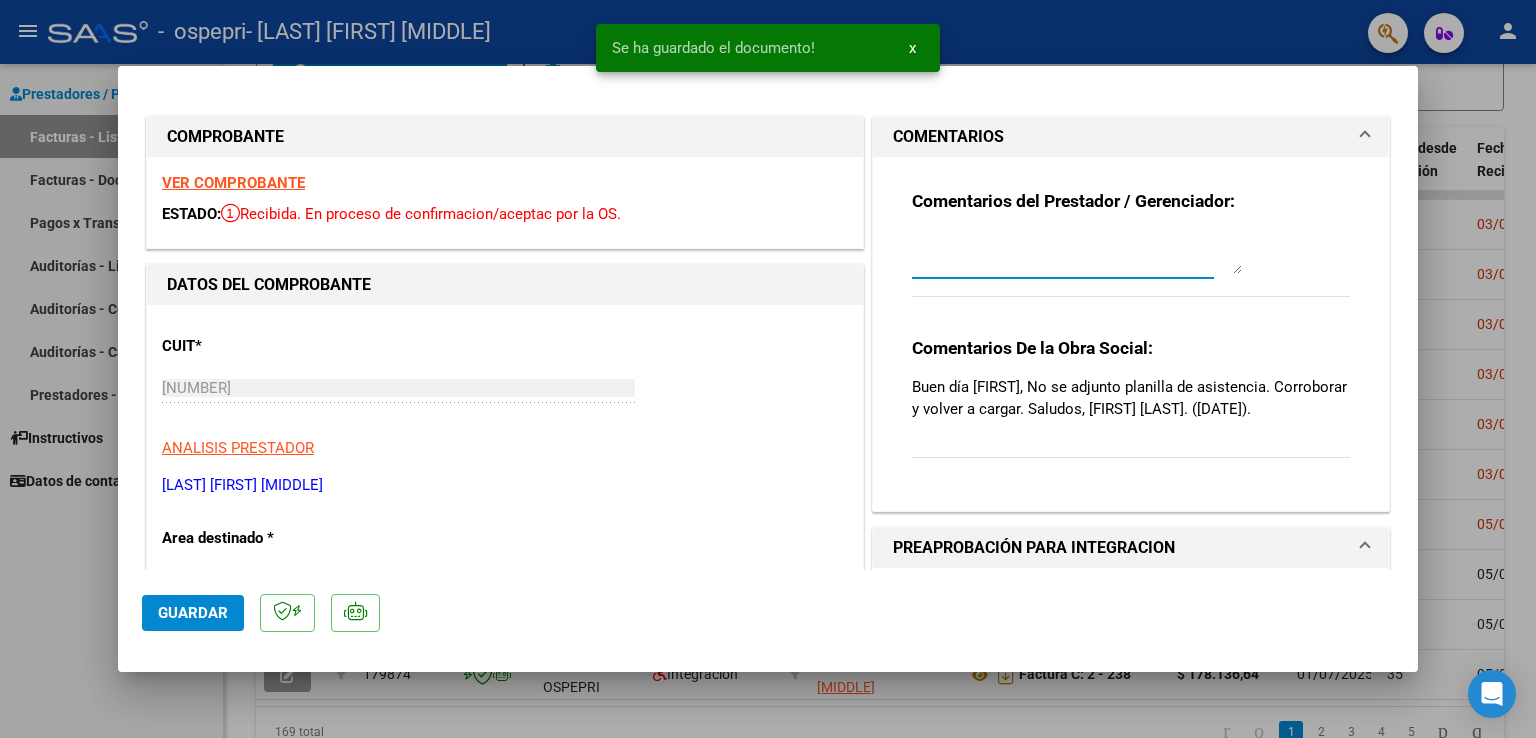 click at bounding box center [1077, 254] 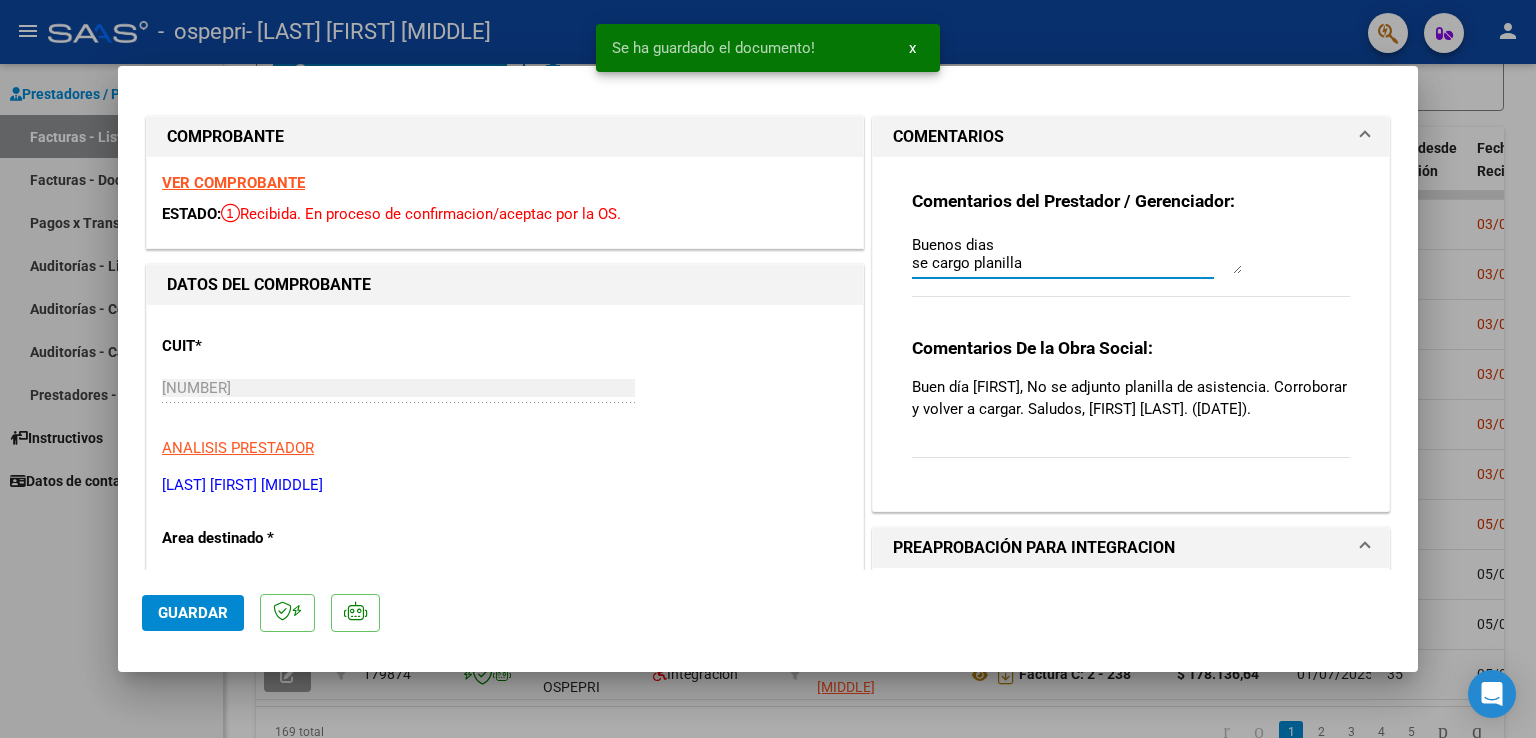 scroll, scrollTop: 16, scrollLeft: 0, axis: vertical 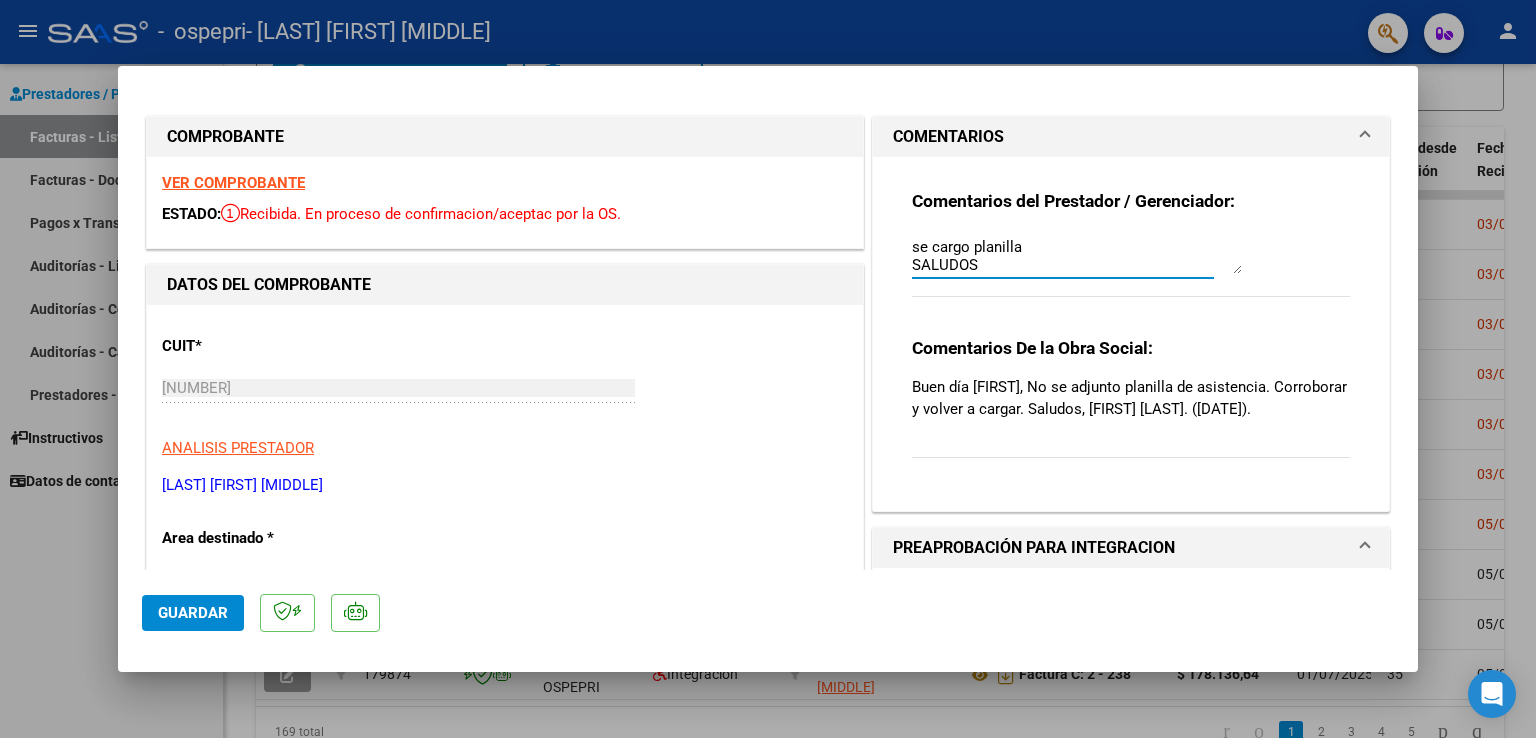 type on "Buenos dias
se cargo planilla
SALUDOS" 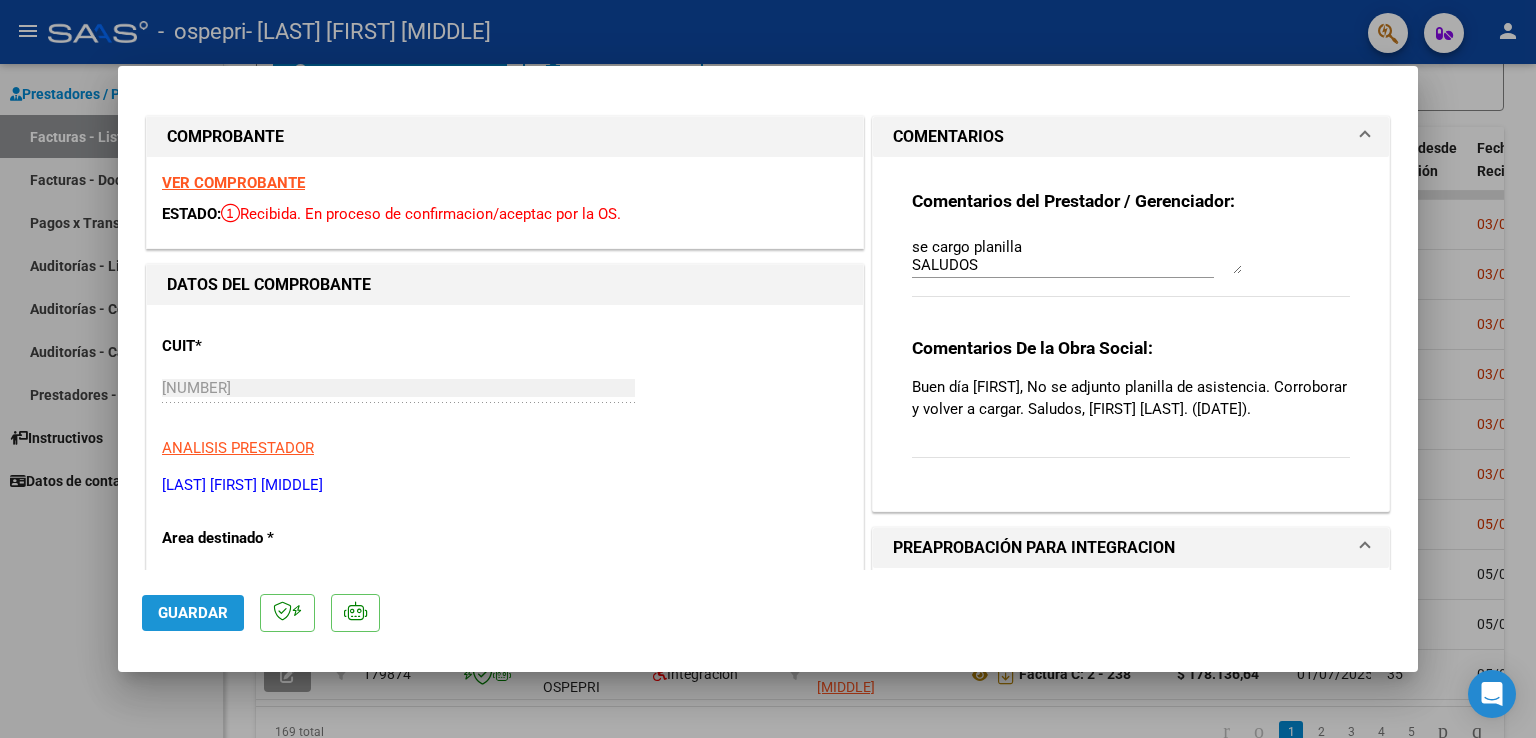 click on "Guardar" 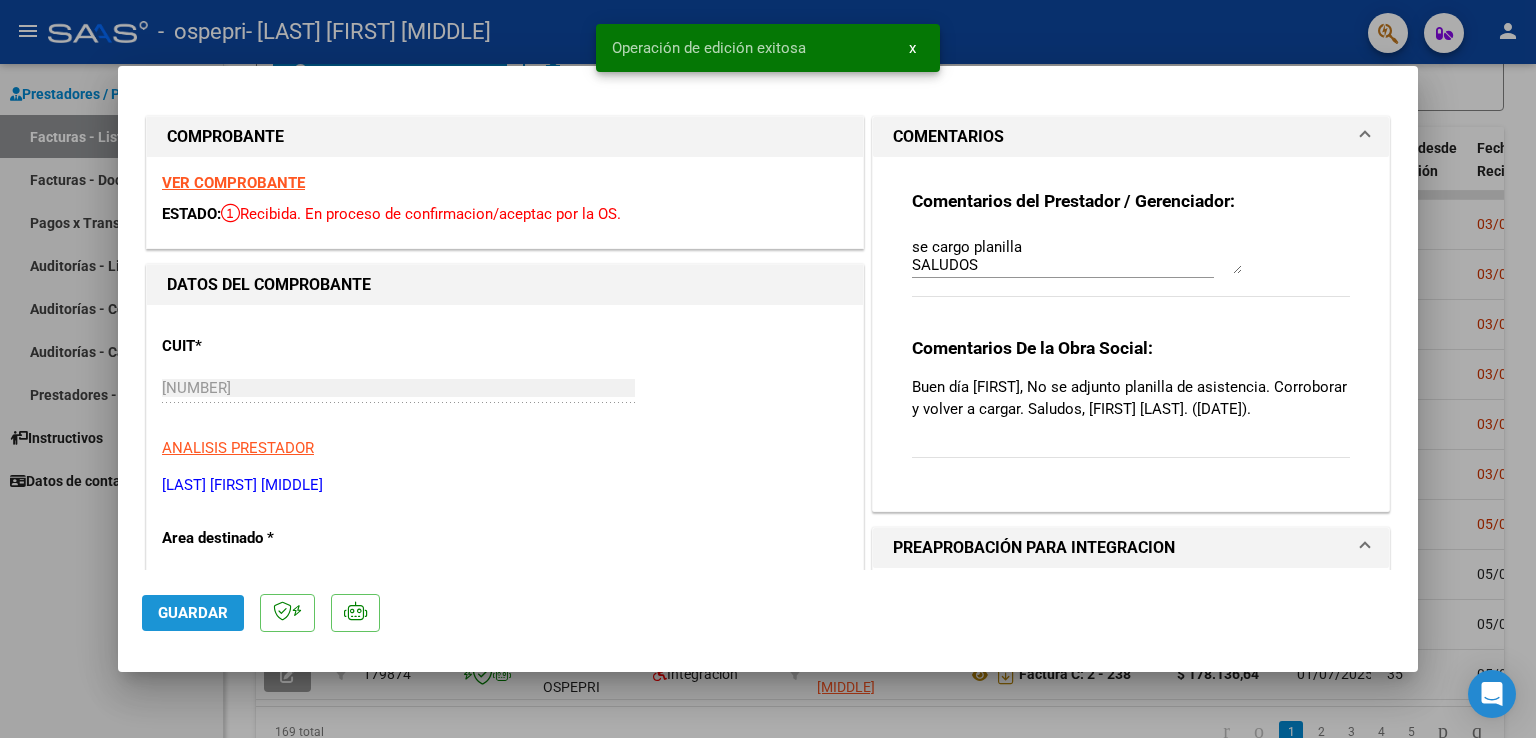 drag, startPoint x: 168, startPoint y: 618, endPoint x: 84, endPoint y: 614, distance: 84.095184 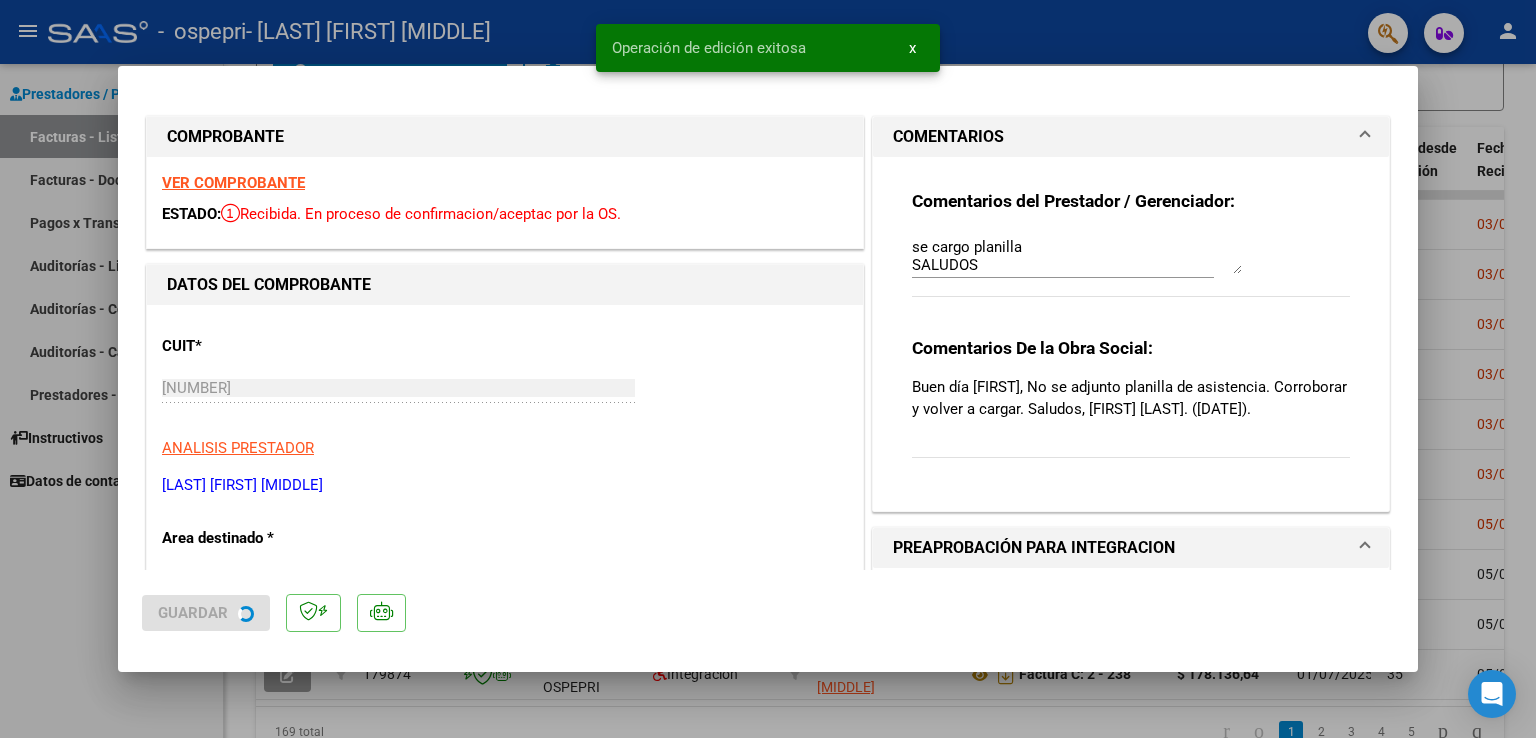 click at bounding box center (768, 369) 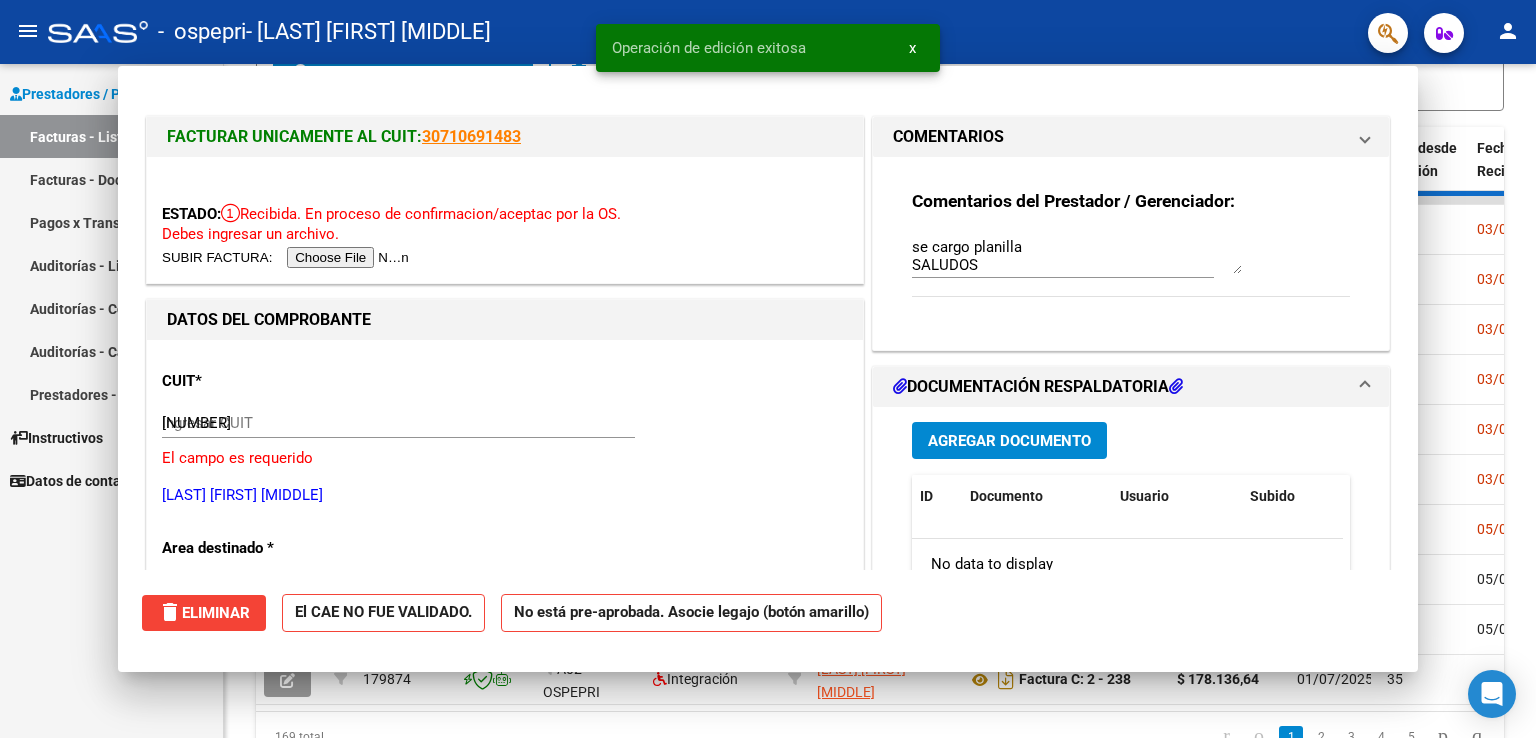 type 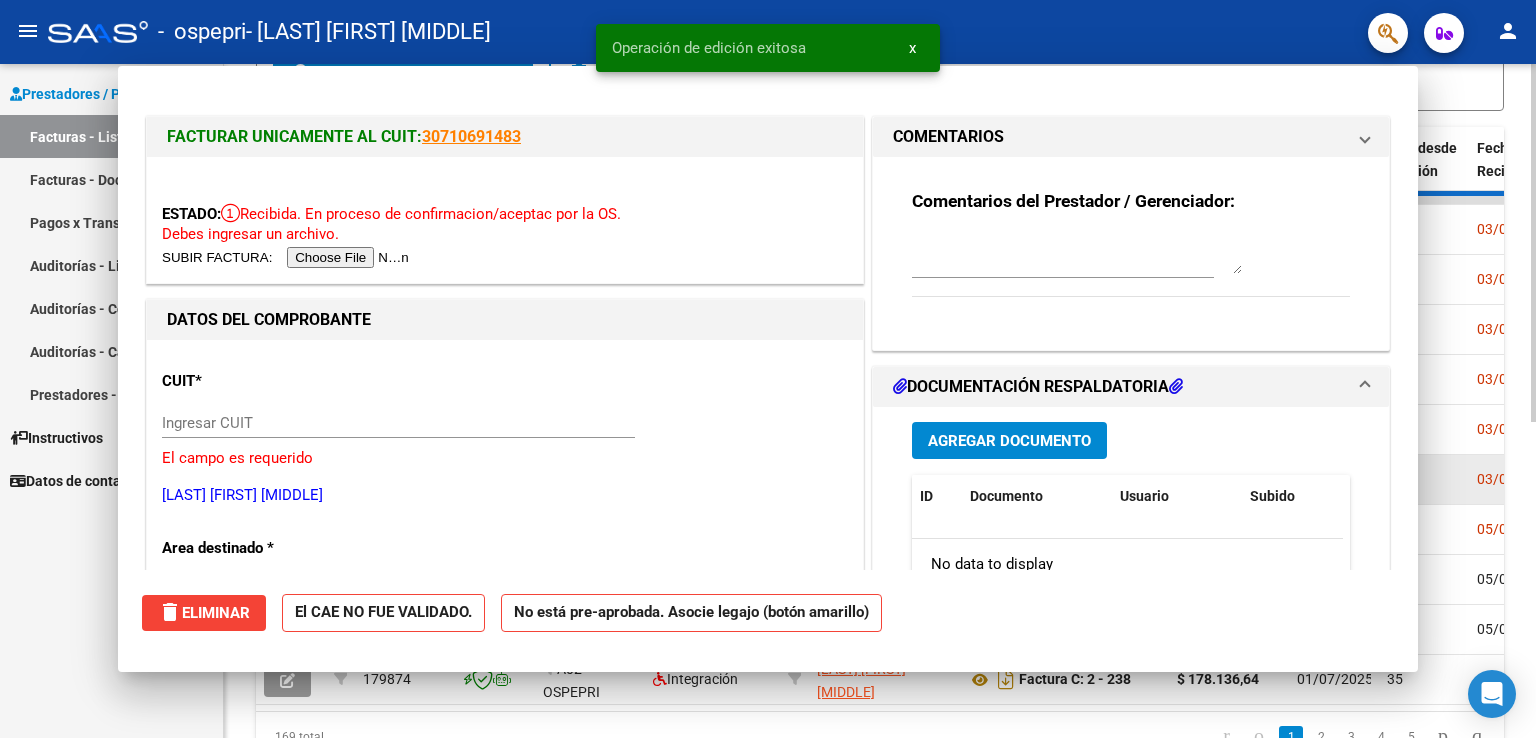 scroll, scrollTop: 0, scrollLeft: 0, axis: both 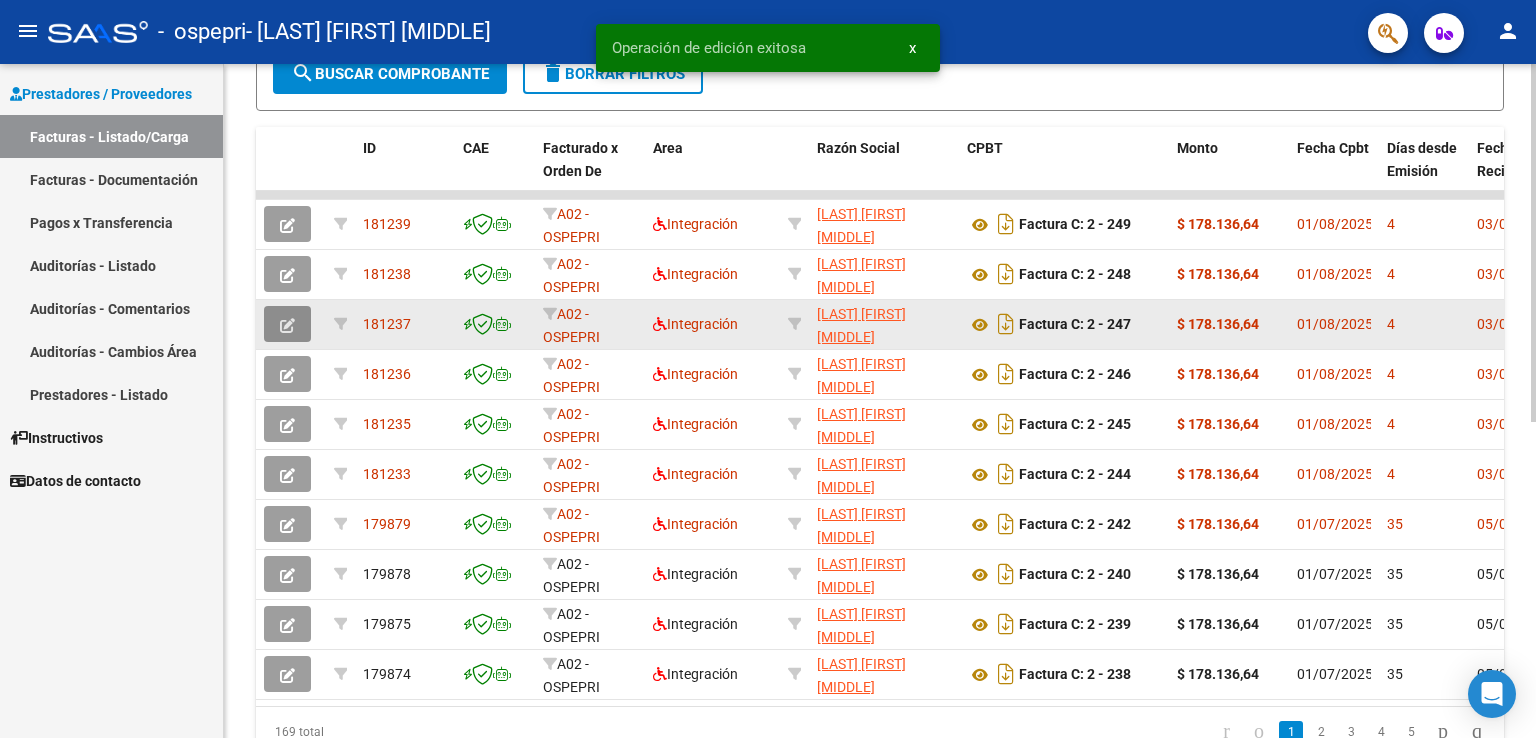 click 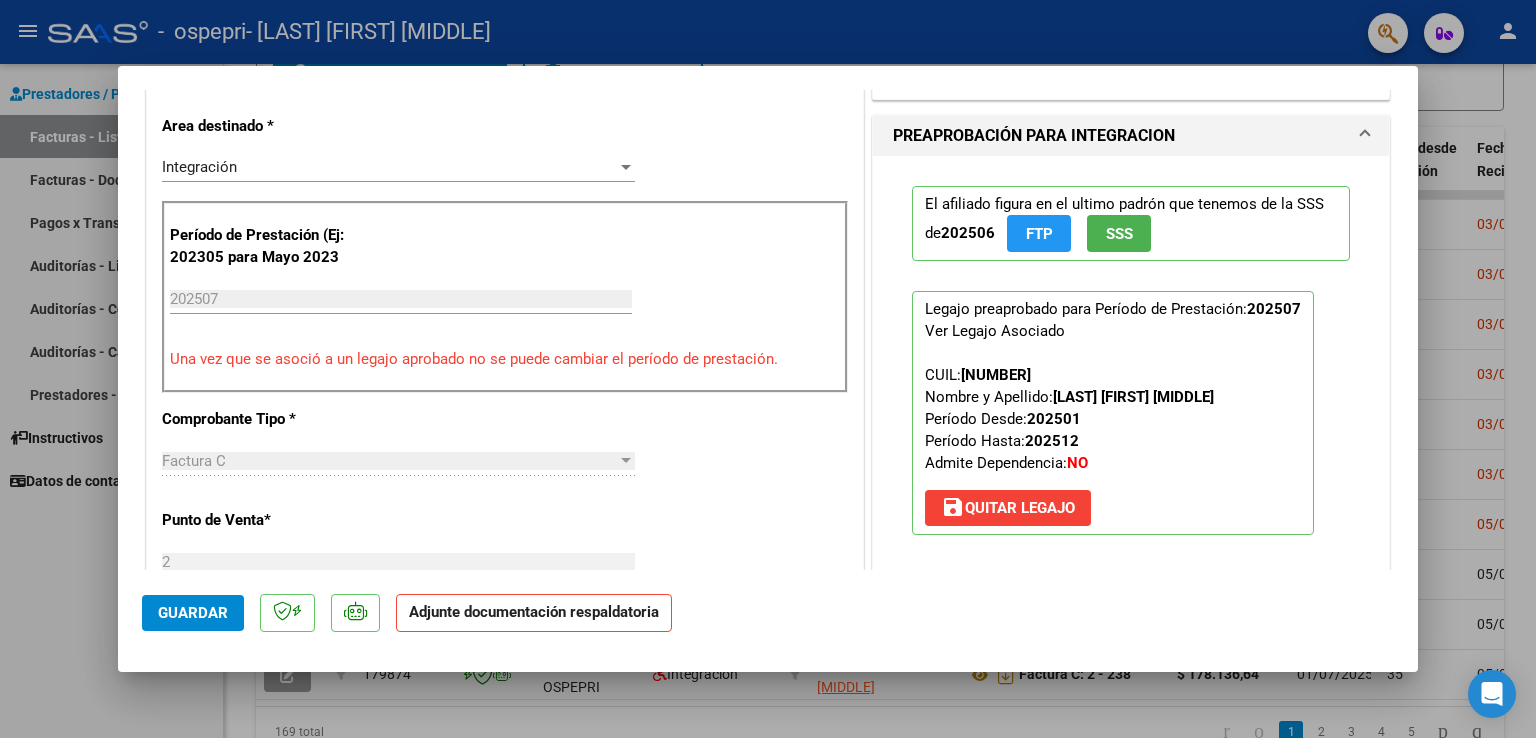 scroll, scrollTop: 600, scrollLeft: 0, axis: vertical 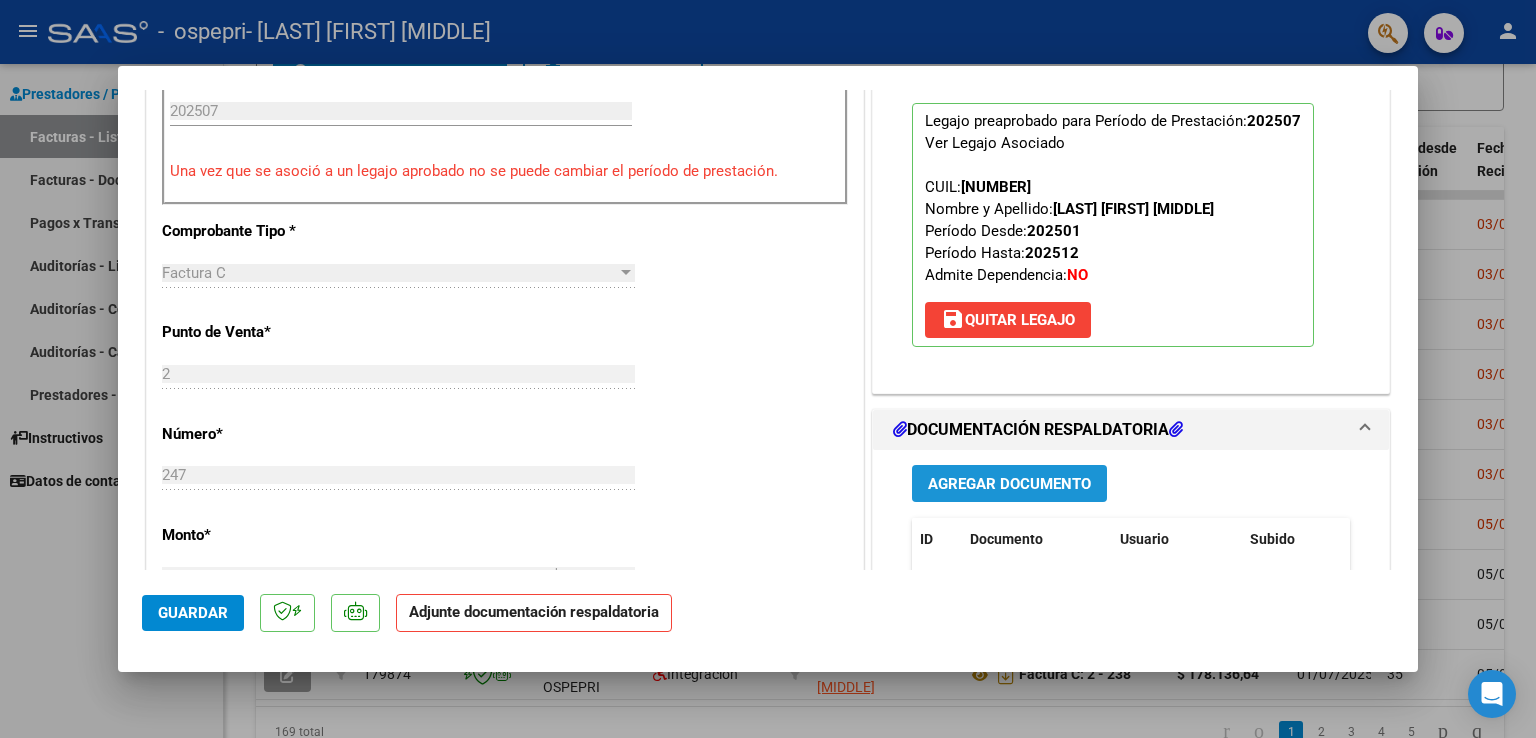click on "Agregar Documento" at bounding box center (1009, 484) 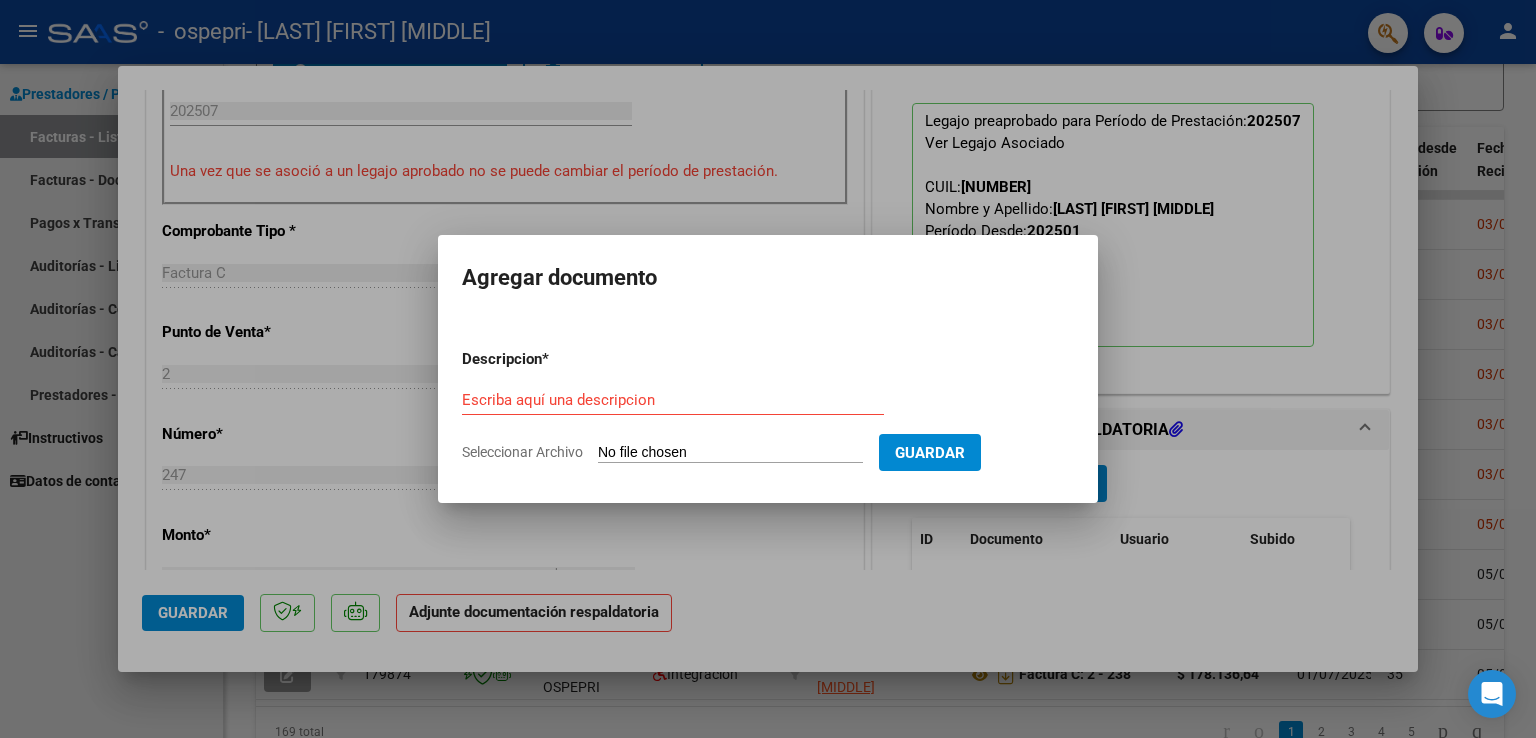 click on "Seleccionar Archivo" 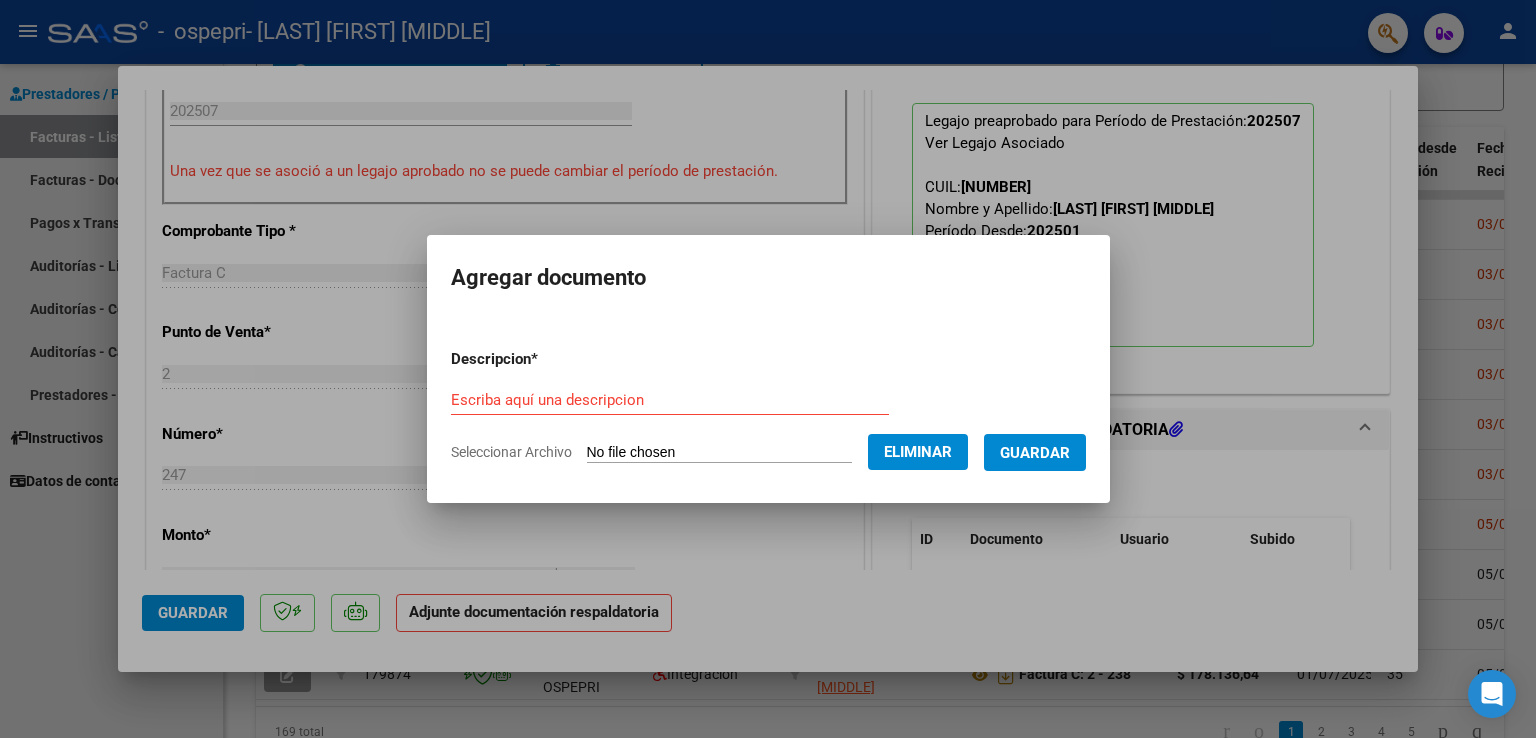click on "Escriba aquí una descripcion" at bounding box center (670, 400) 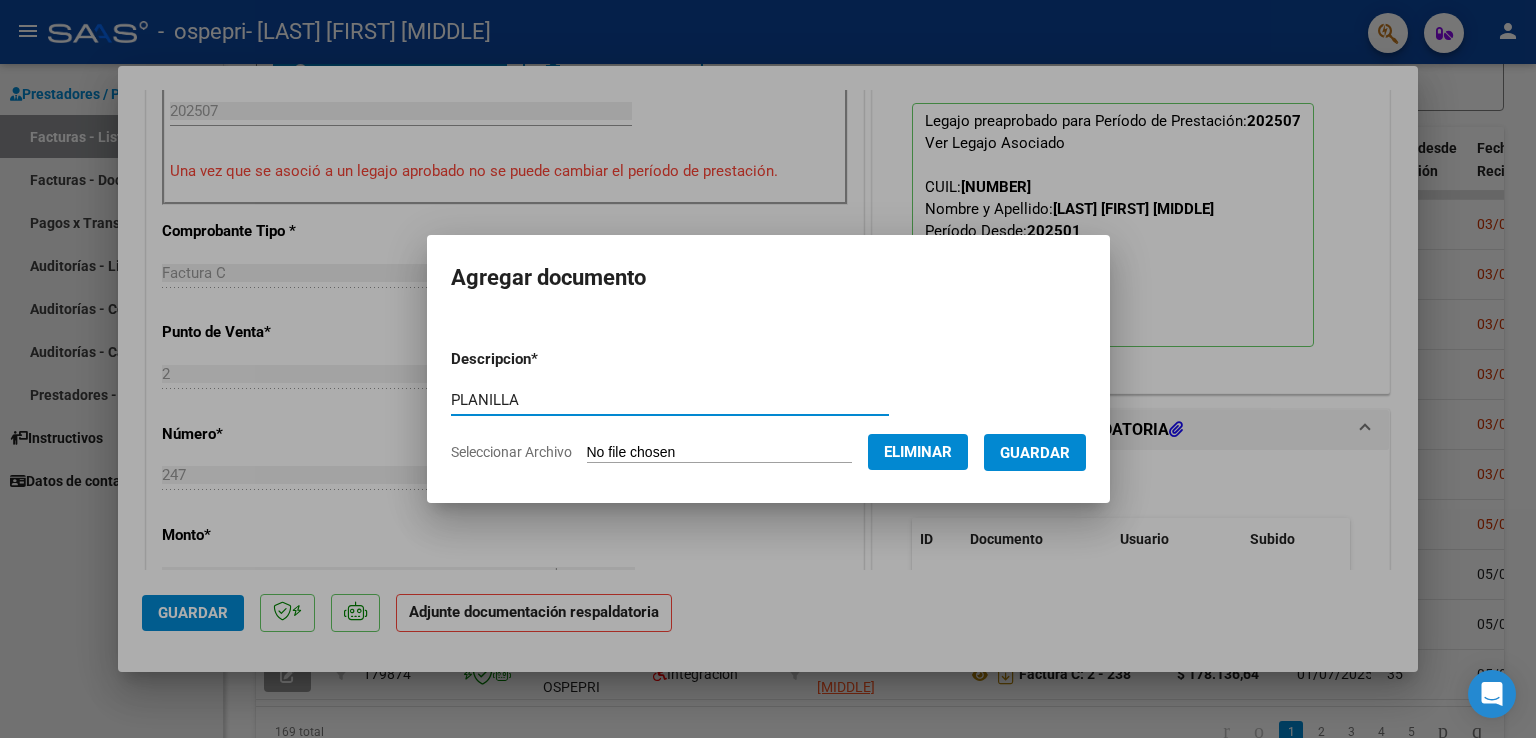 type on "PLANILLA" 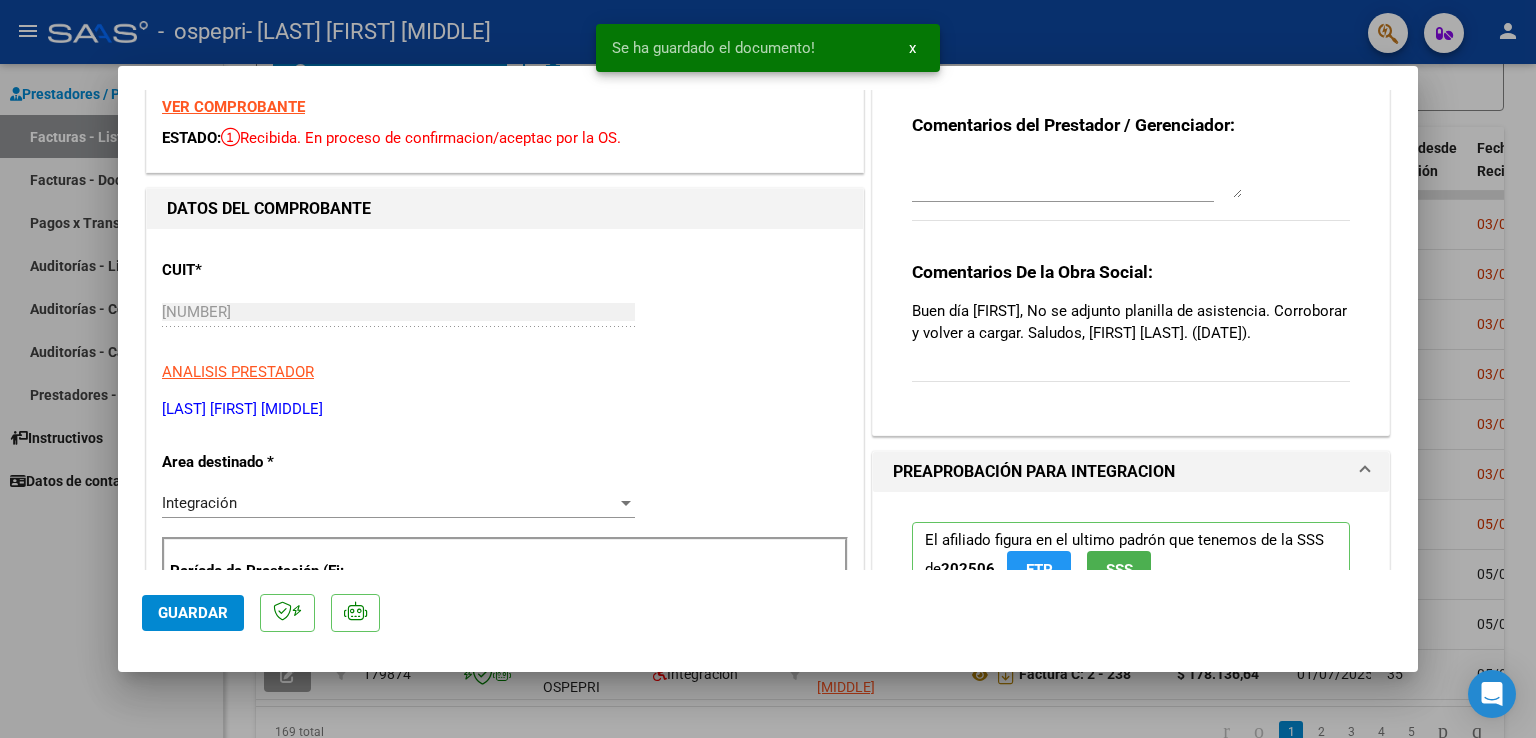 scroll, scrollTop: 0, scrollLeft: 0, axis: both 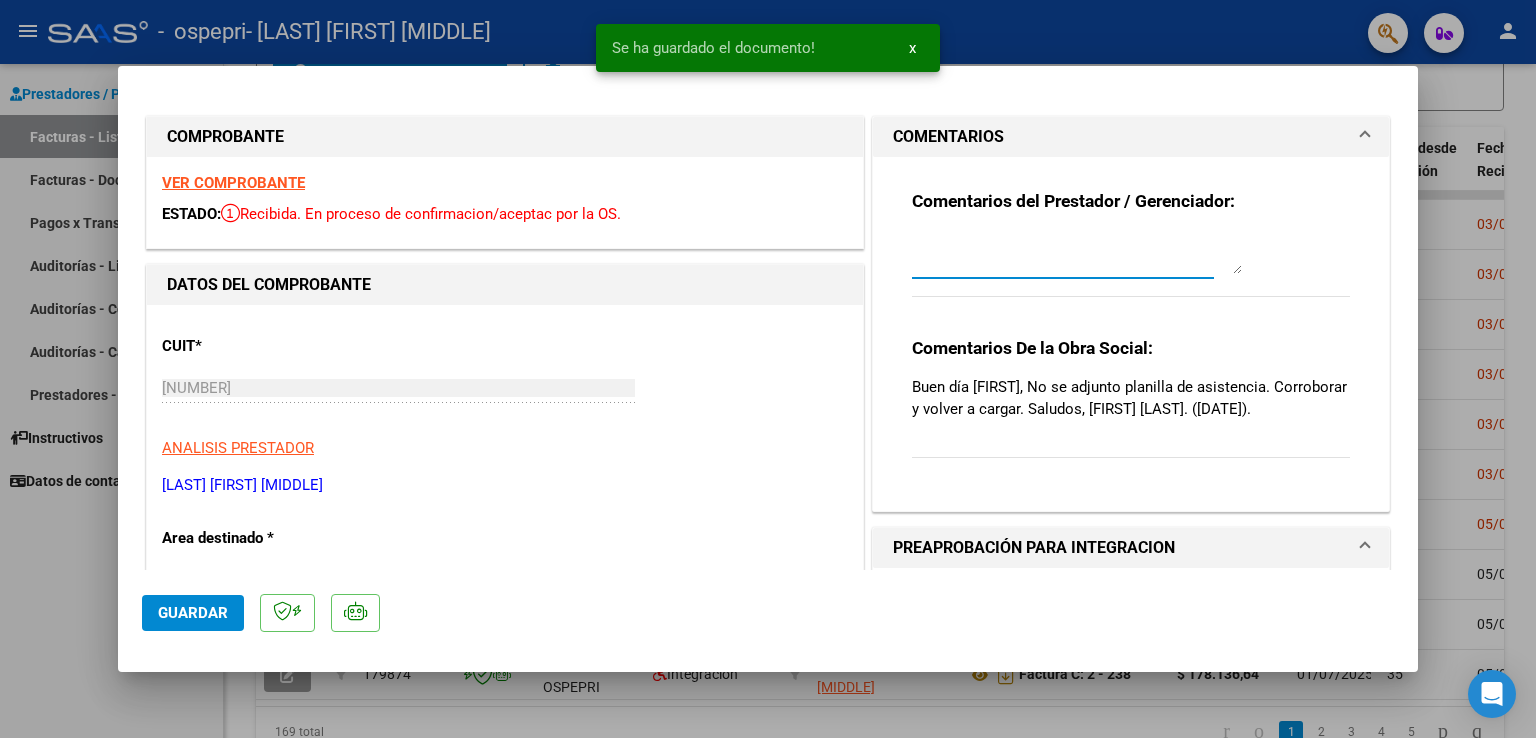 click at bounding box center [1077, 254] 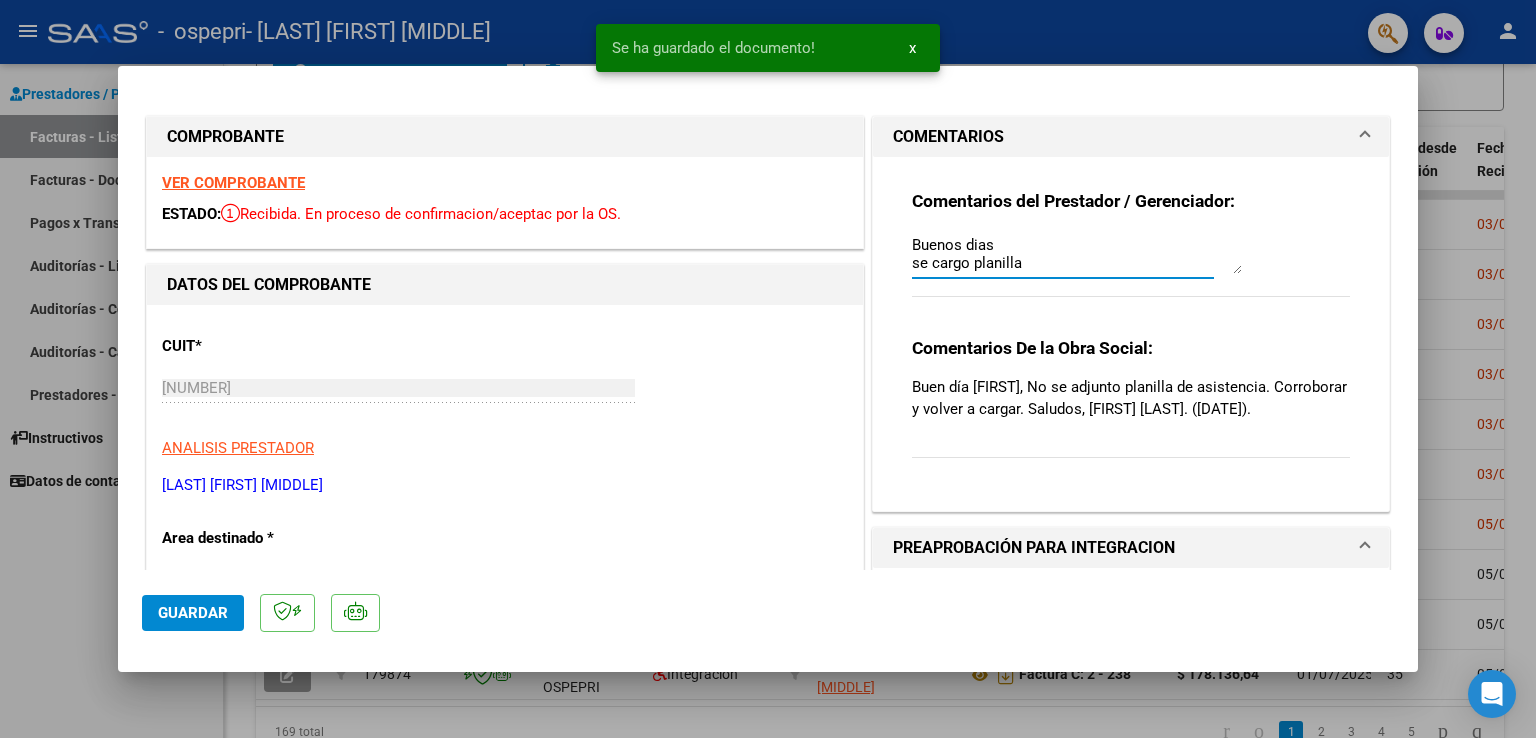 scroll, scrollTop: 16, scrollLeft: 0, axis: vertical 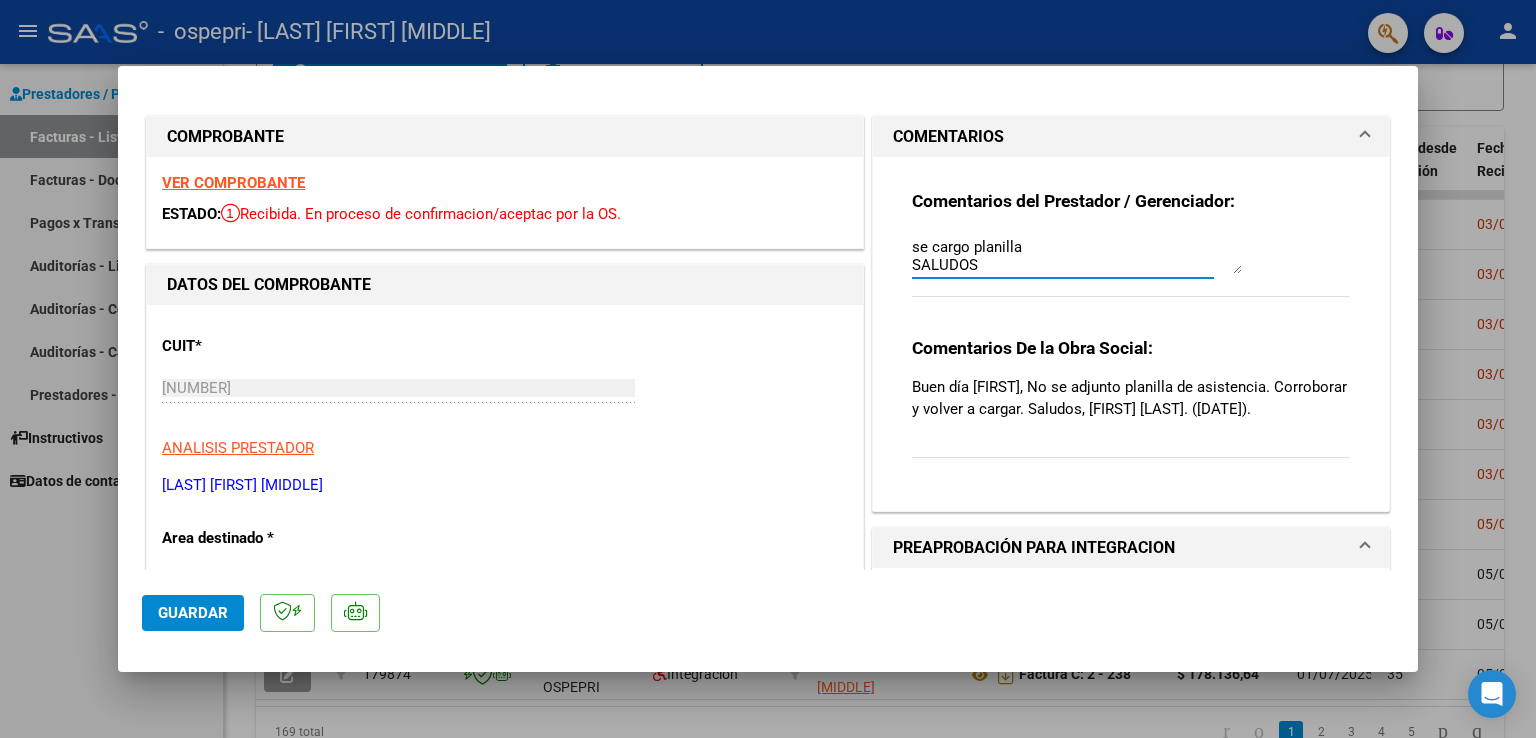 type on "Buenos dias
se cargo planilla
SALUDOS" 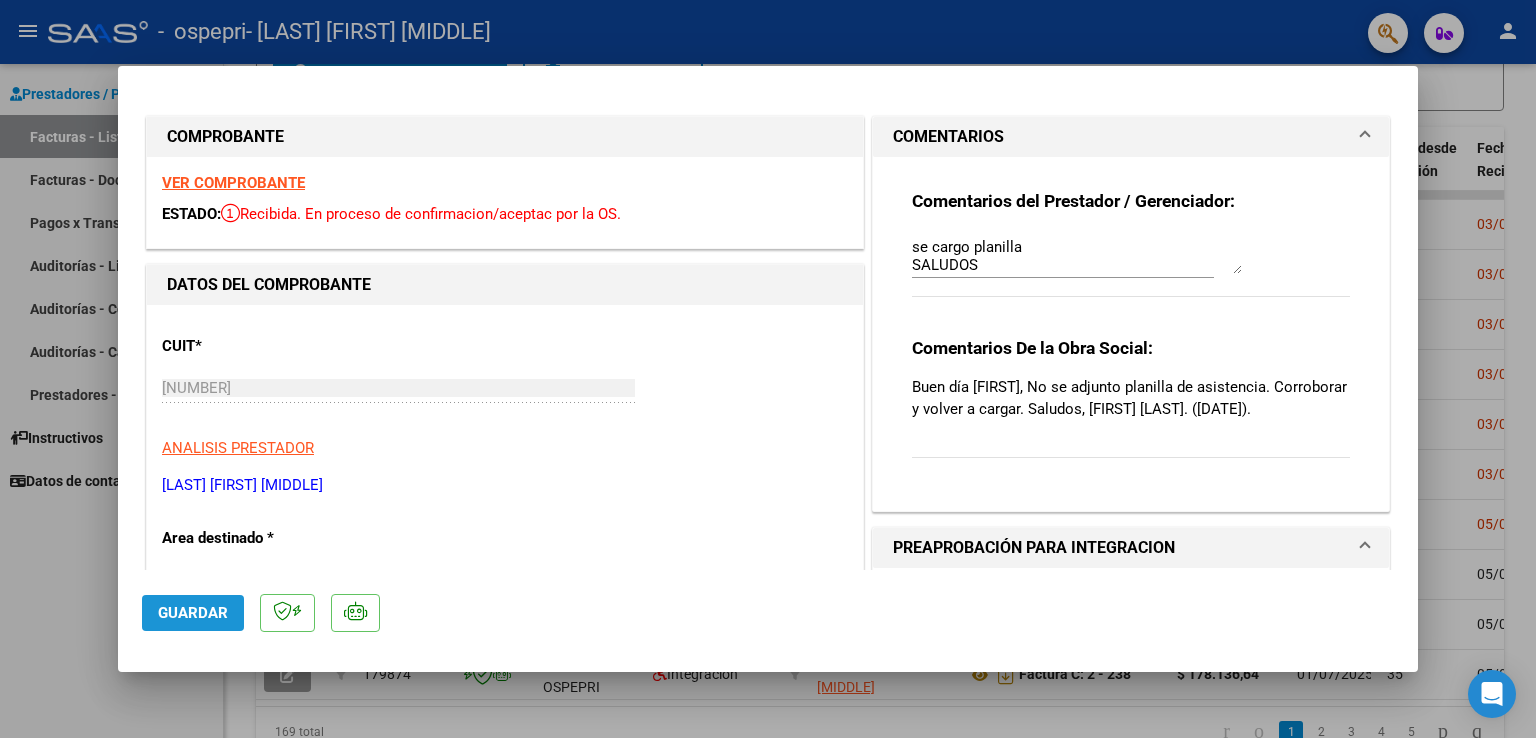 click on "Guardar" 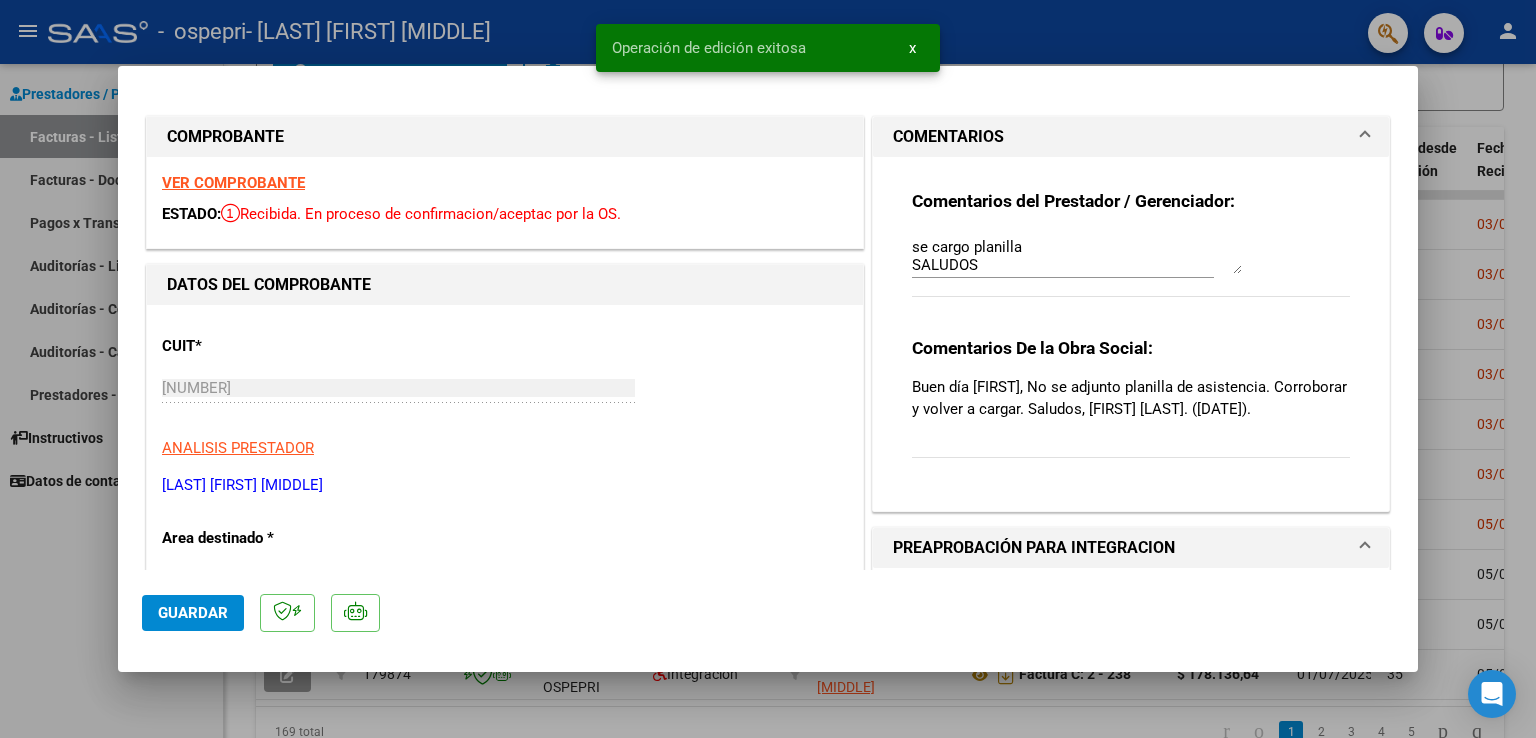 drag, startPoint x: 189, startPoint y: 614, endPoint x: 168, endPoint y: 611, distance: 21.213203 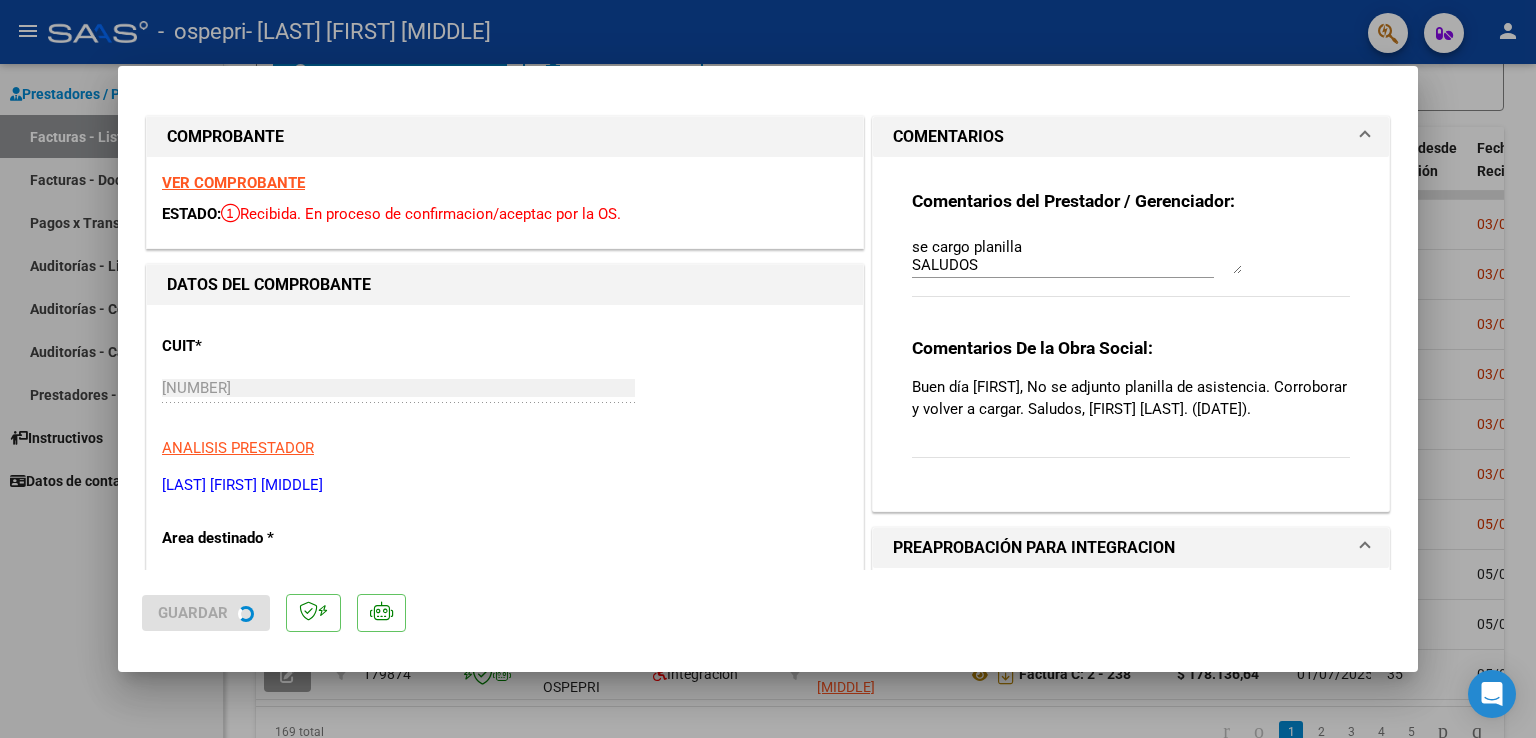 click at bounding box center (768, 369) 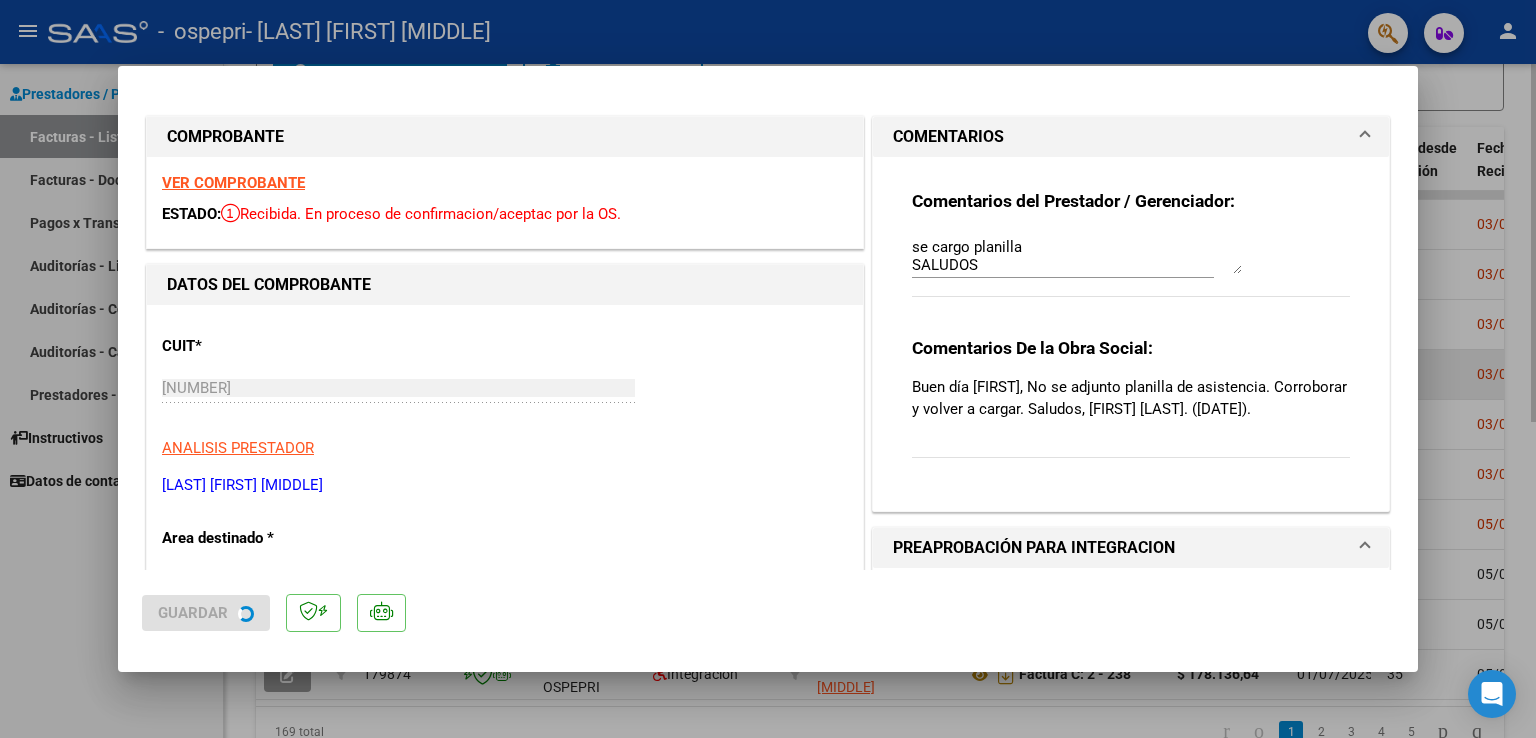 type 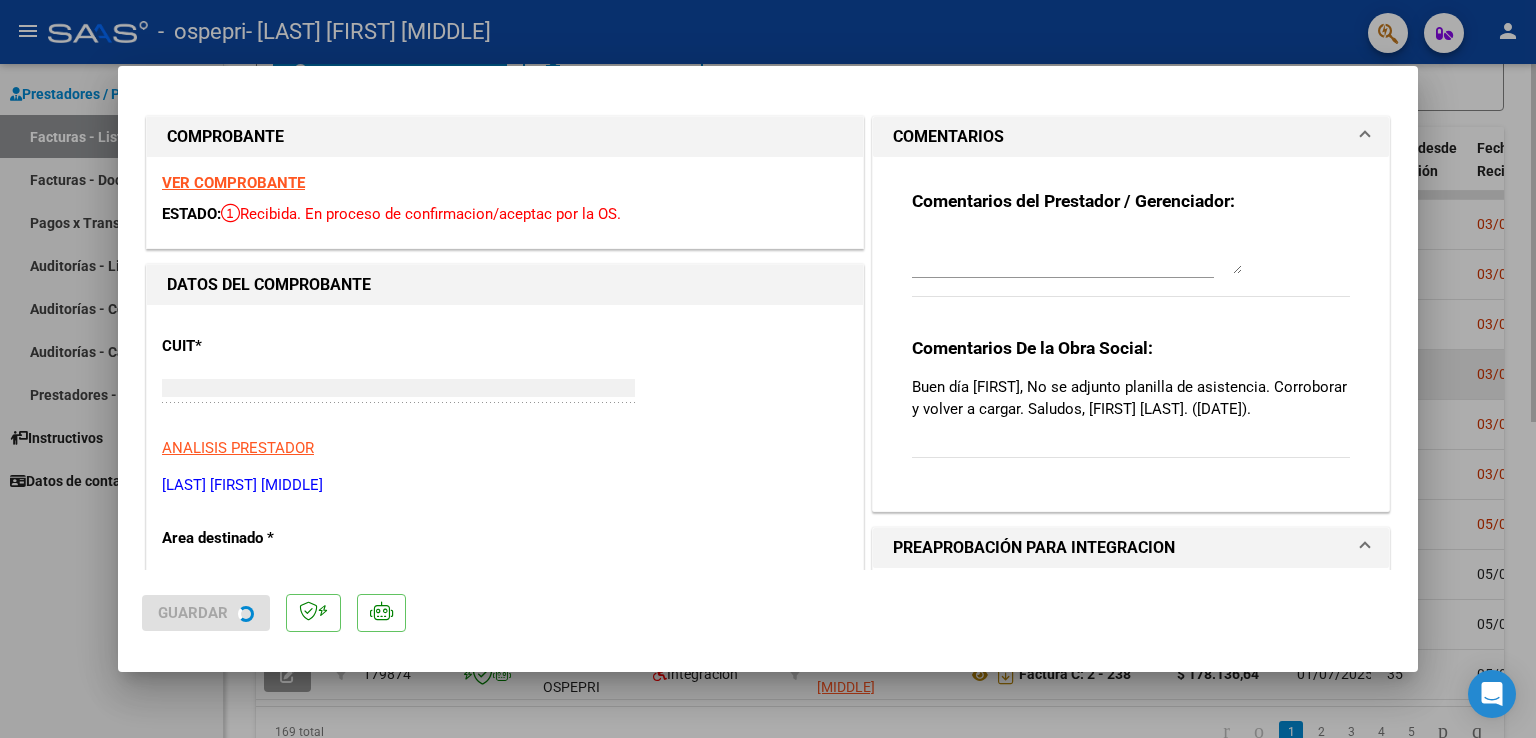 scroll, scrollTop: 0, scrollLeft: 0, axis: both 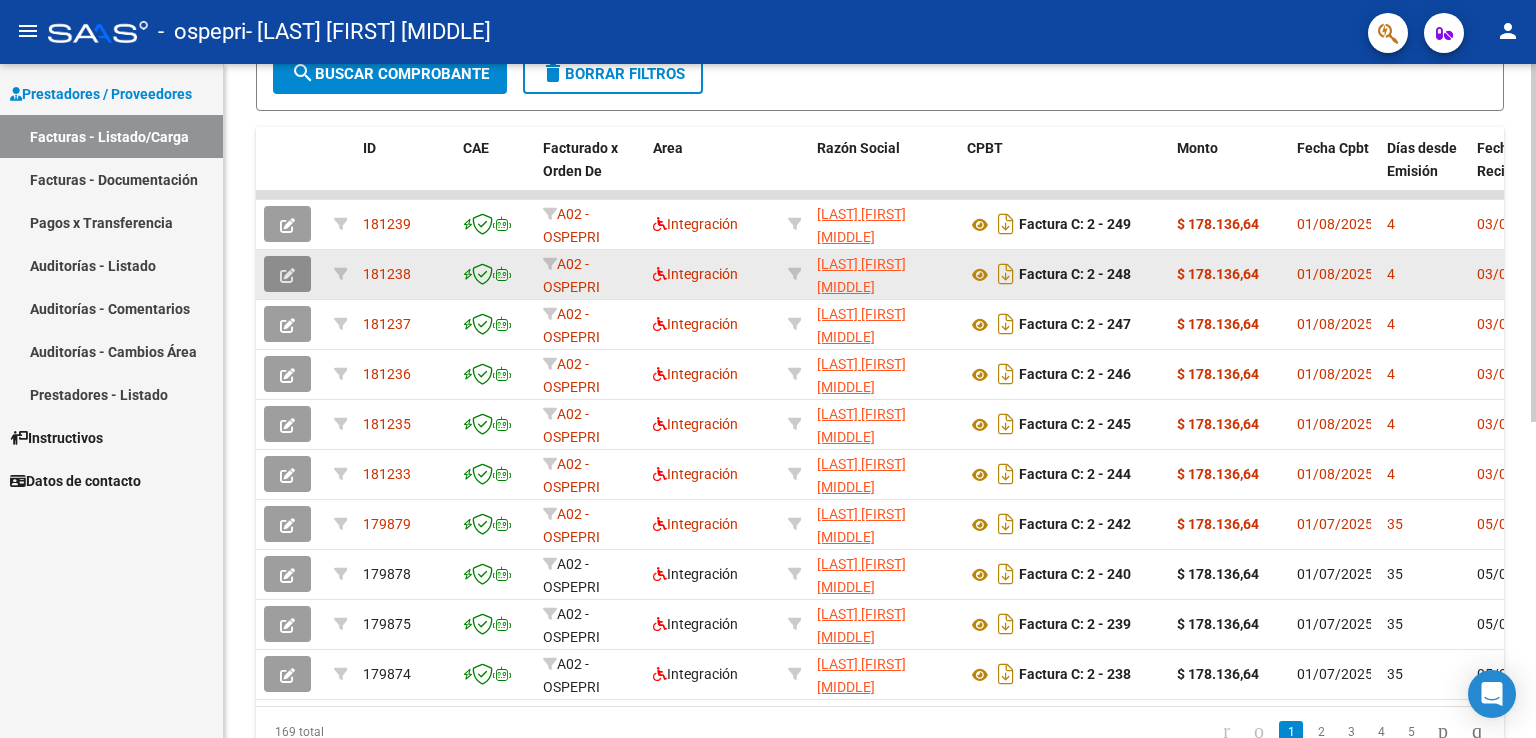 click 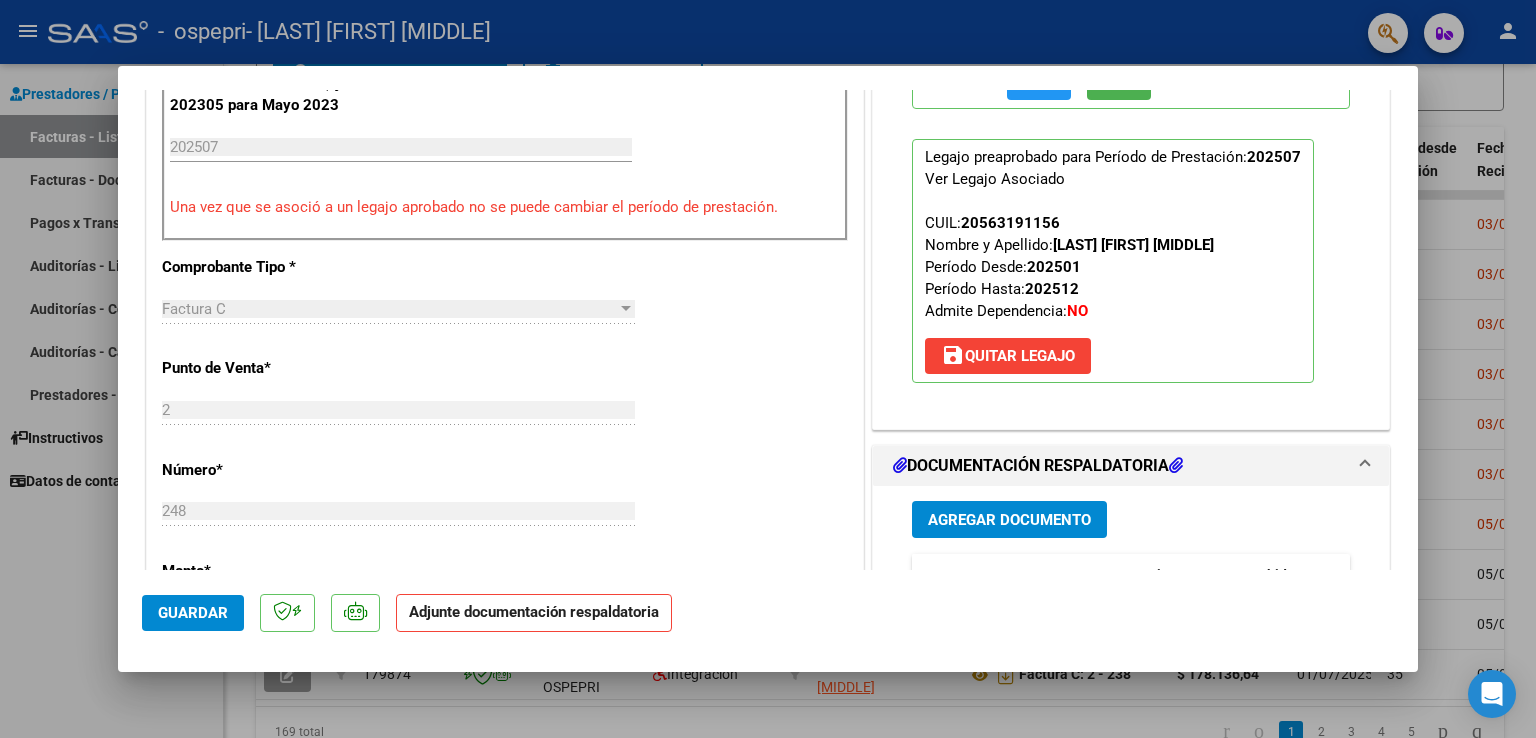 scroll, scrollTop: 800, scrollLeft: 0, axis: vertical 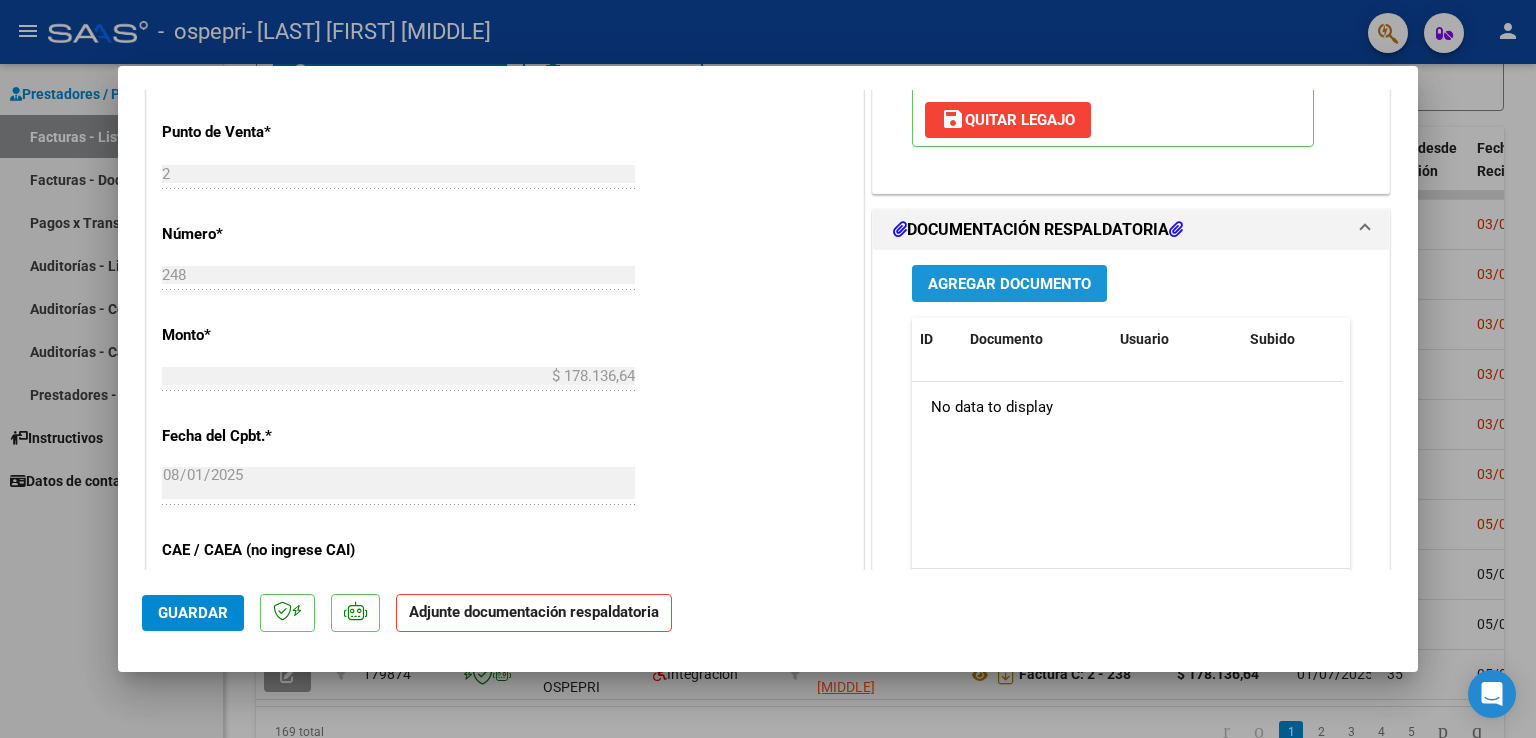 click on "Agregar Documento" at bounding box center [1009, 284] 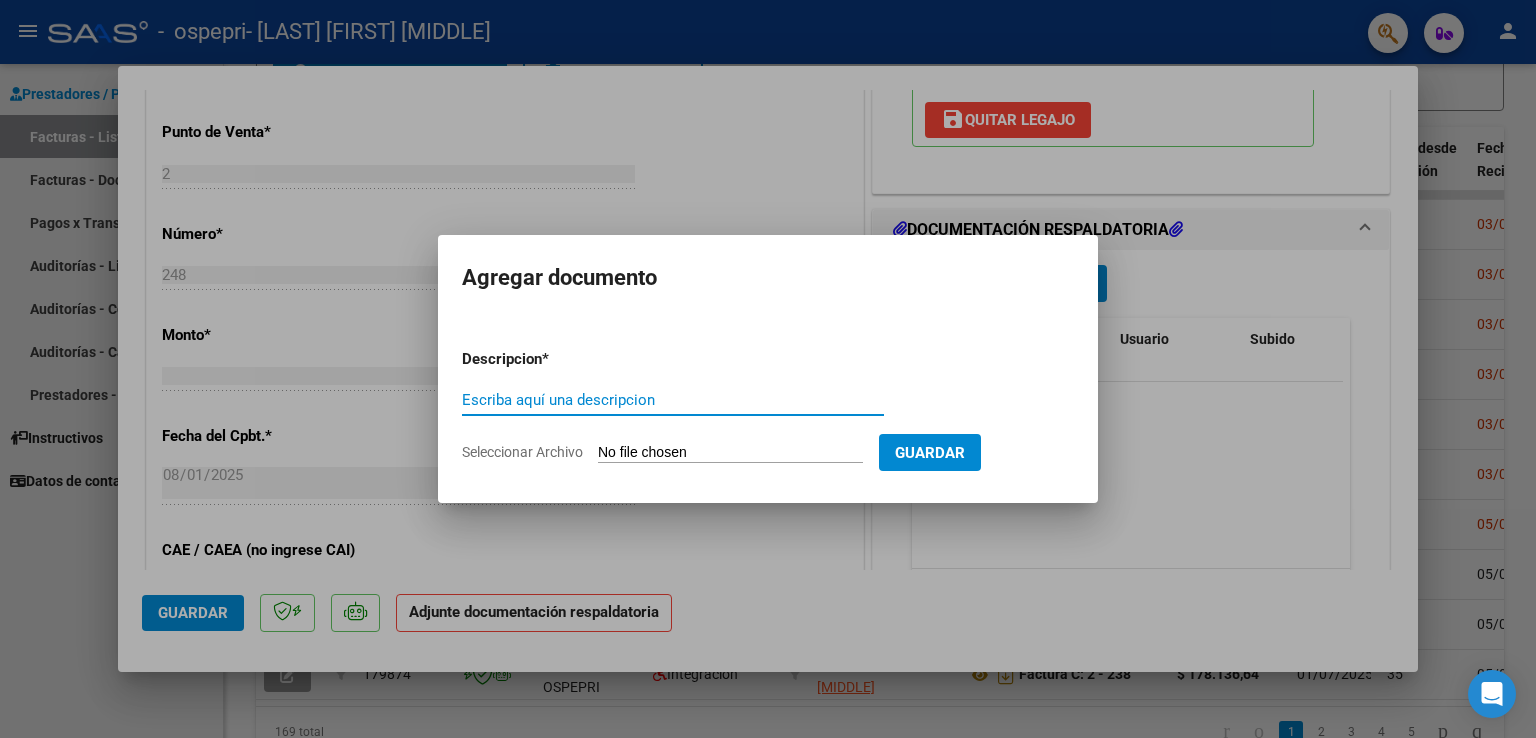 click on "Seleccionar Archivo" 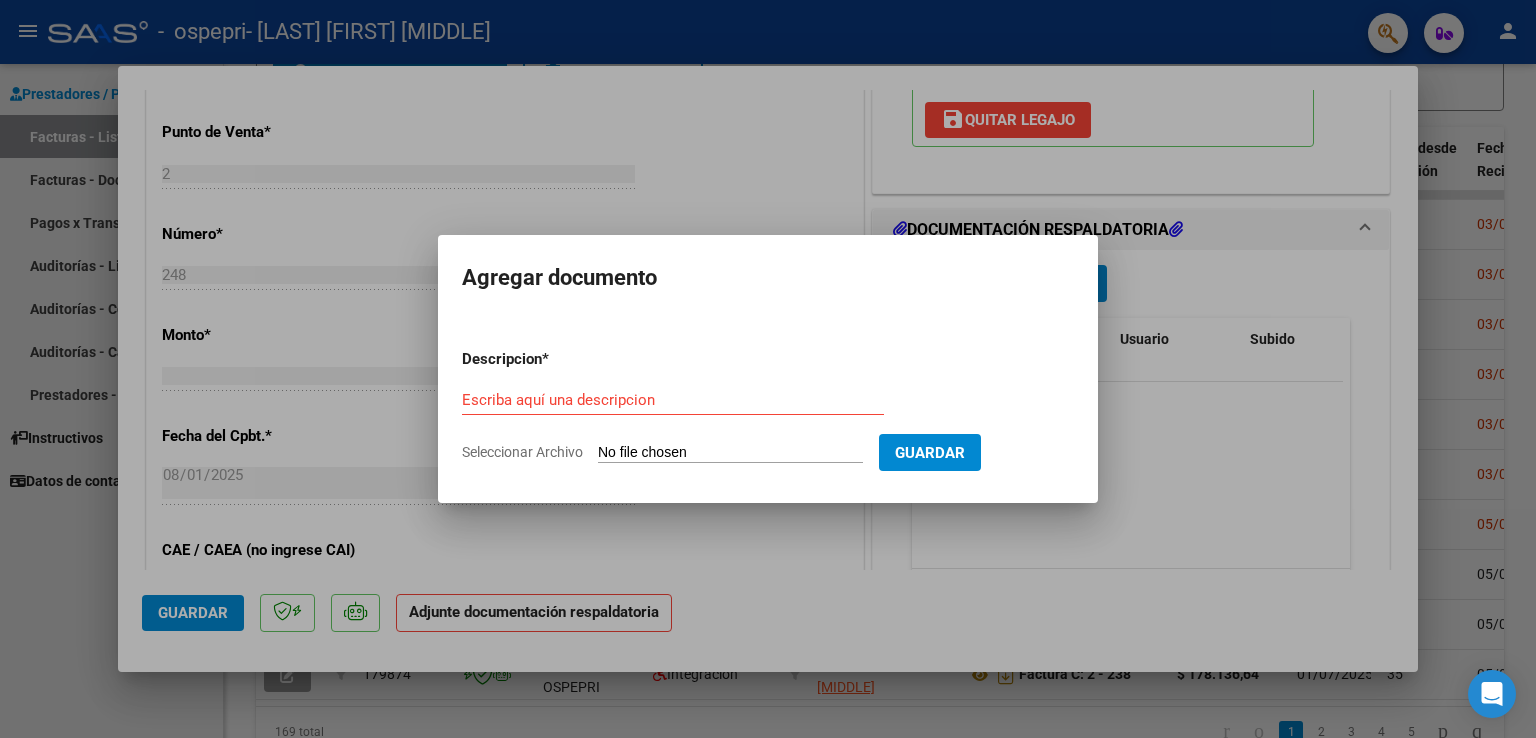 click at bounding box center [768, 369] 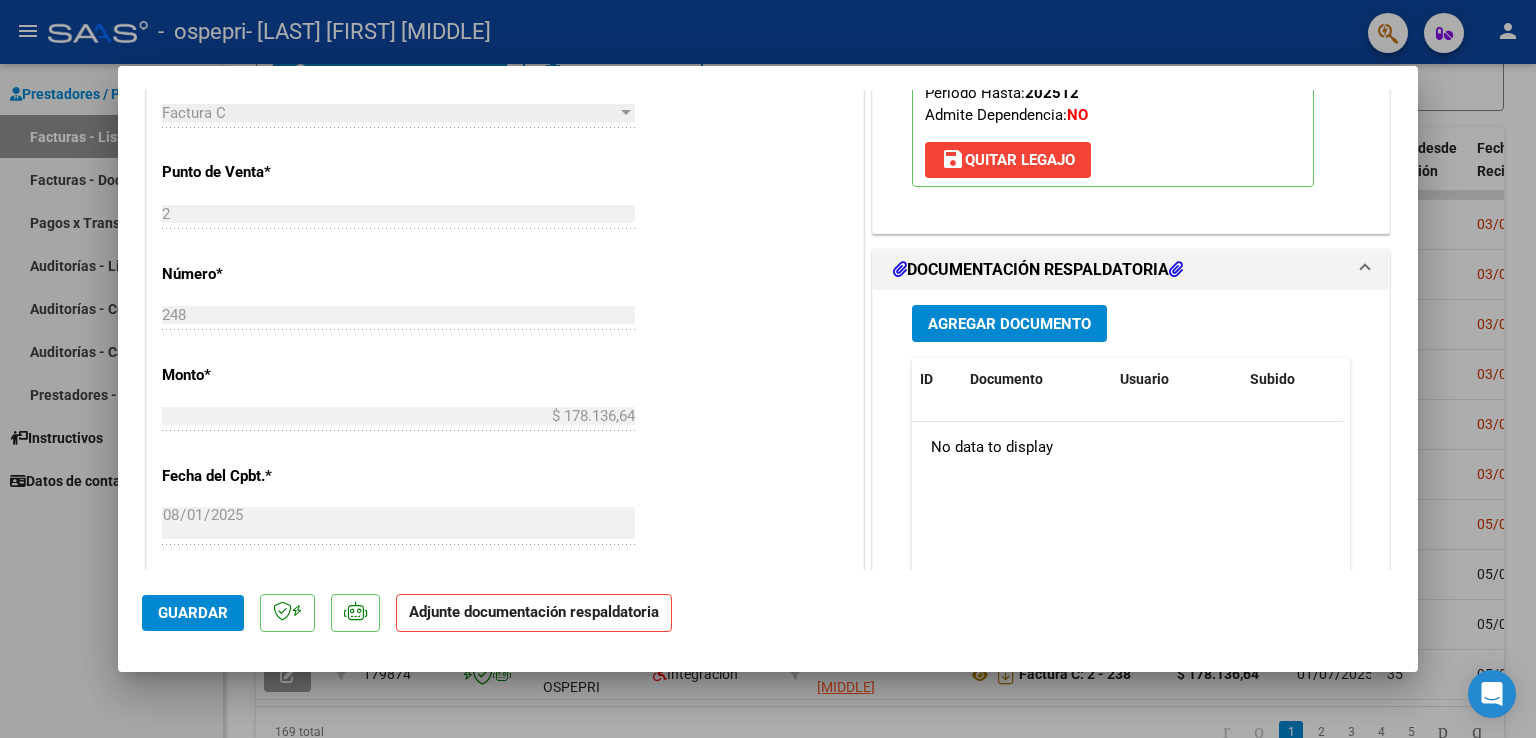 scroll, scrollTop: 800, scrollLeft: 0, axis: vertical 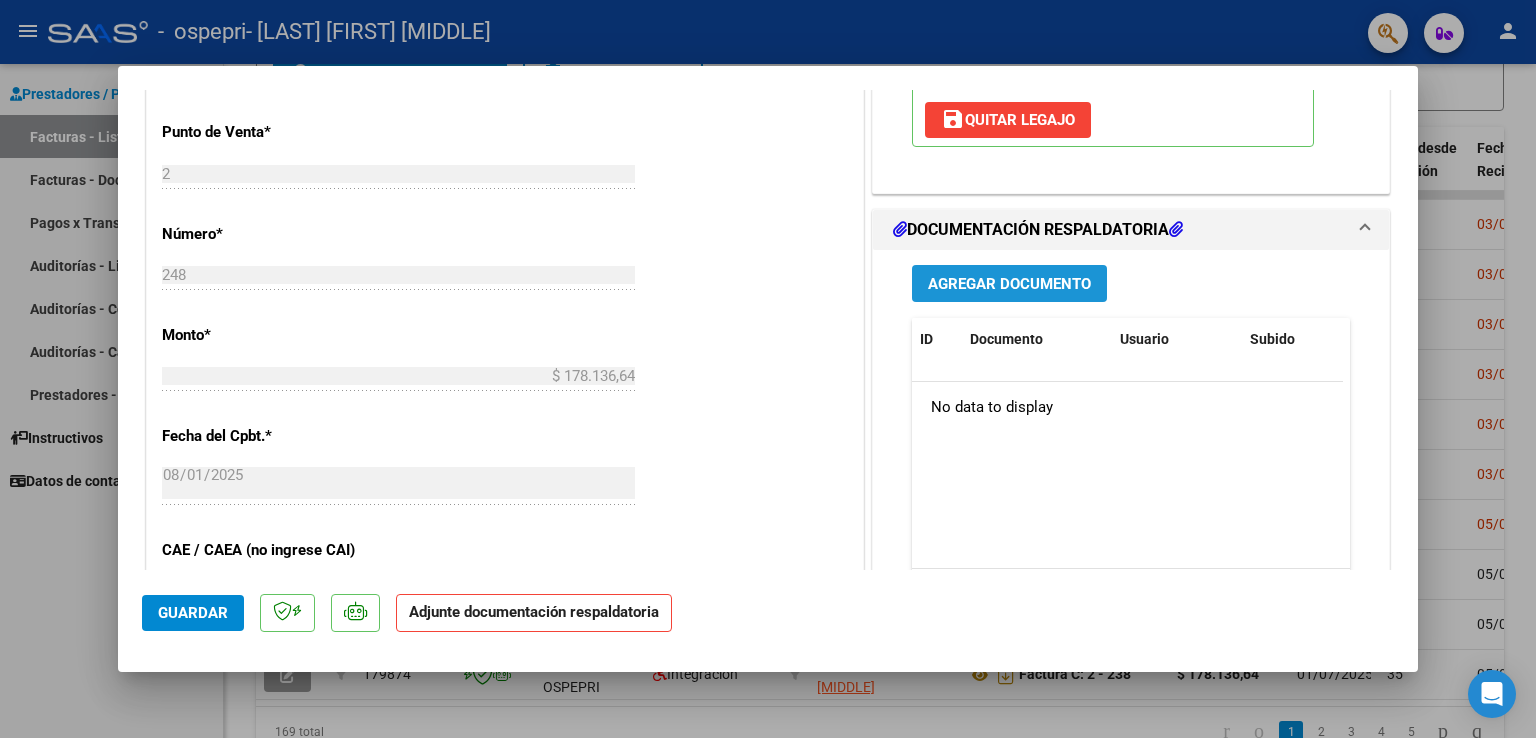 click on "Agregar Documento" at bounding box center (1009, 284) 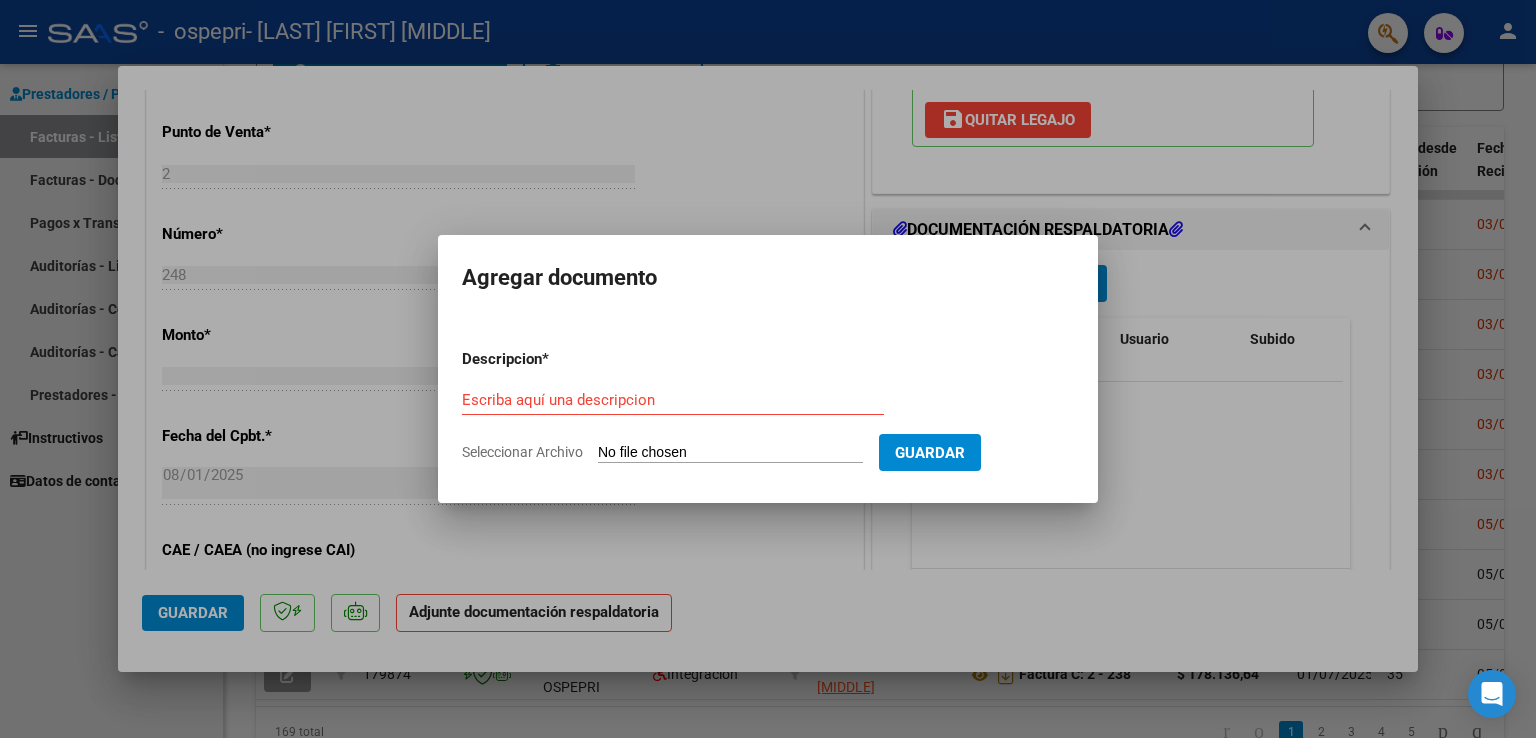click on "Seleccionar Archivo" 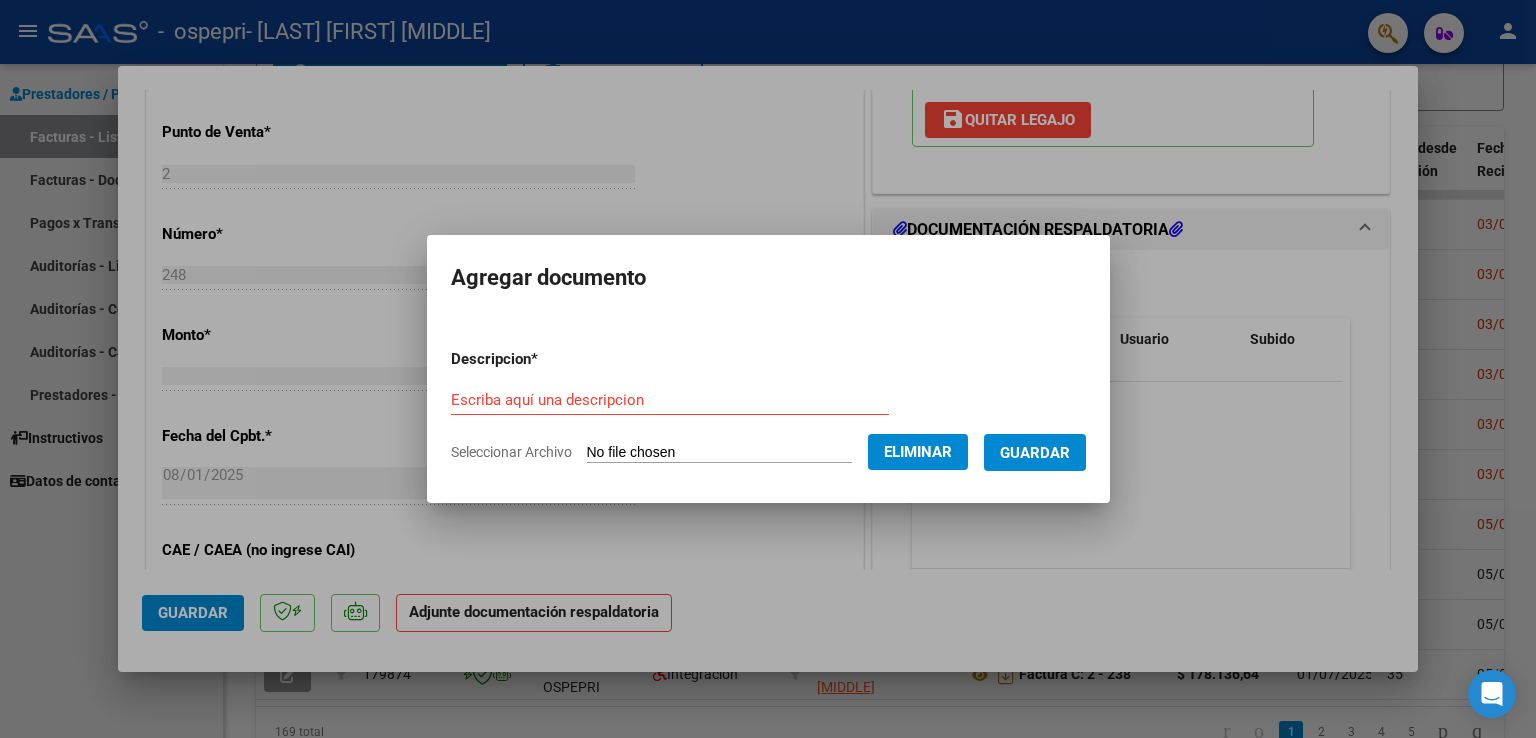 click on "Escriba aquí una descripcion" at bounding box center [670, 400] 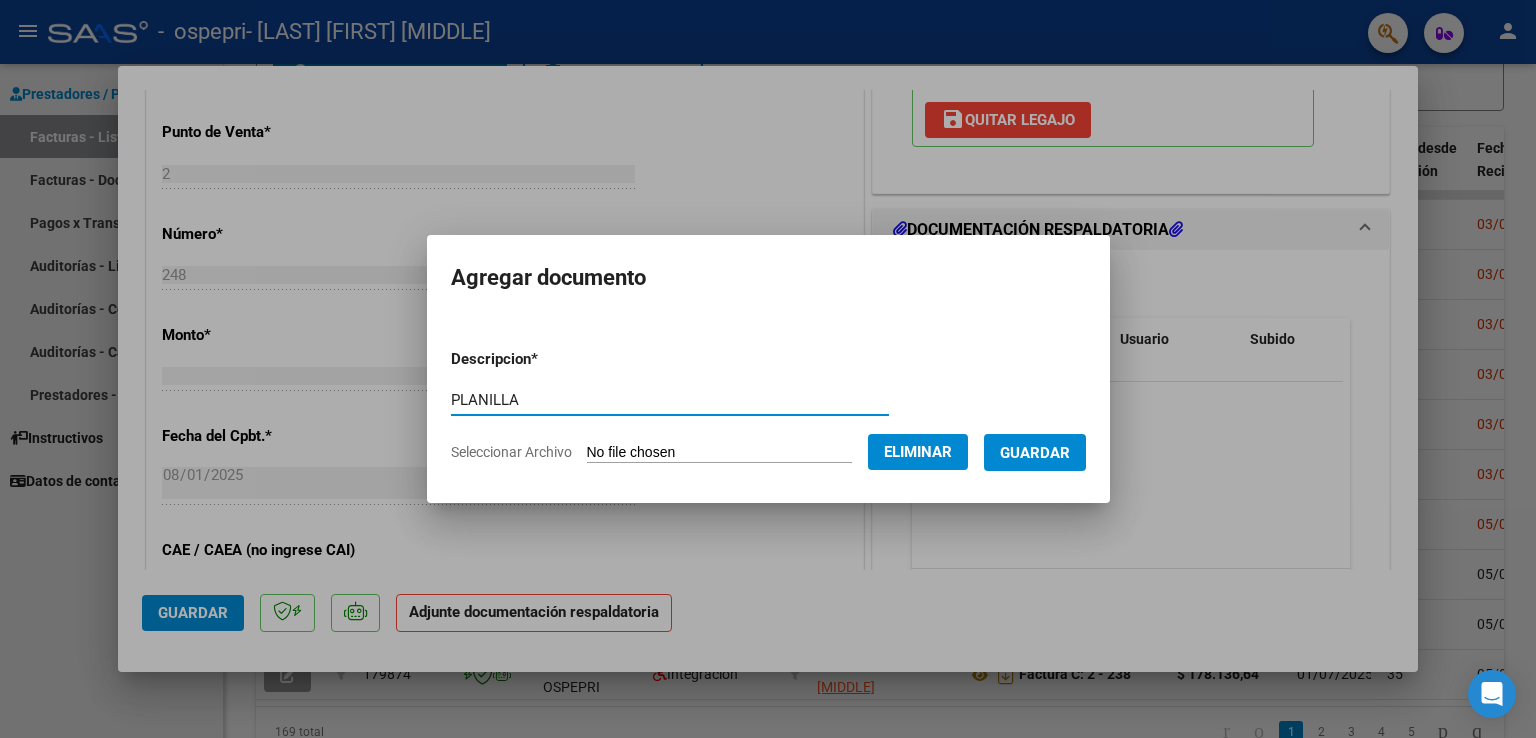 type on "PLANILLA" 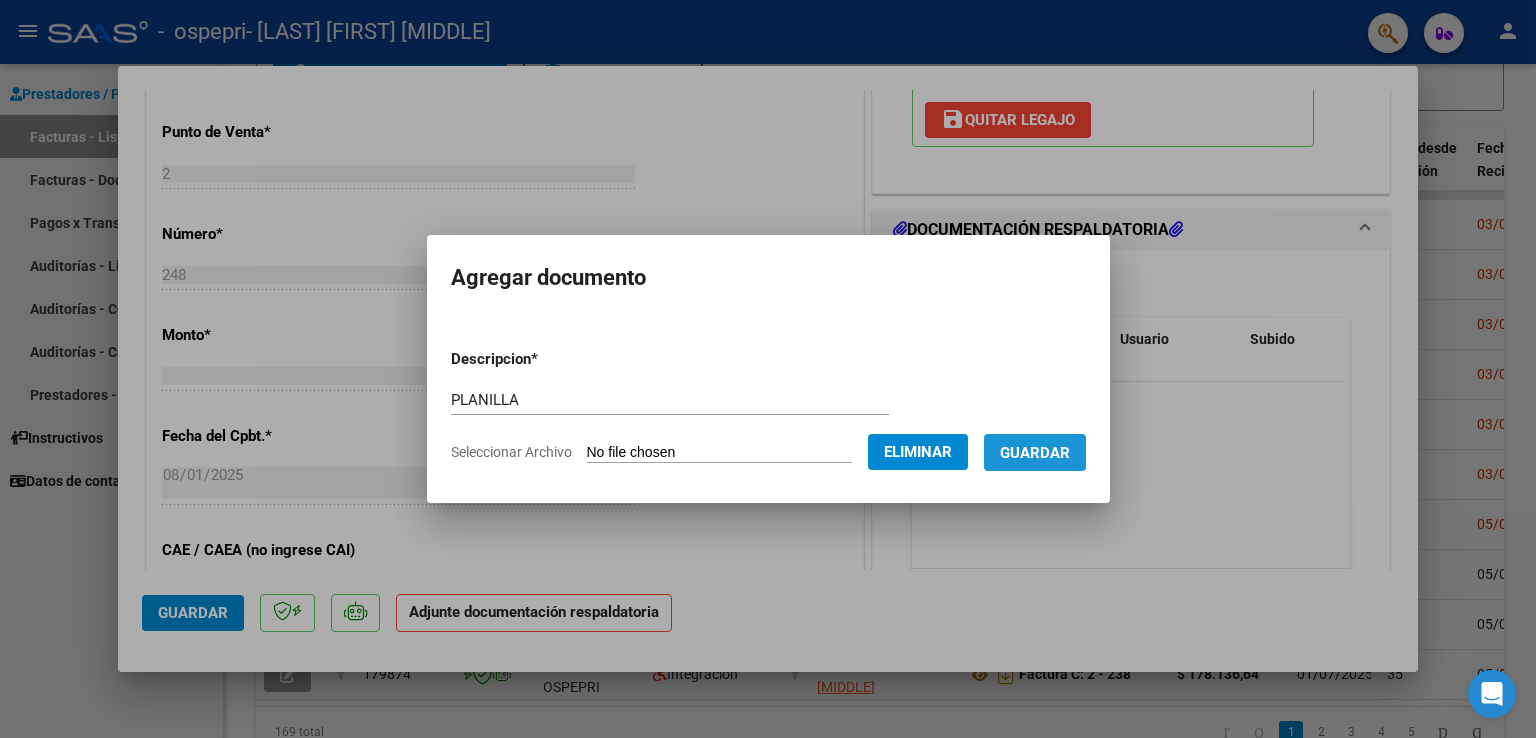 click on "Guardar" at bounding box center (1035, 452) 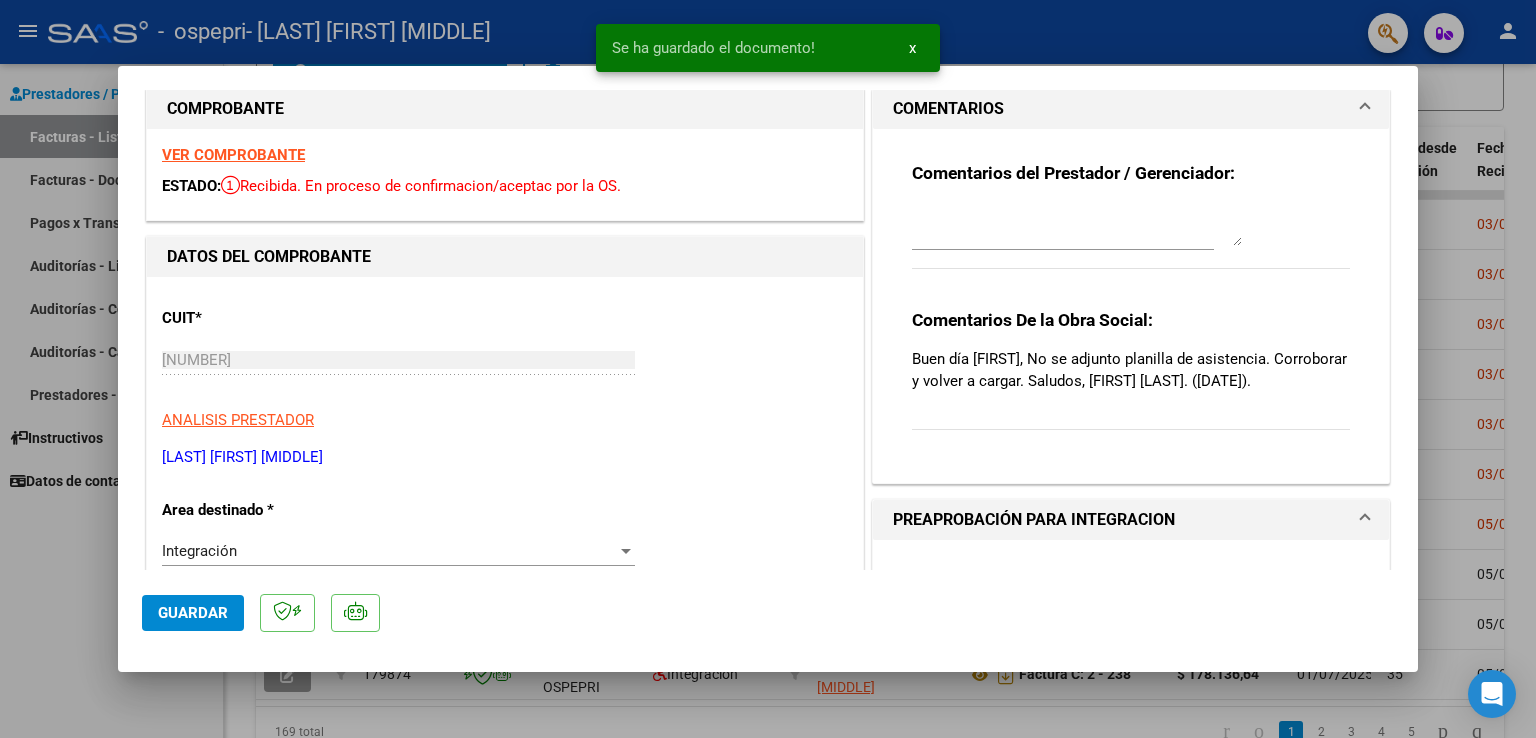 scroll, scrollTop: 0, scrollLeft: 0, axis: both 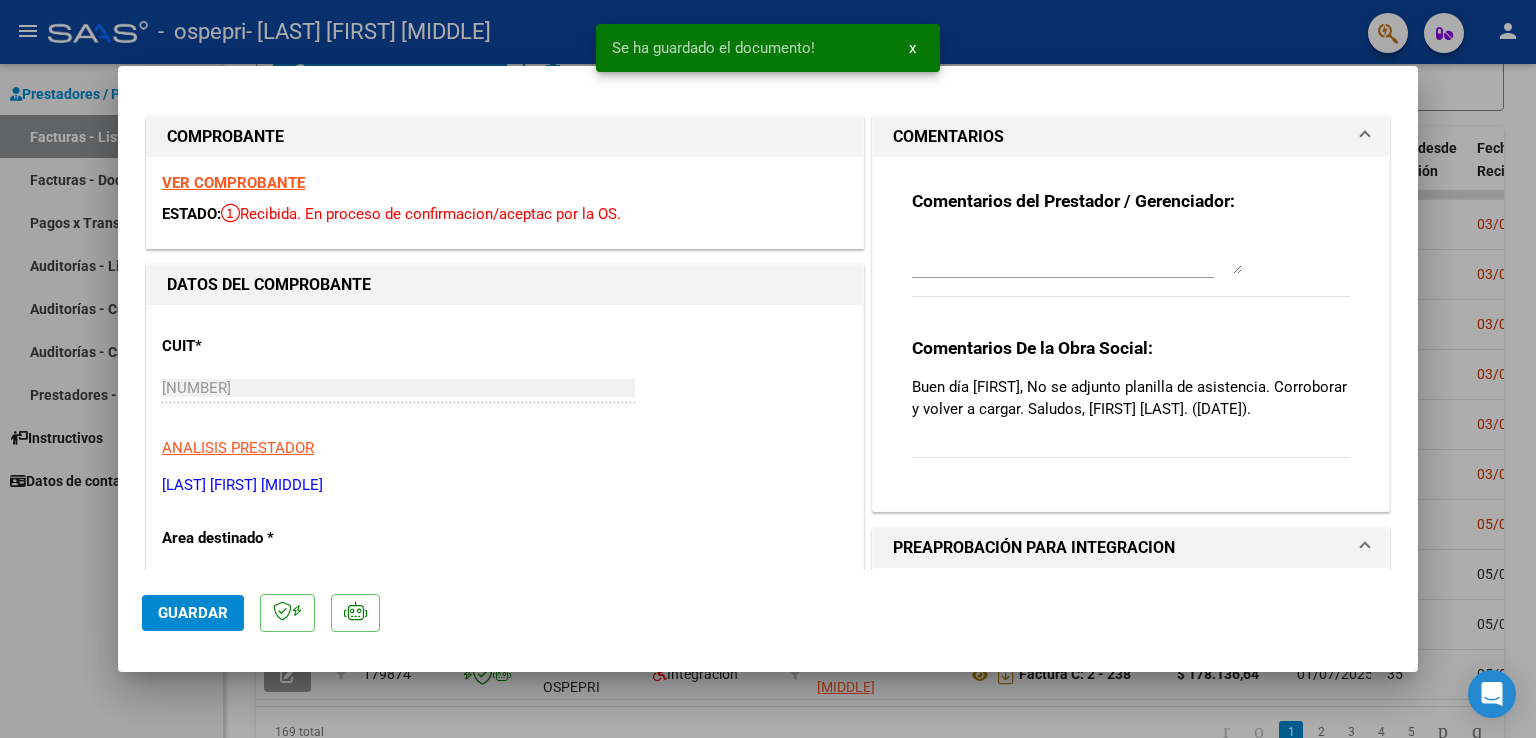 click at bounding box center (1077, 254) 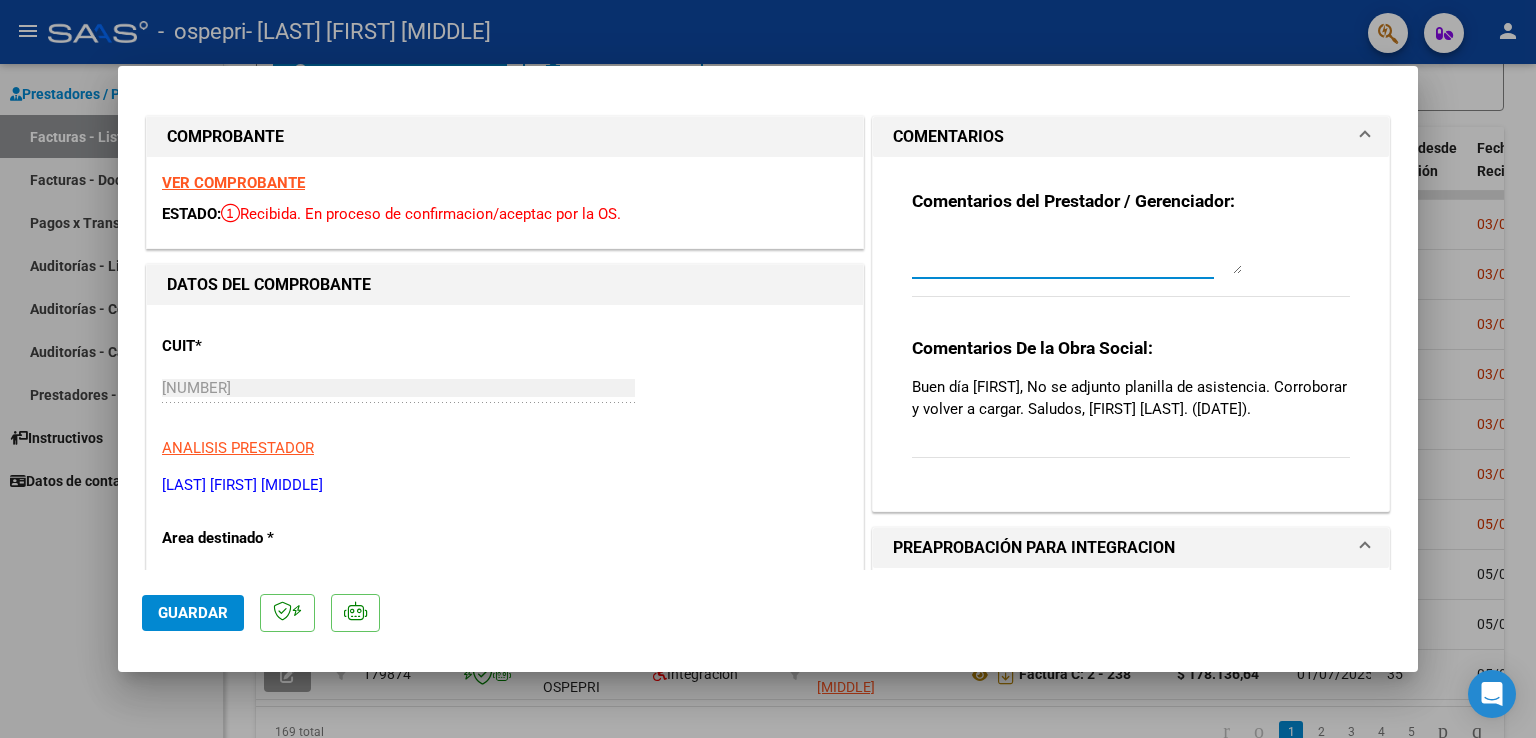 paste on "Buenos dias
se cargo planilla
SALUDOS" 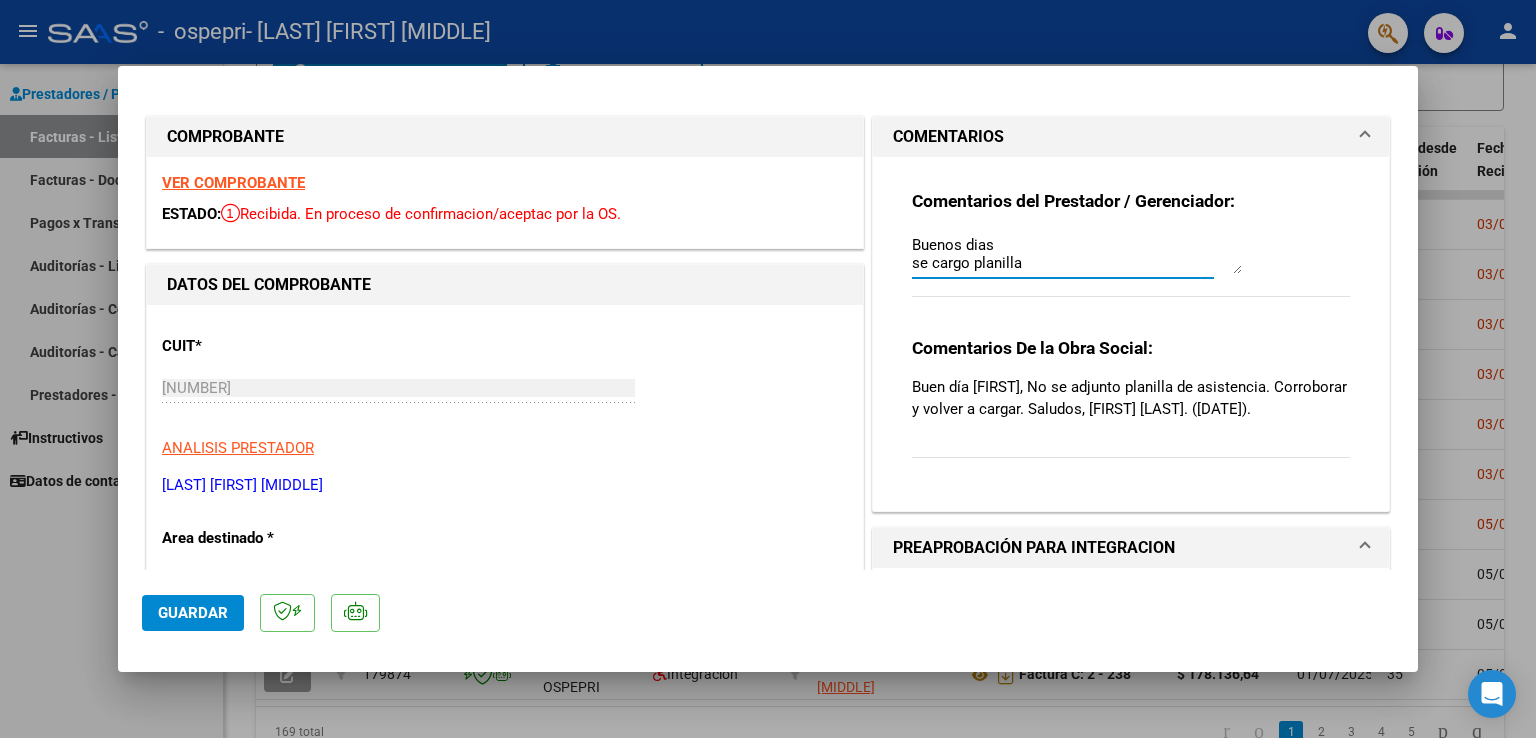 scroll, scrollTop: 16, scrollLeft: 0, axis: vertical 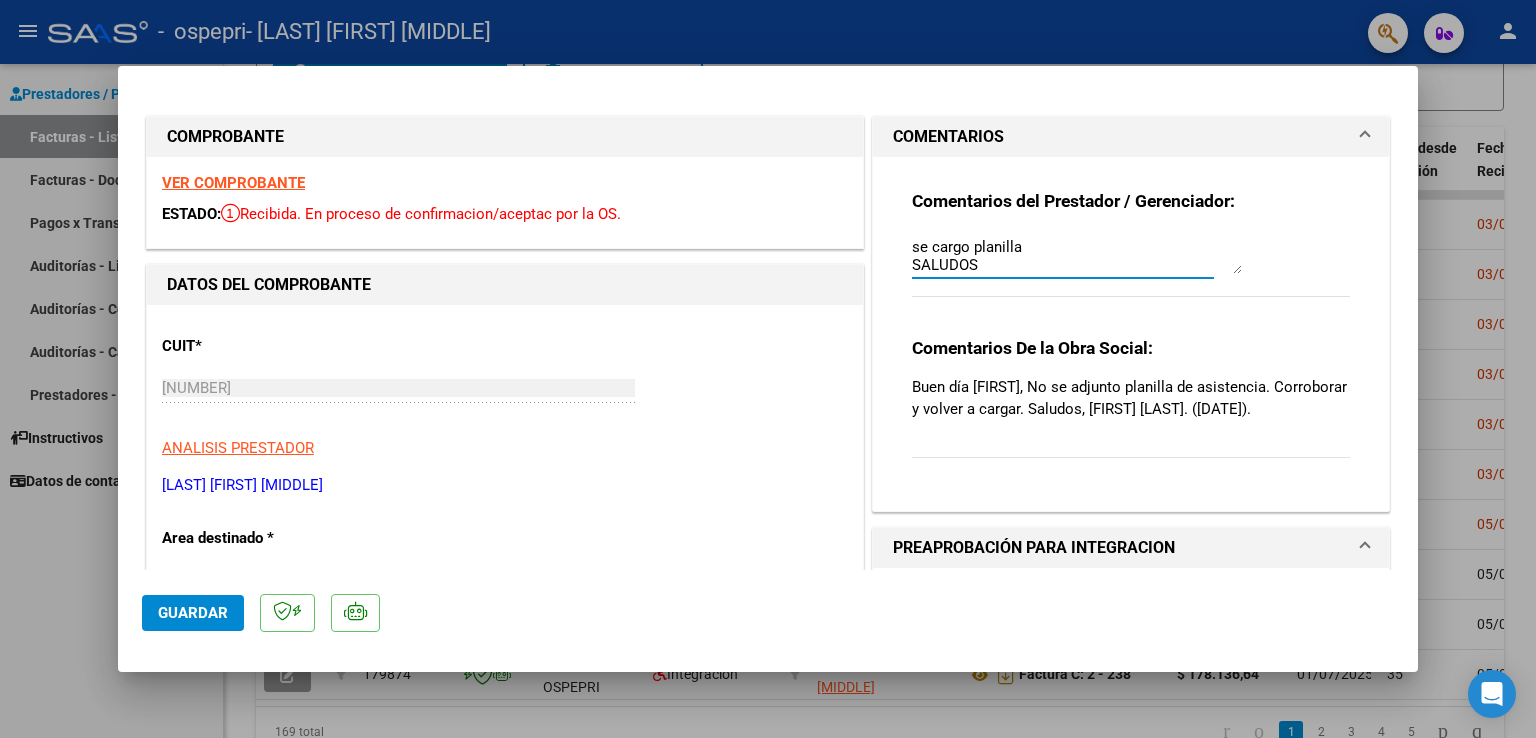 type on "Buenos dias
se cargo planilla
SALUDOS" 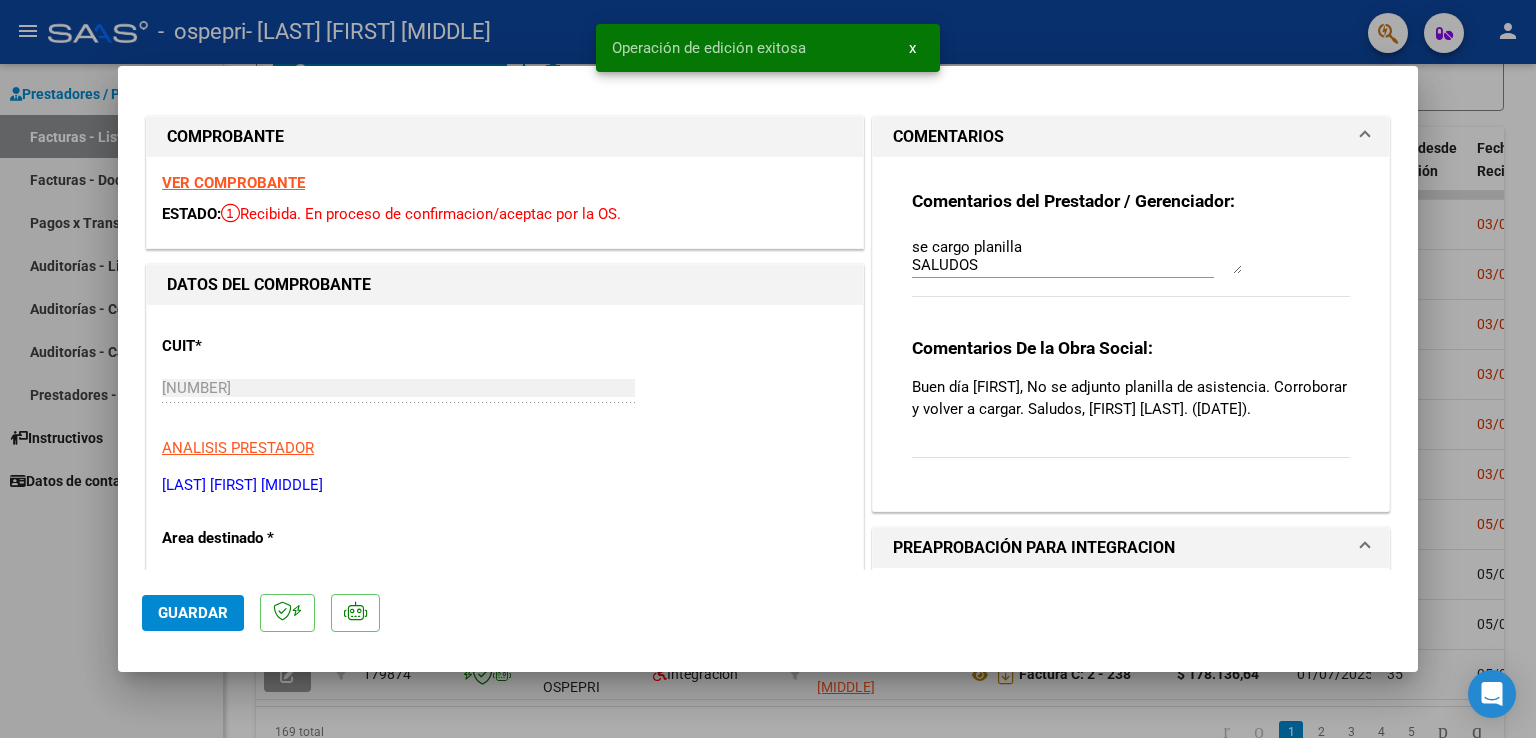 click at bounding box center [768, 369] 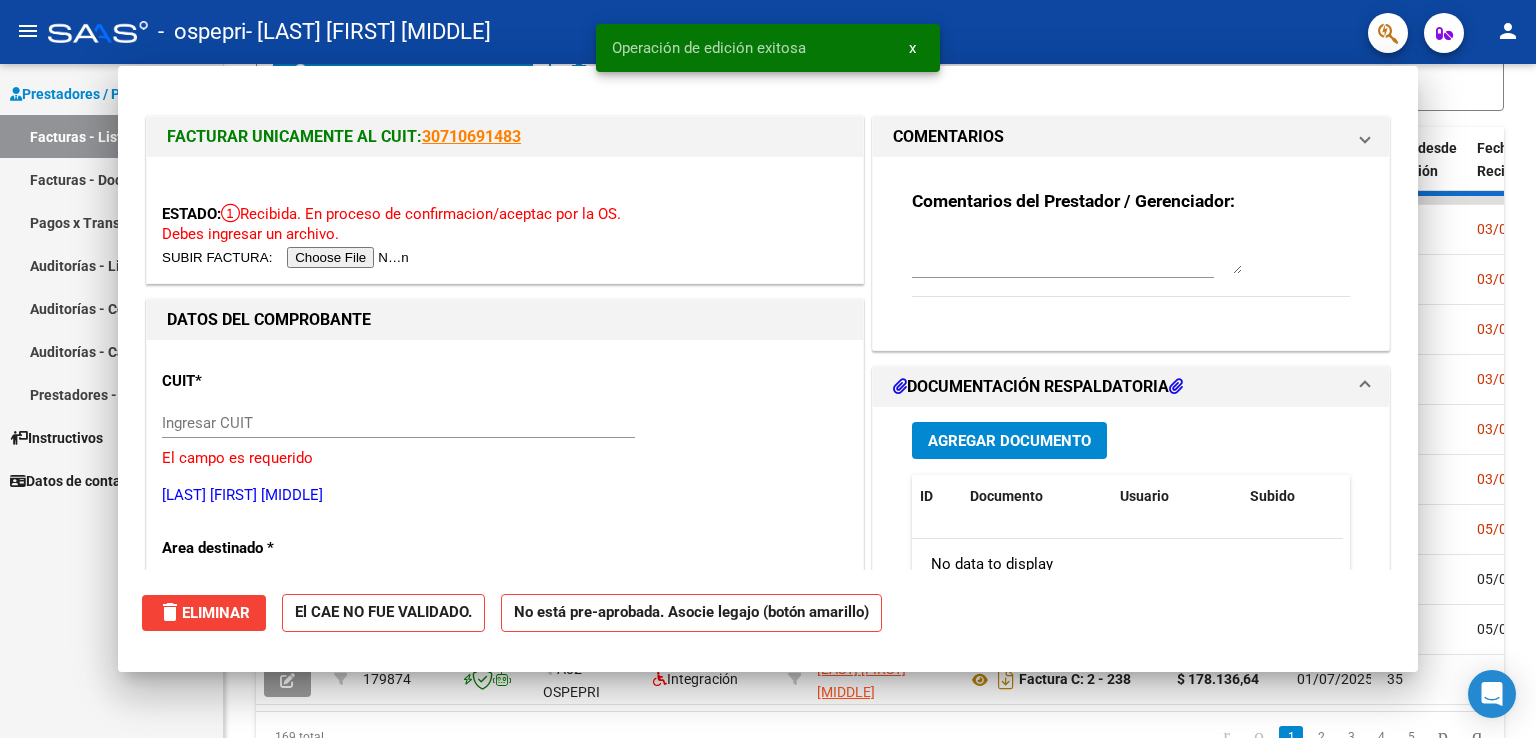 scroll, scrollTop: 0, scrollLeft: 0, axis: both 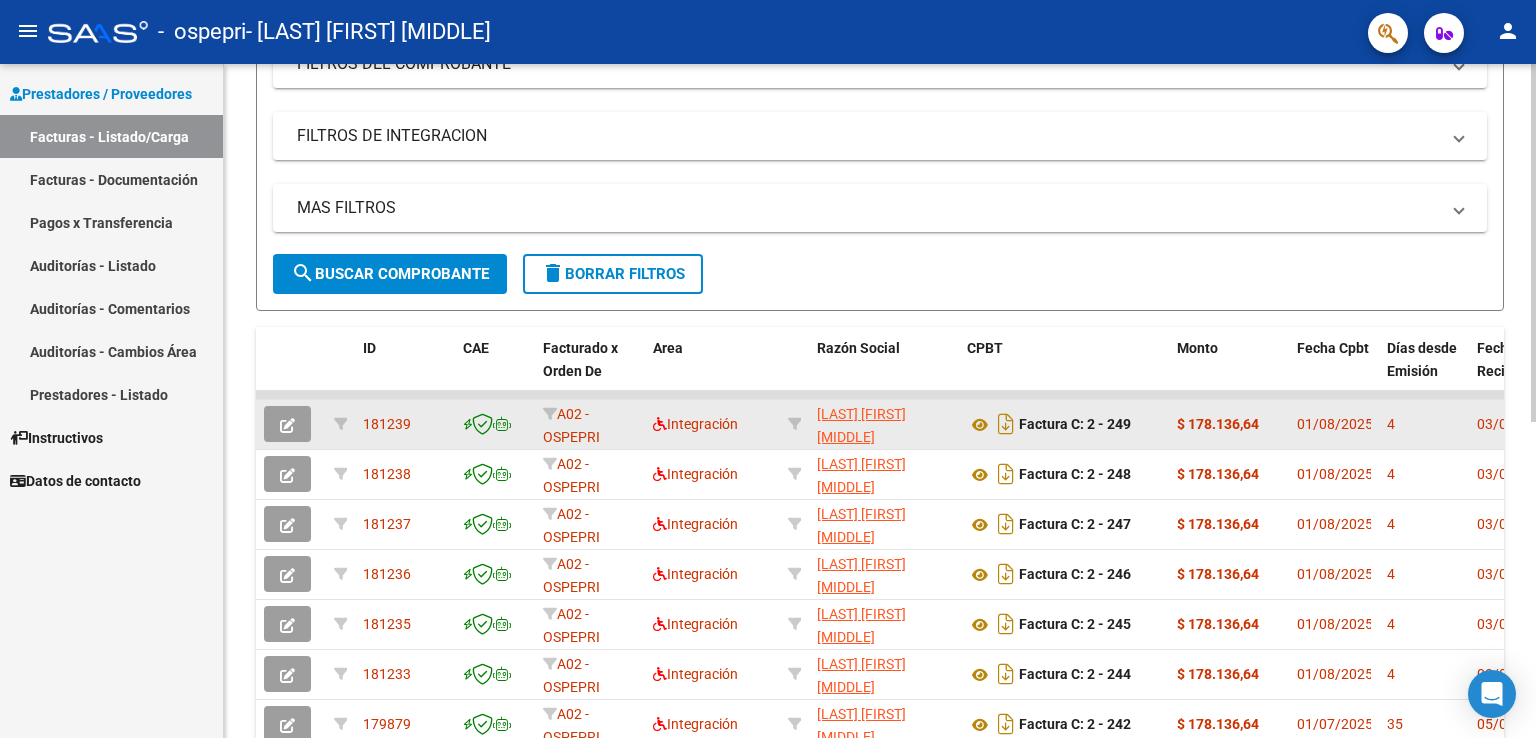 click 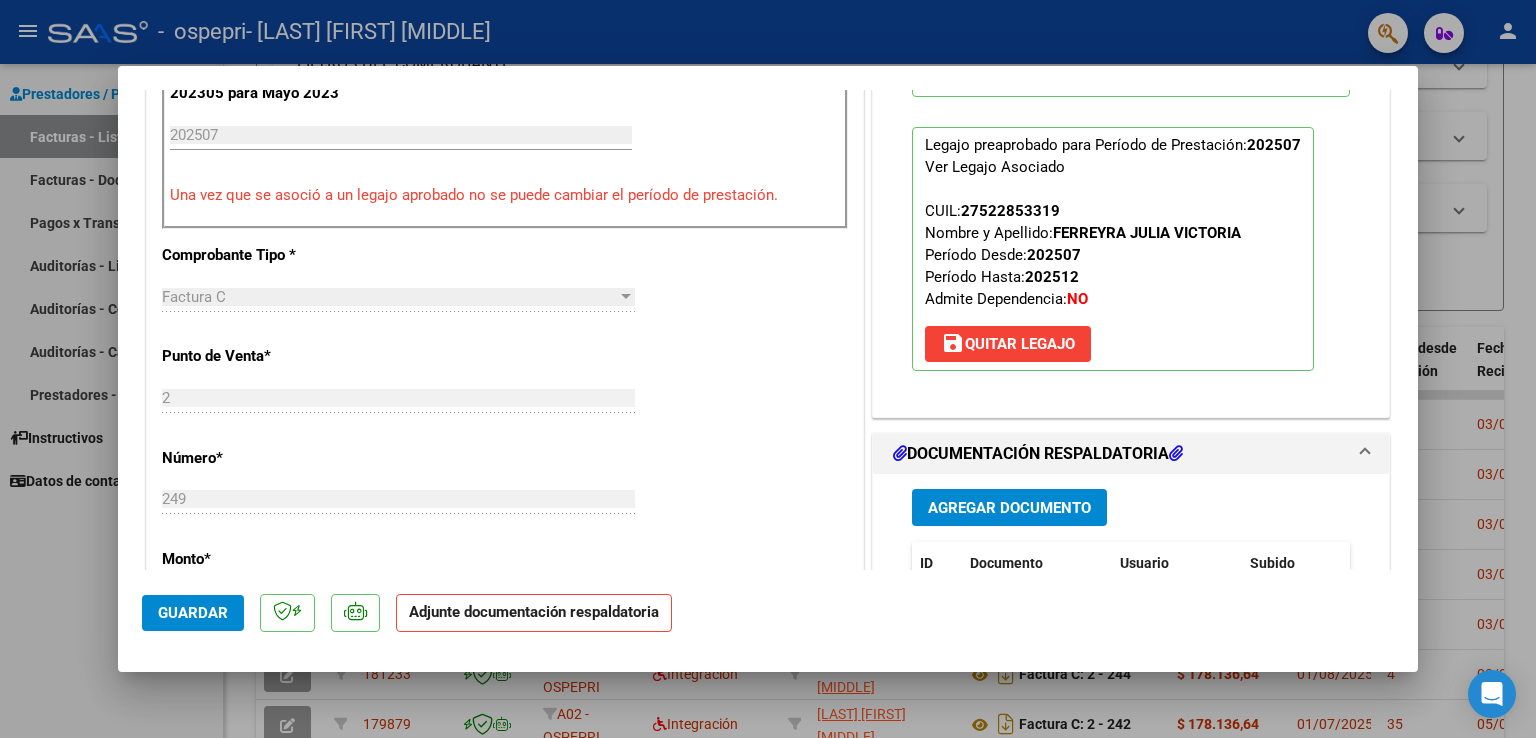 scroll, scrollTop: 600, scrollLeft: 0, axis: vertical 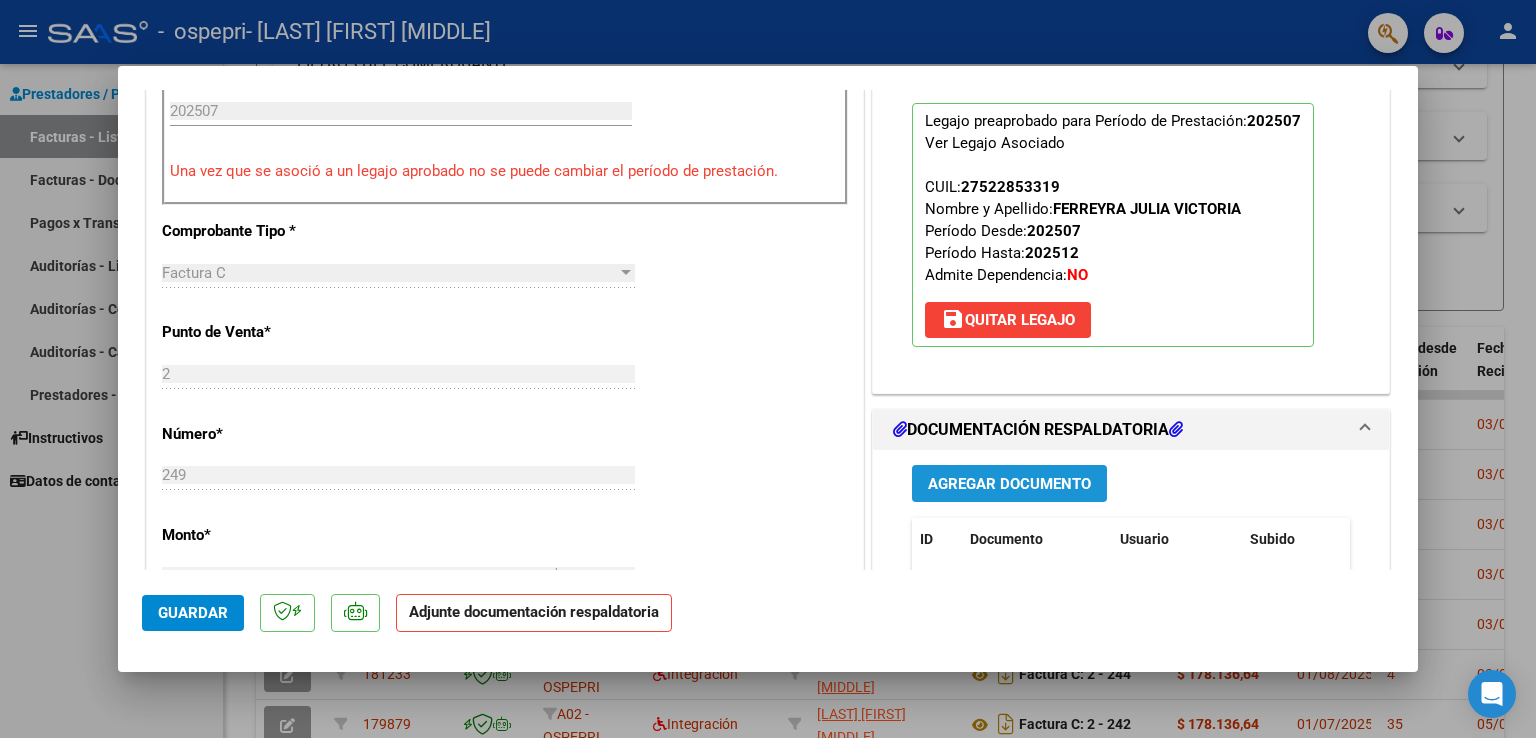 click on "Agregar Documento" at bounding box center (1009, 484) 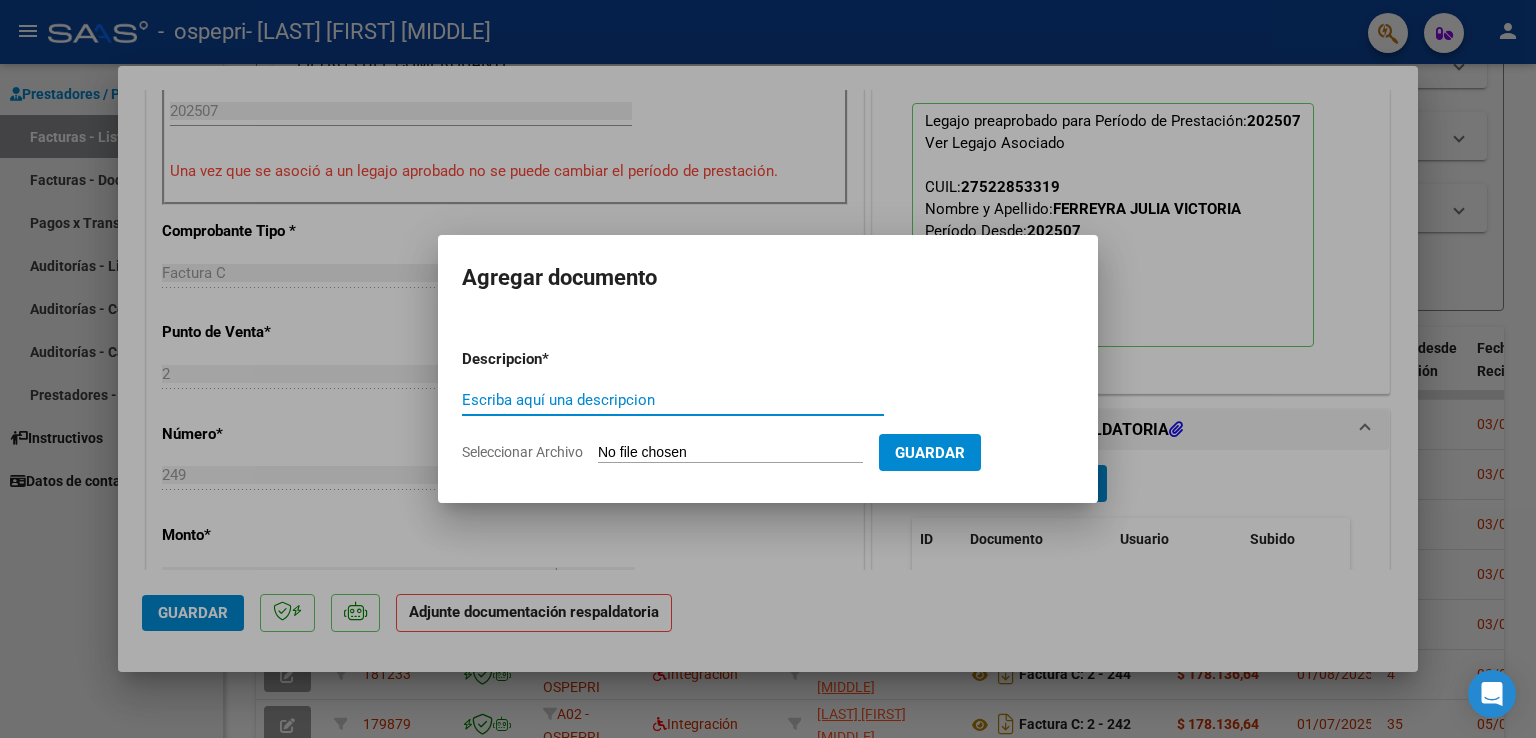 click on "Seleccionar Archivo" 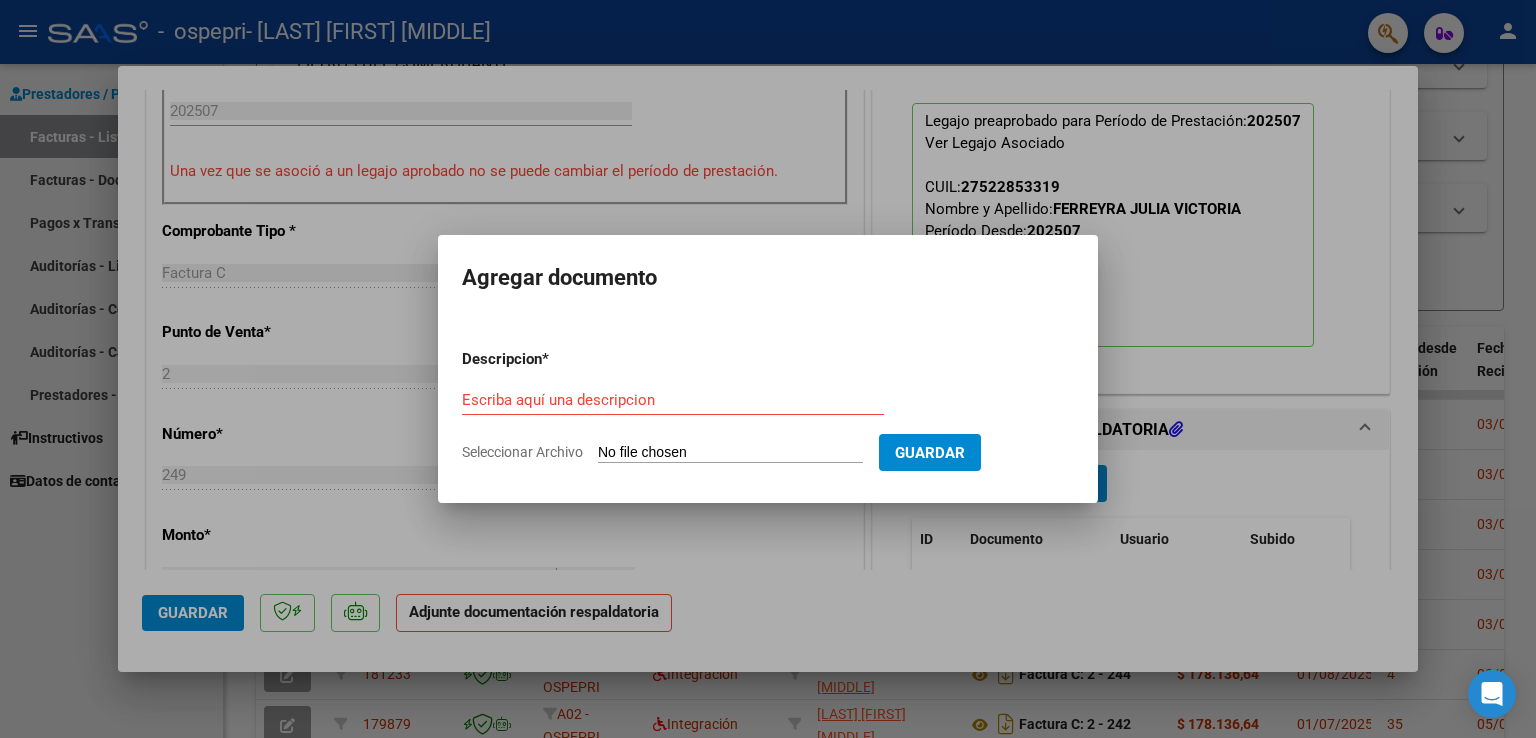 type on "C:\fakepath\[LAST] [FIRST].pdf" 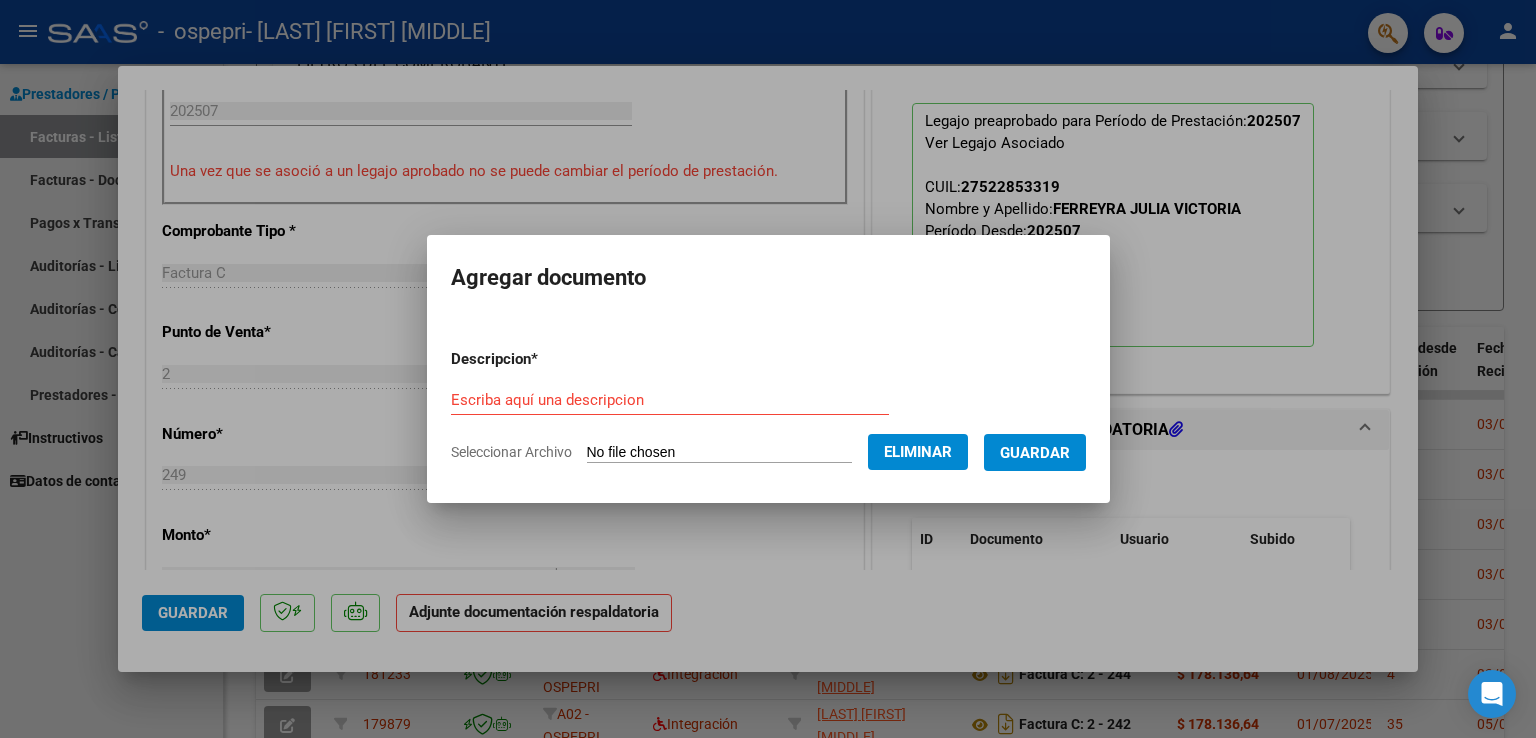 click on "Escriba aquí una descripcion" at bounding box center [670, 400] 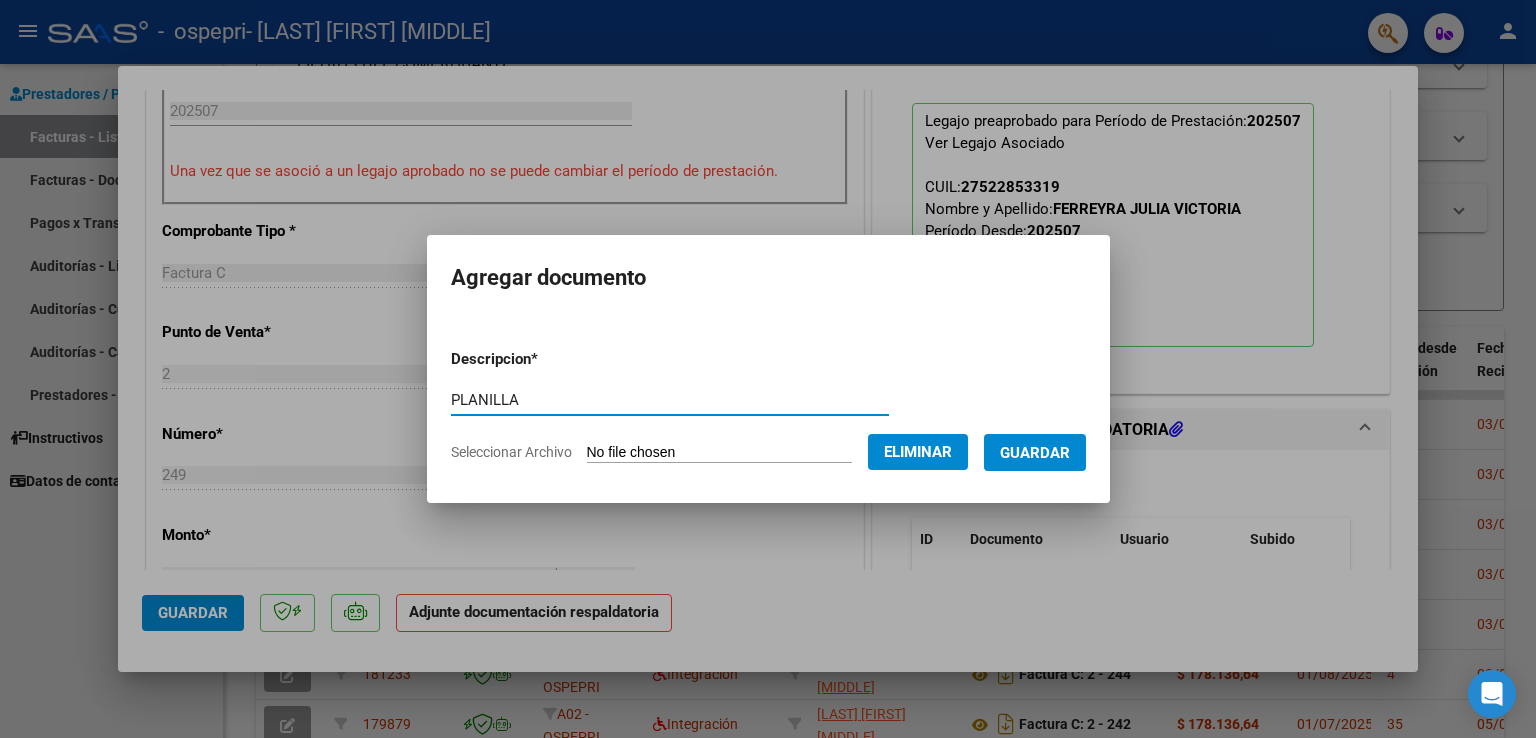 type on "PLANILLA" 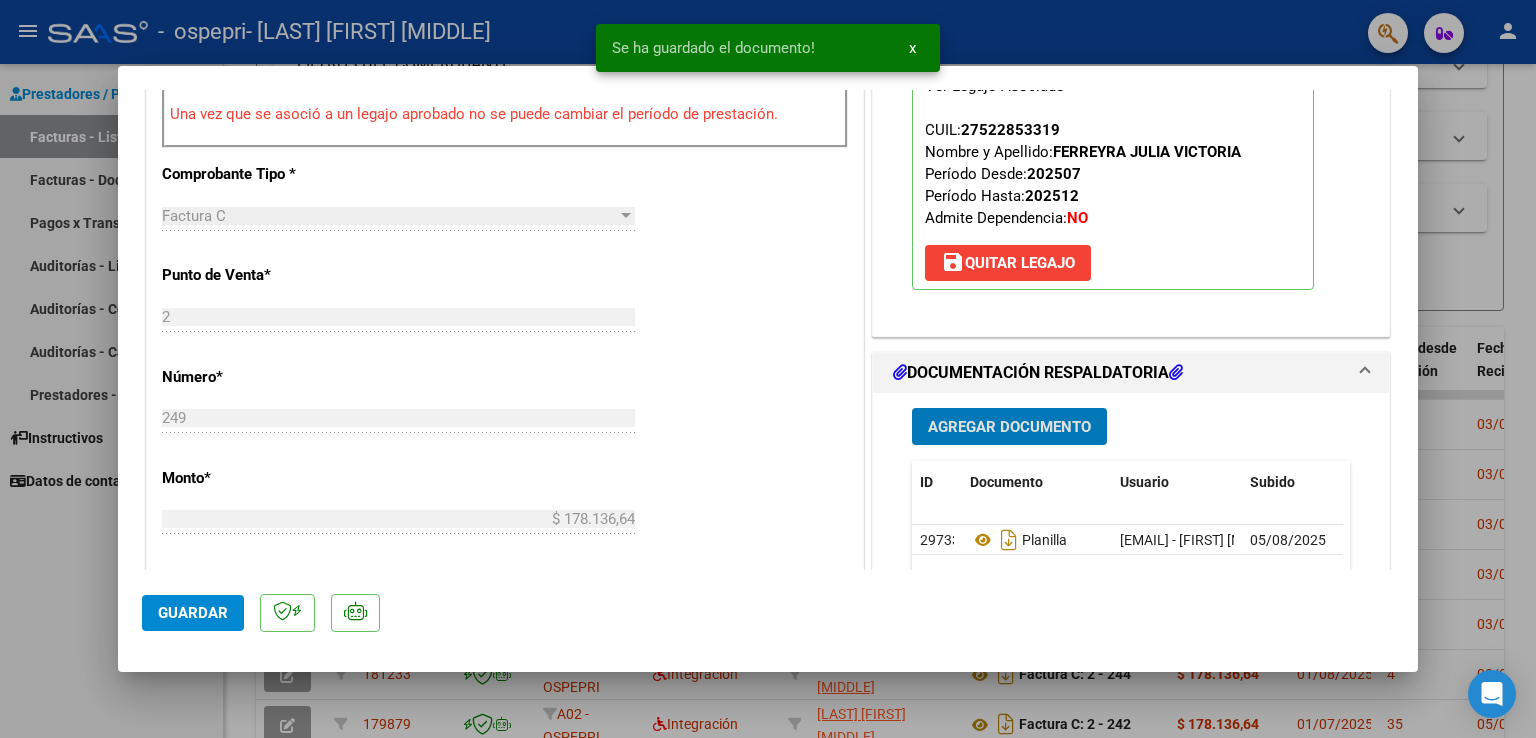 scroll, scrollTop: 700, scrollLeft: 0, axis: vertical 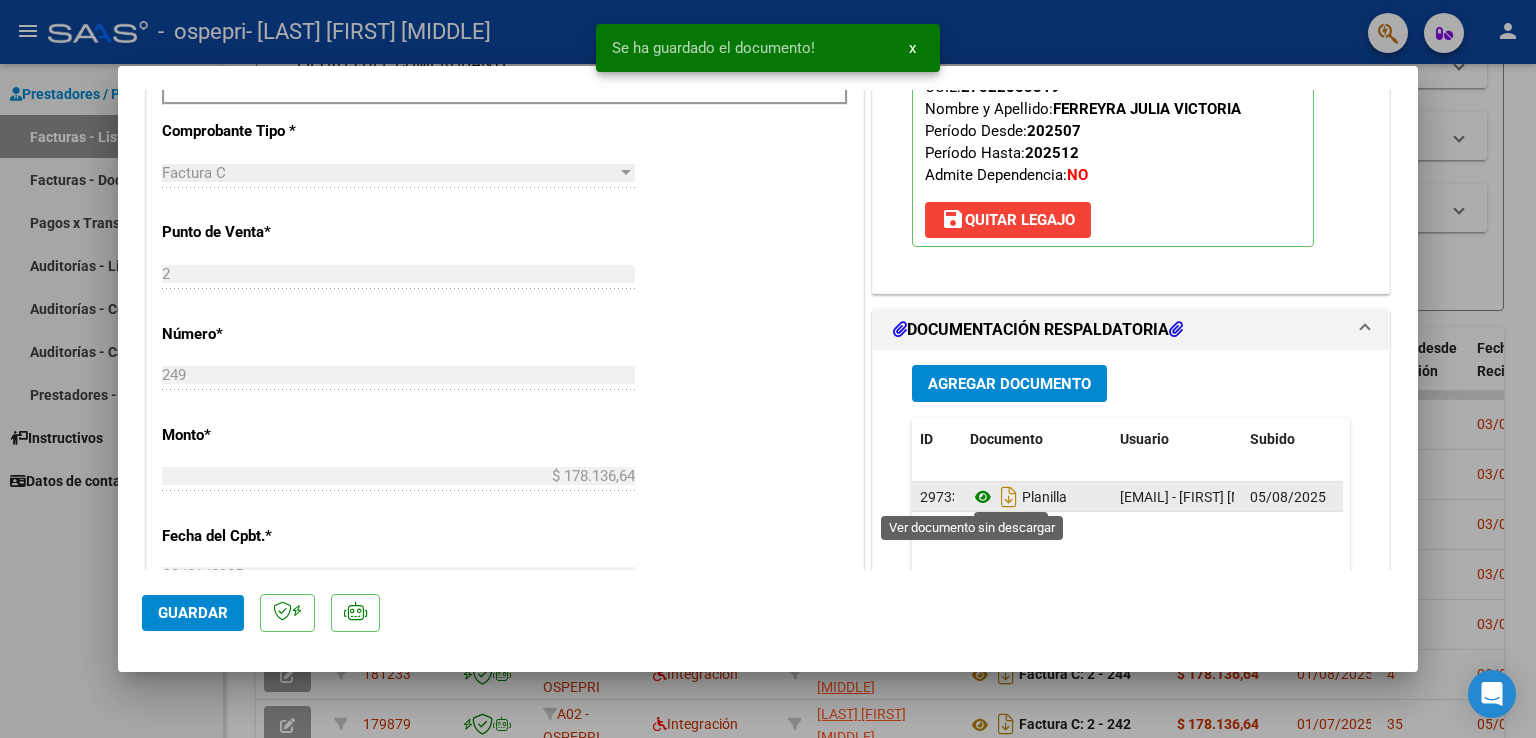 click 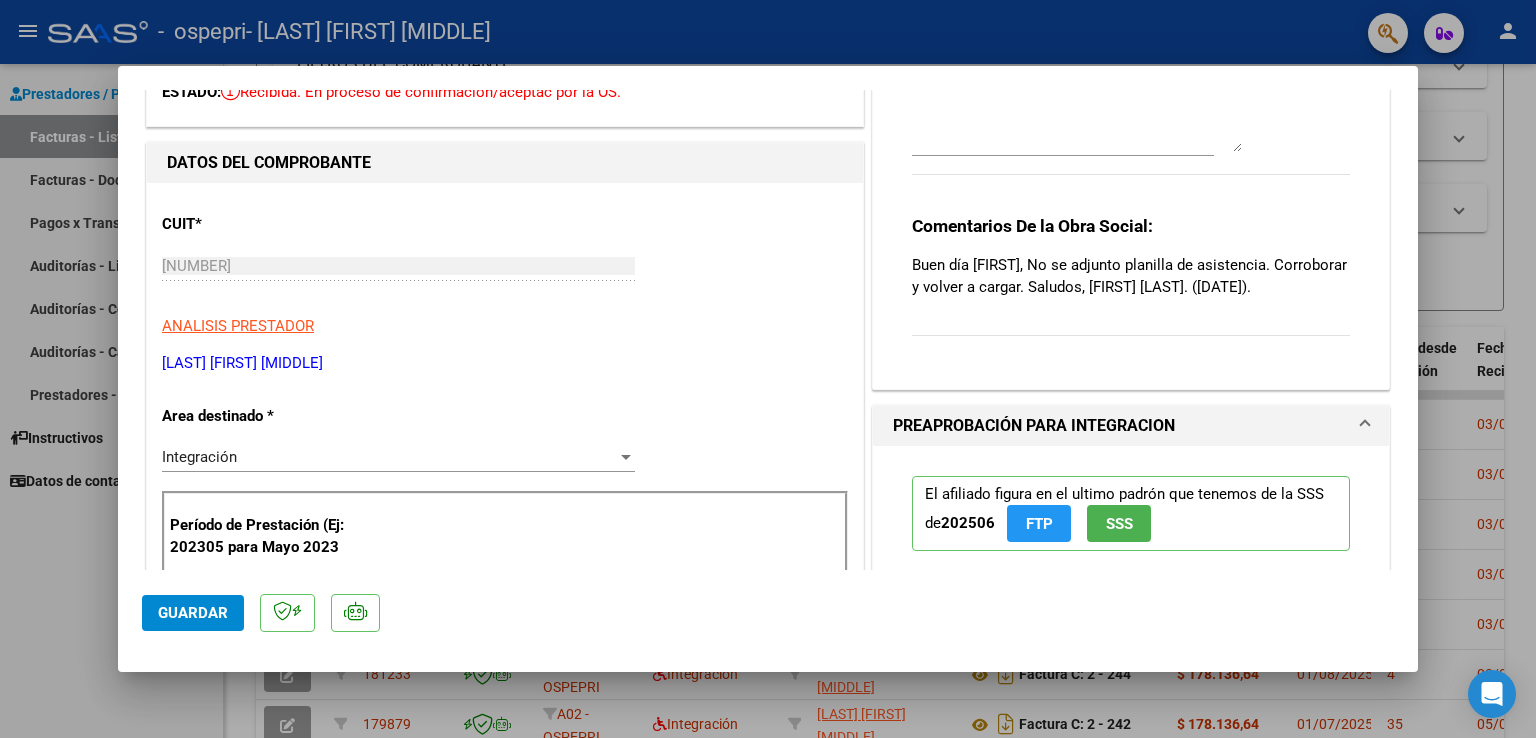scroll, scrollTop: 0, scrollLeft: 0, axis: both 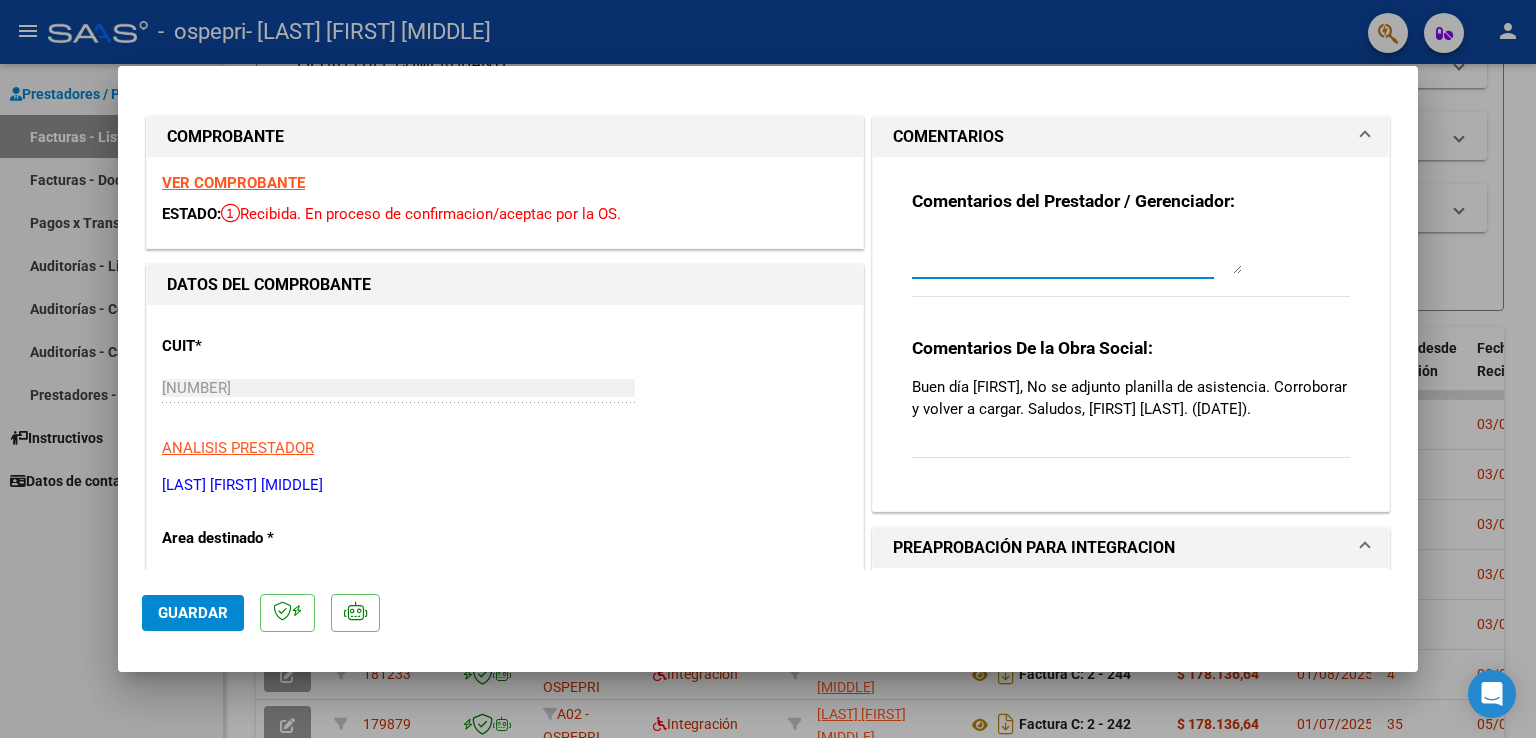 click at bounding box center (1077, 254) 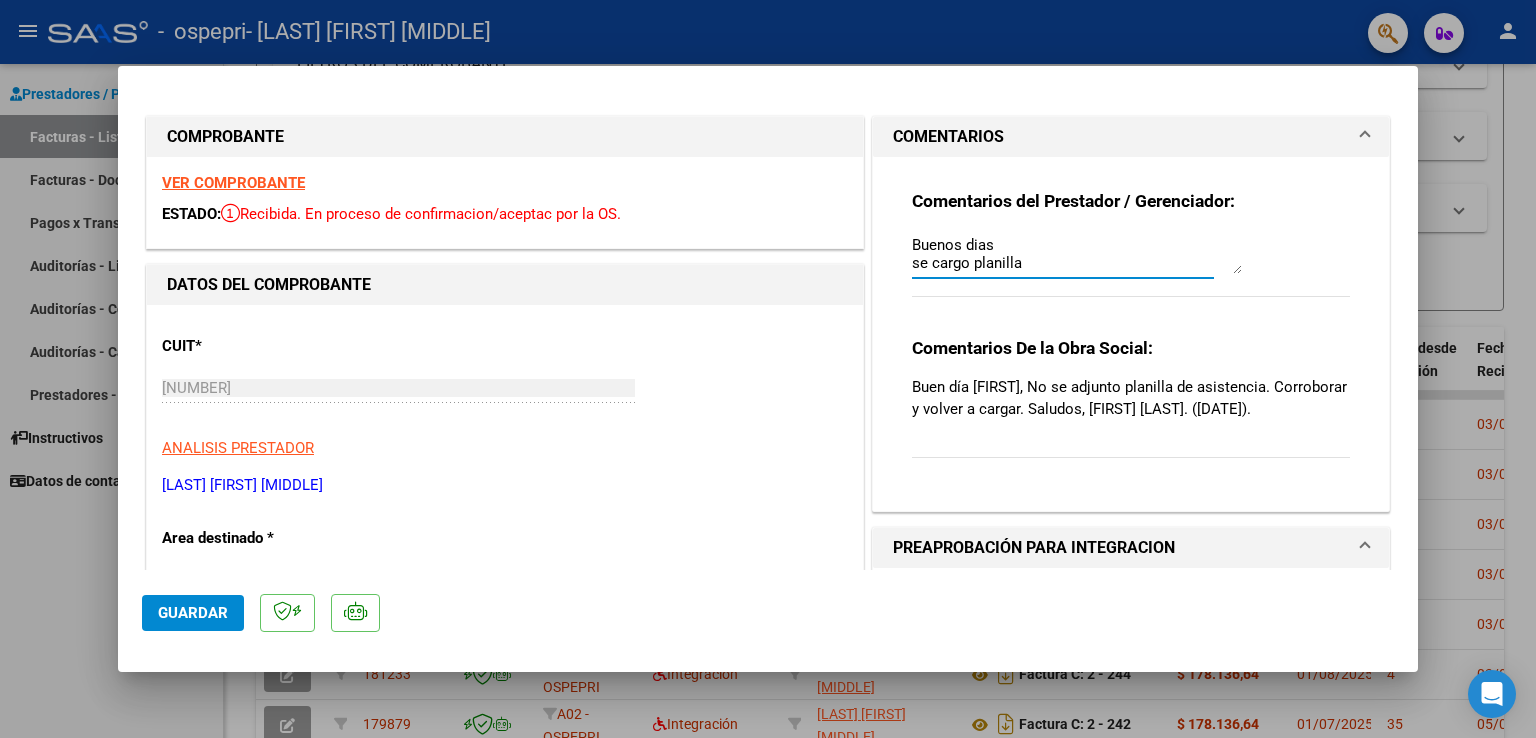scroll, scrollTop: 16, scrollLeft: 0, axis: vertical 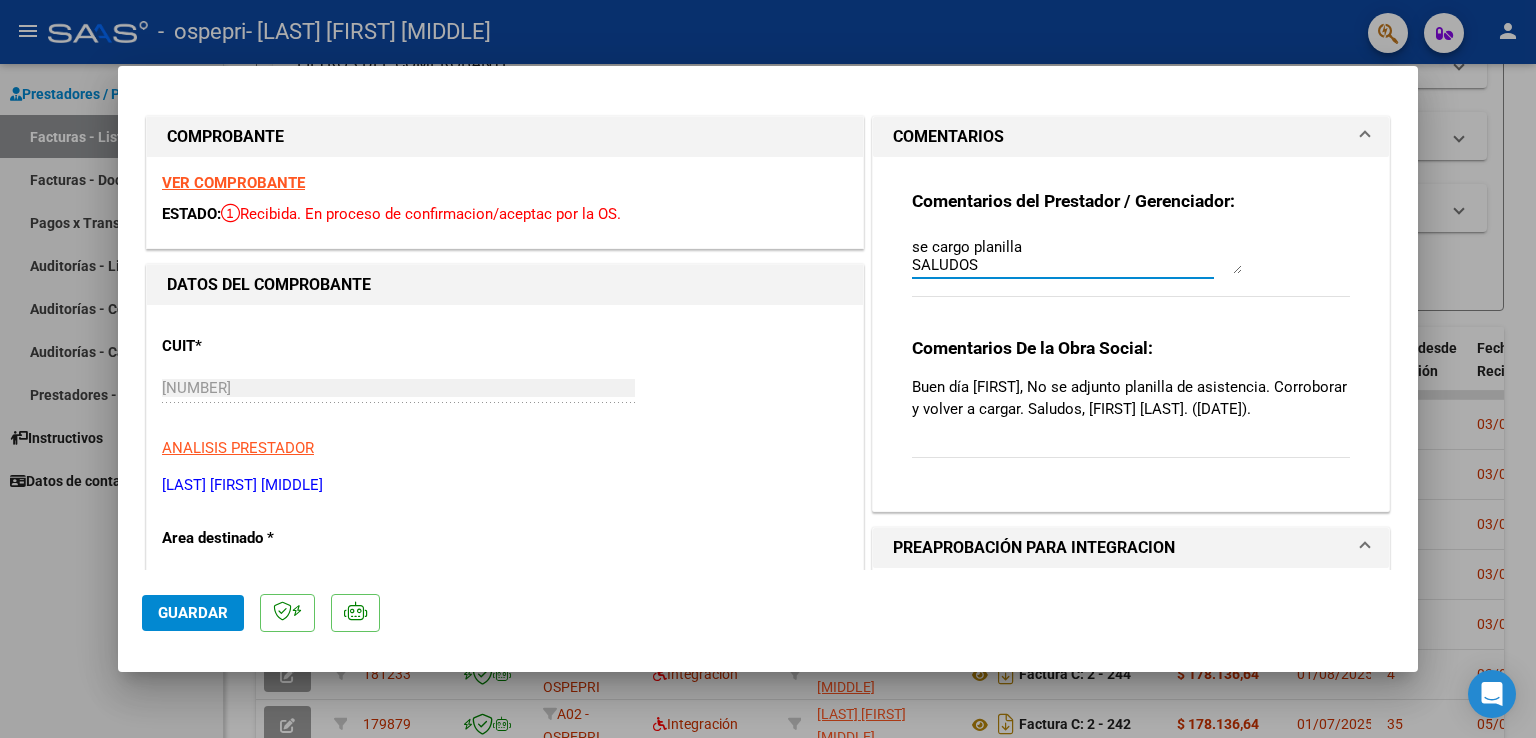 type on "Buenos dias
se cargo planilla
SALUDOS" 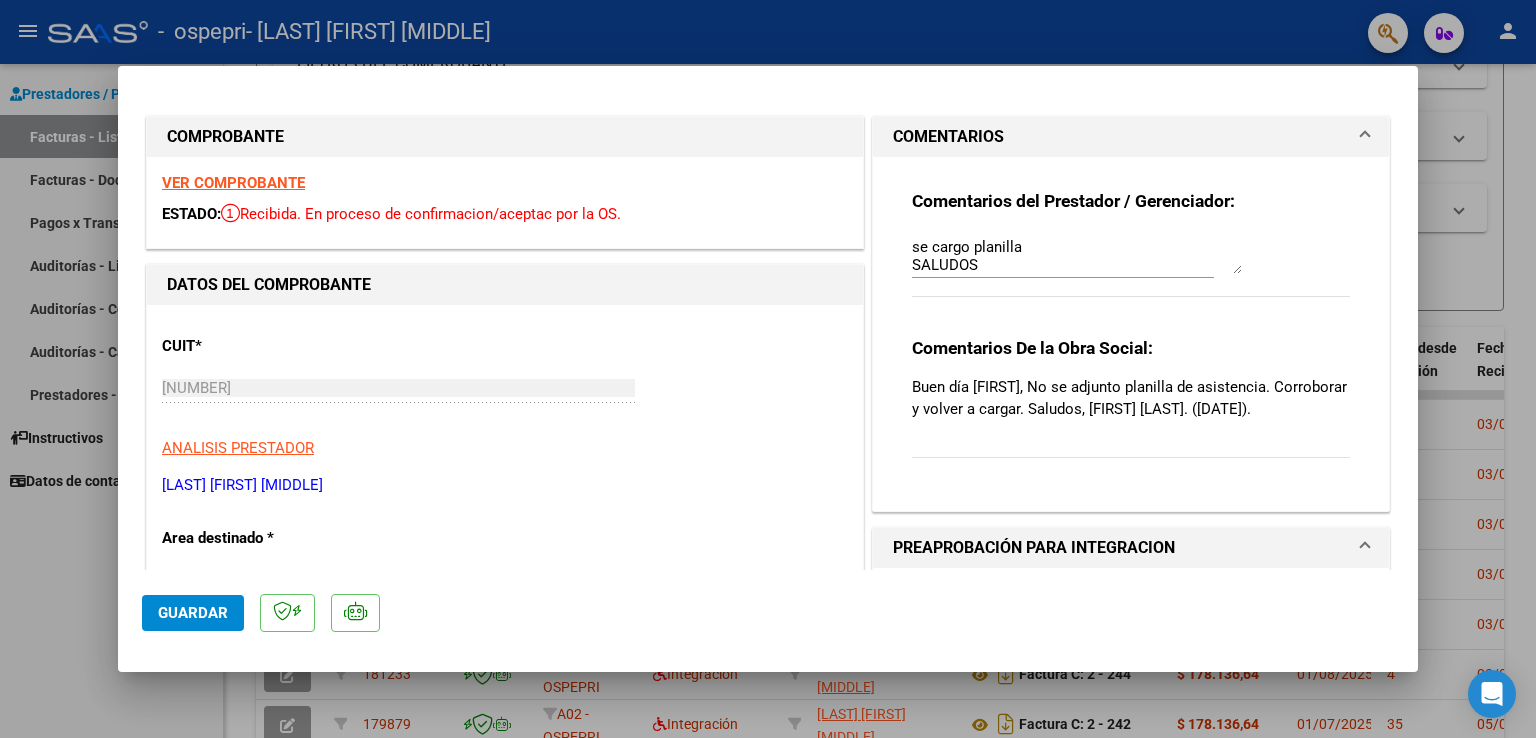 drag, startPoint x: 168, startPoint y: 610, endPoint x: 141, endPoint y: 609, distance: 27.018513 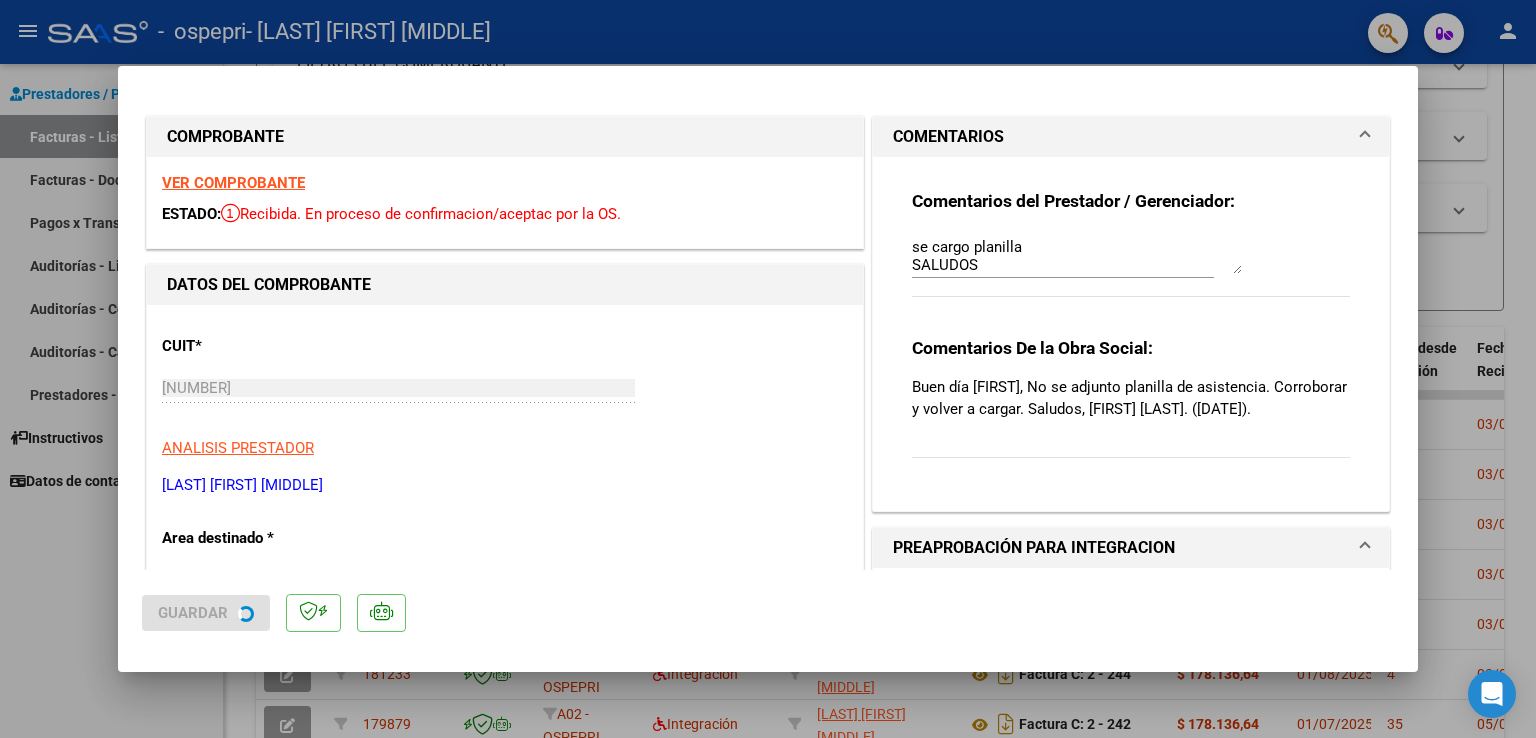 click at bounding box center [768, 369] 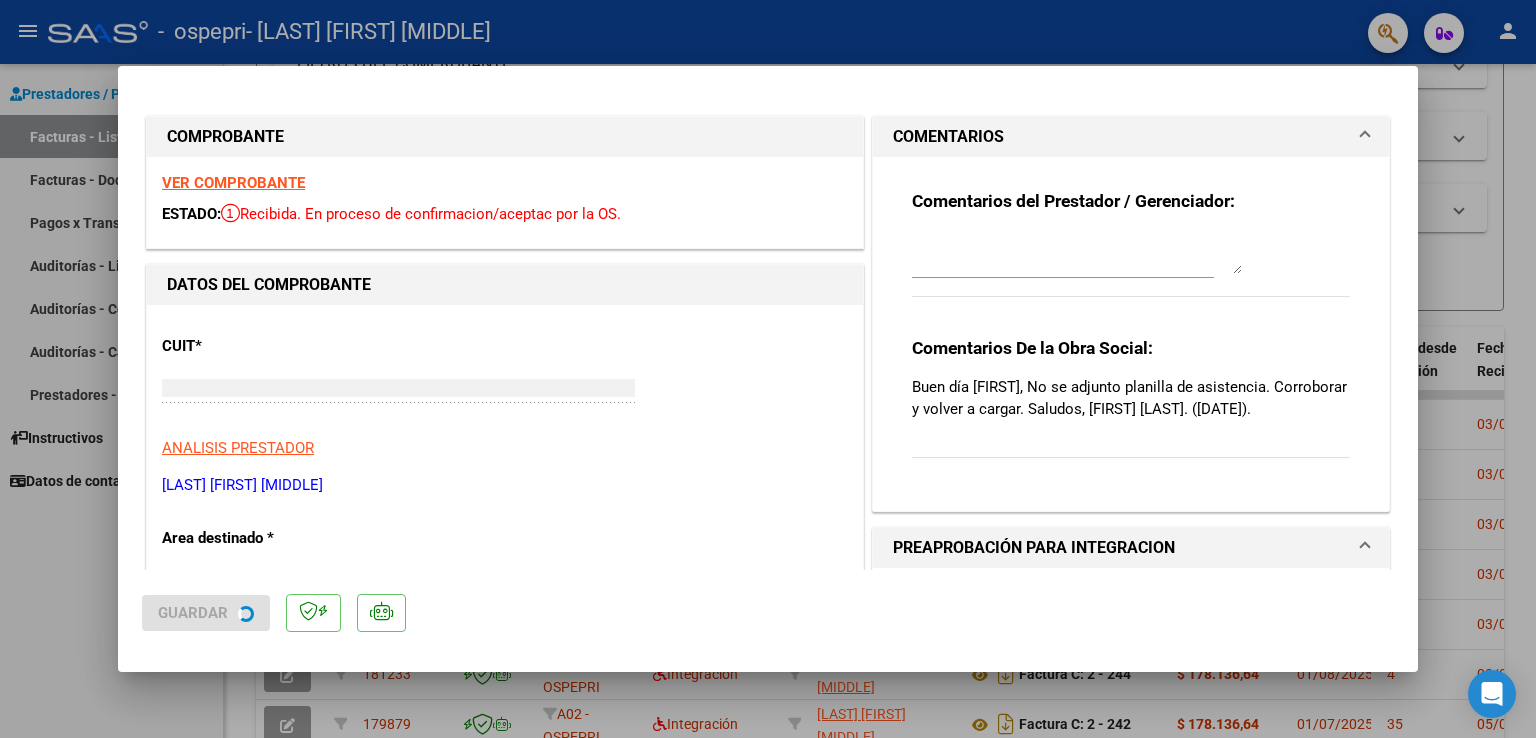 scroll, scrollTop: 0, scrollLeft: 0, axis: both 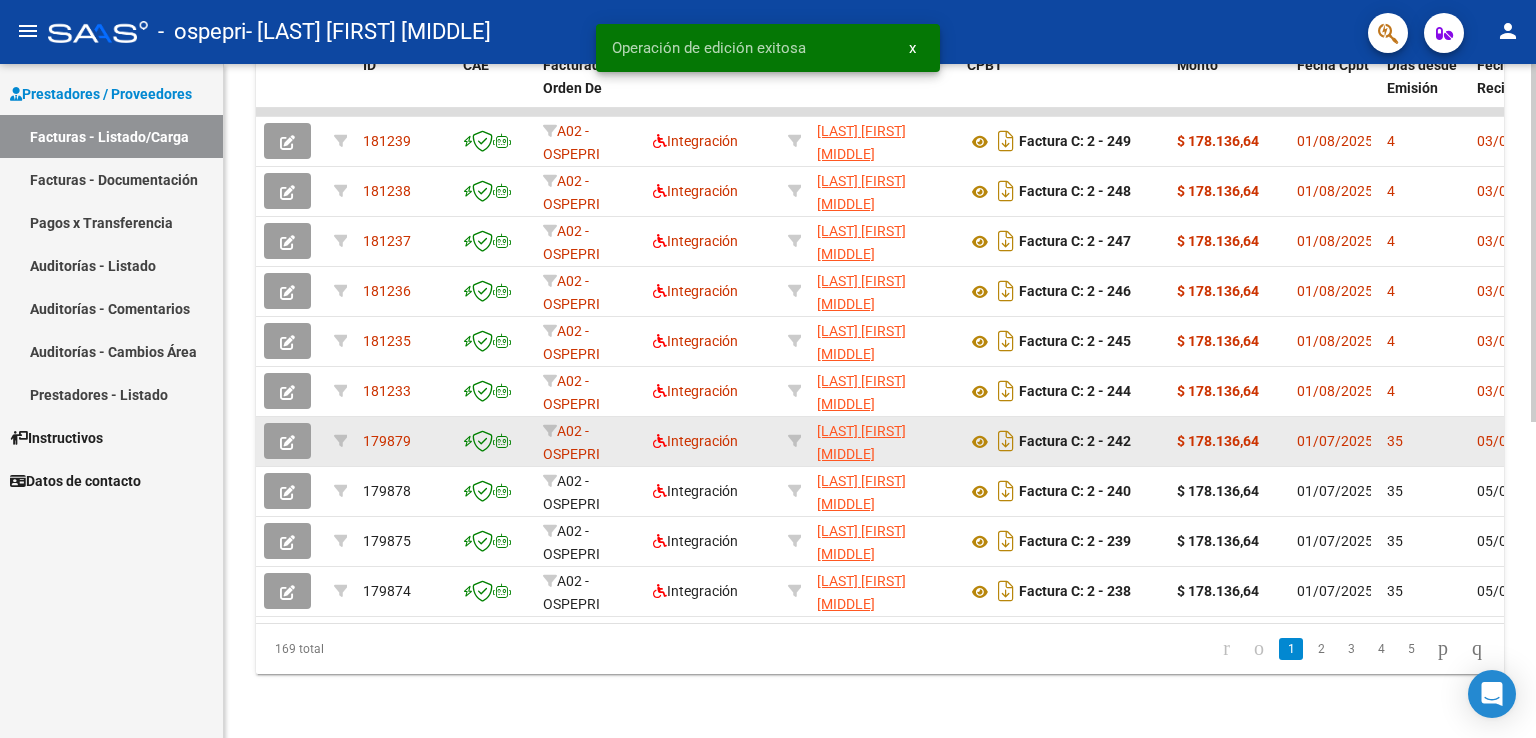 click 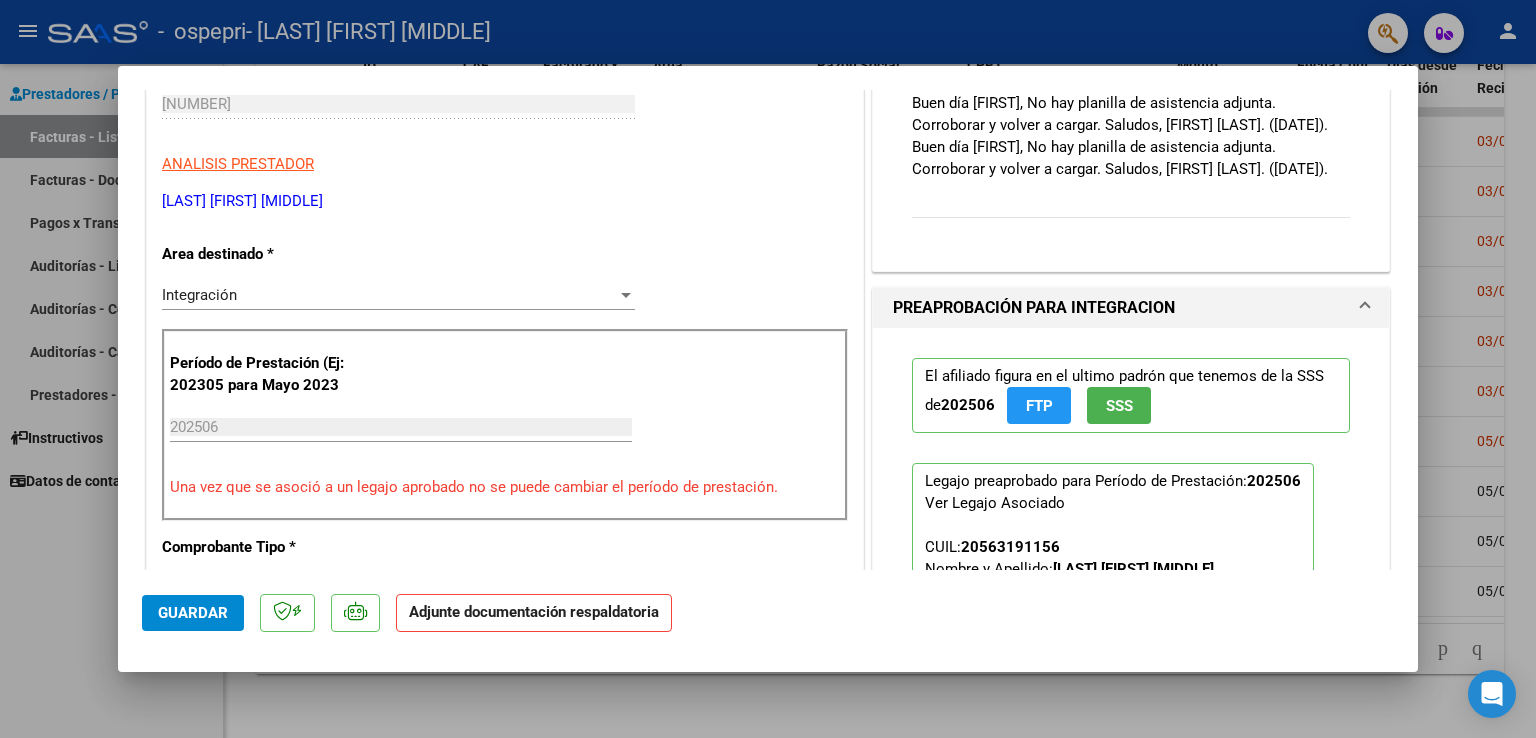 scroll, scrollTop: 400, scrollLeft: 0, axis: vertical 